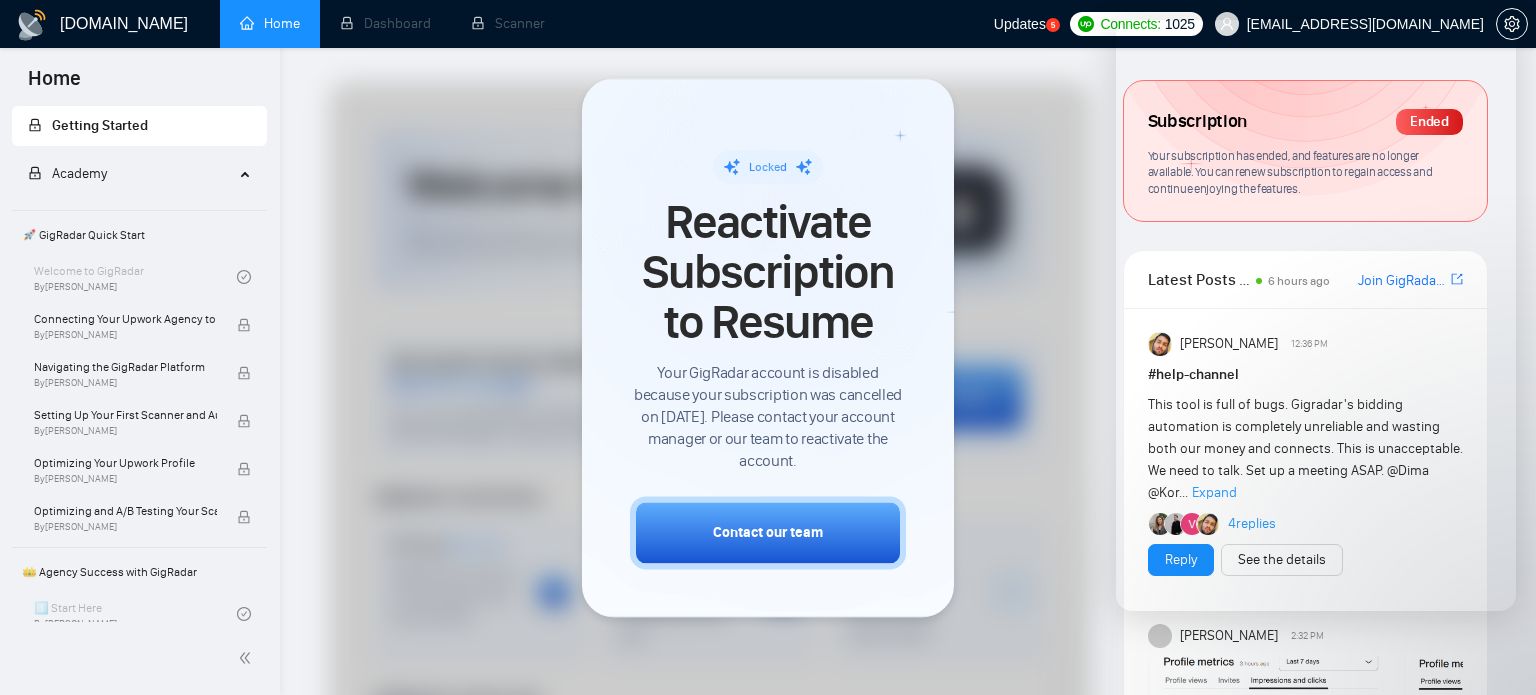 scroll, scrollTop: 0, scrollLeft: 0, axis: both 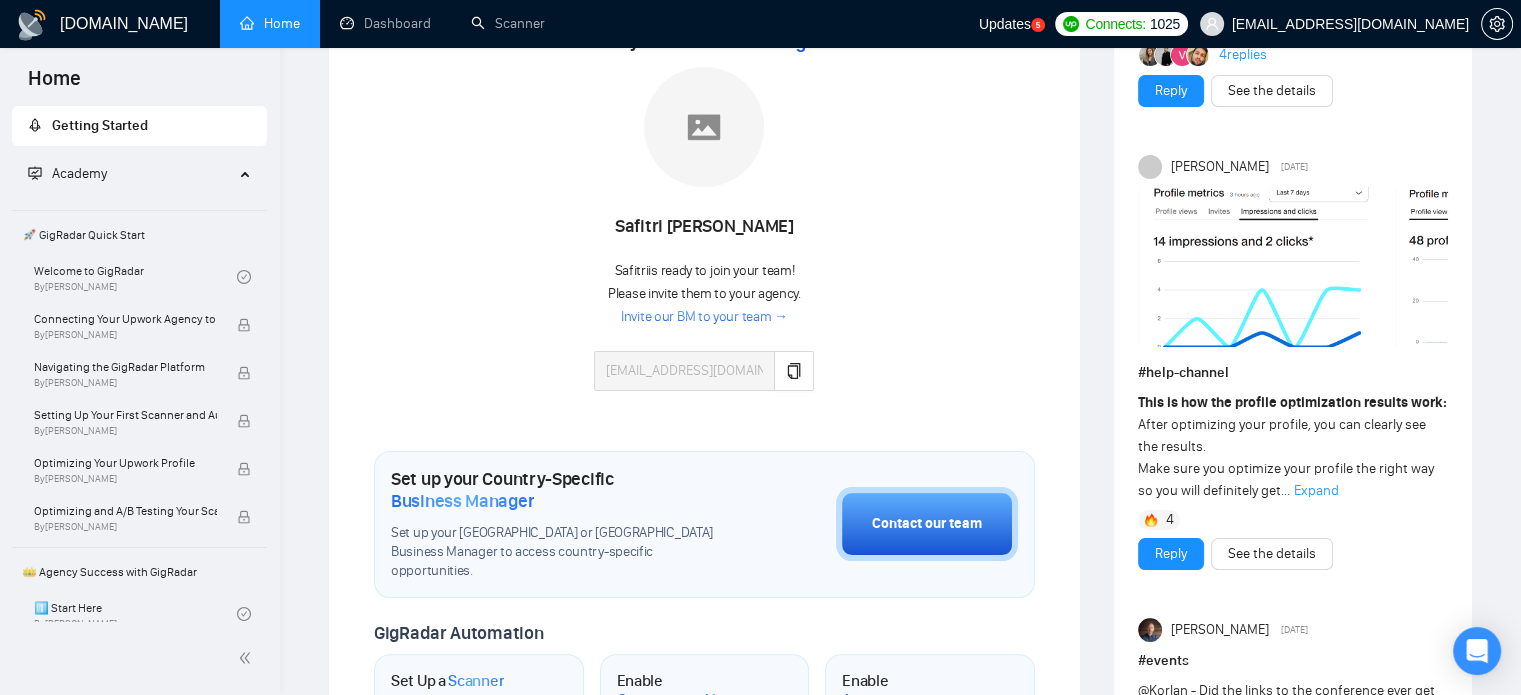 click on "Invite our BM to your team →" at bounding box center (704, 317) 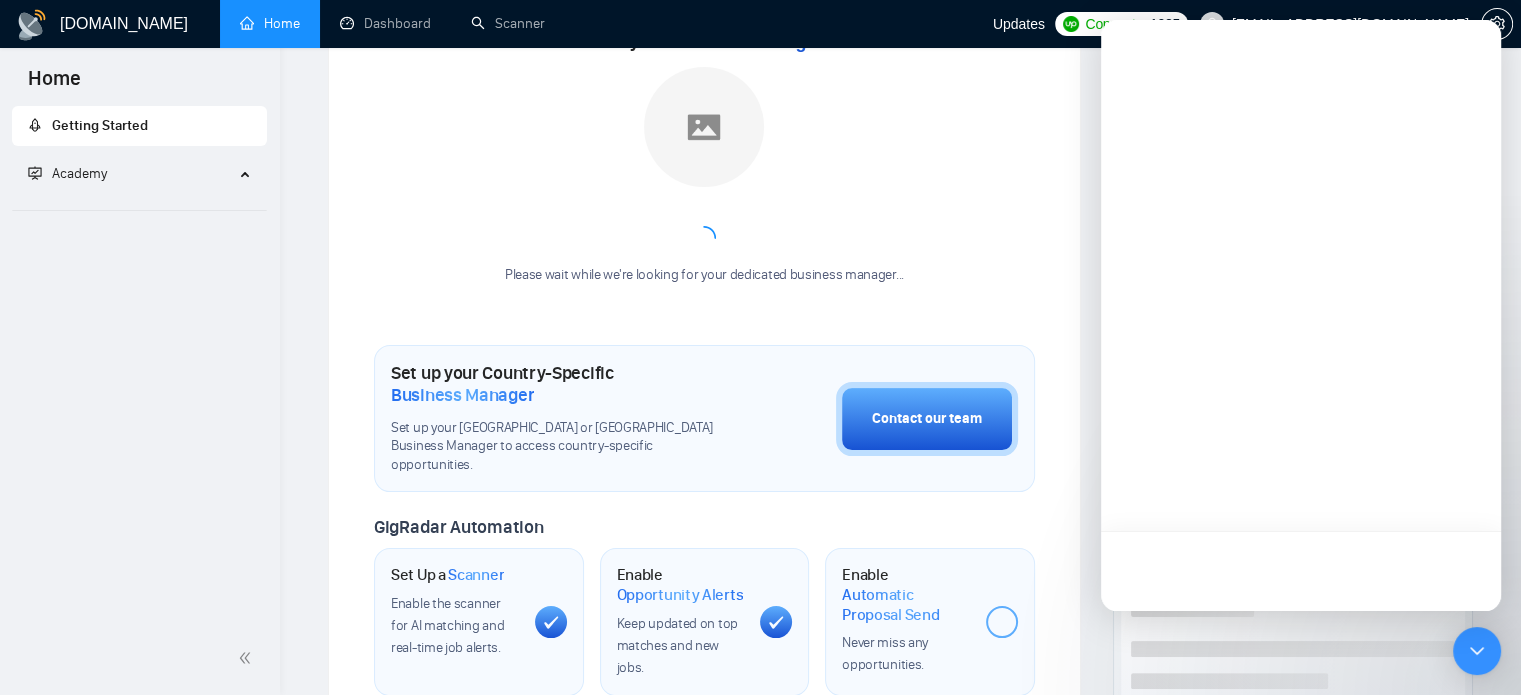 scroll, scrollTop: 300, scrollLeft: 0, axis: vertical 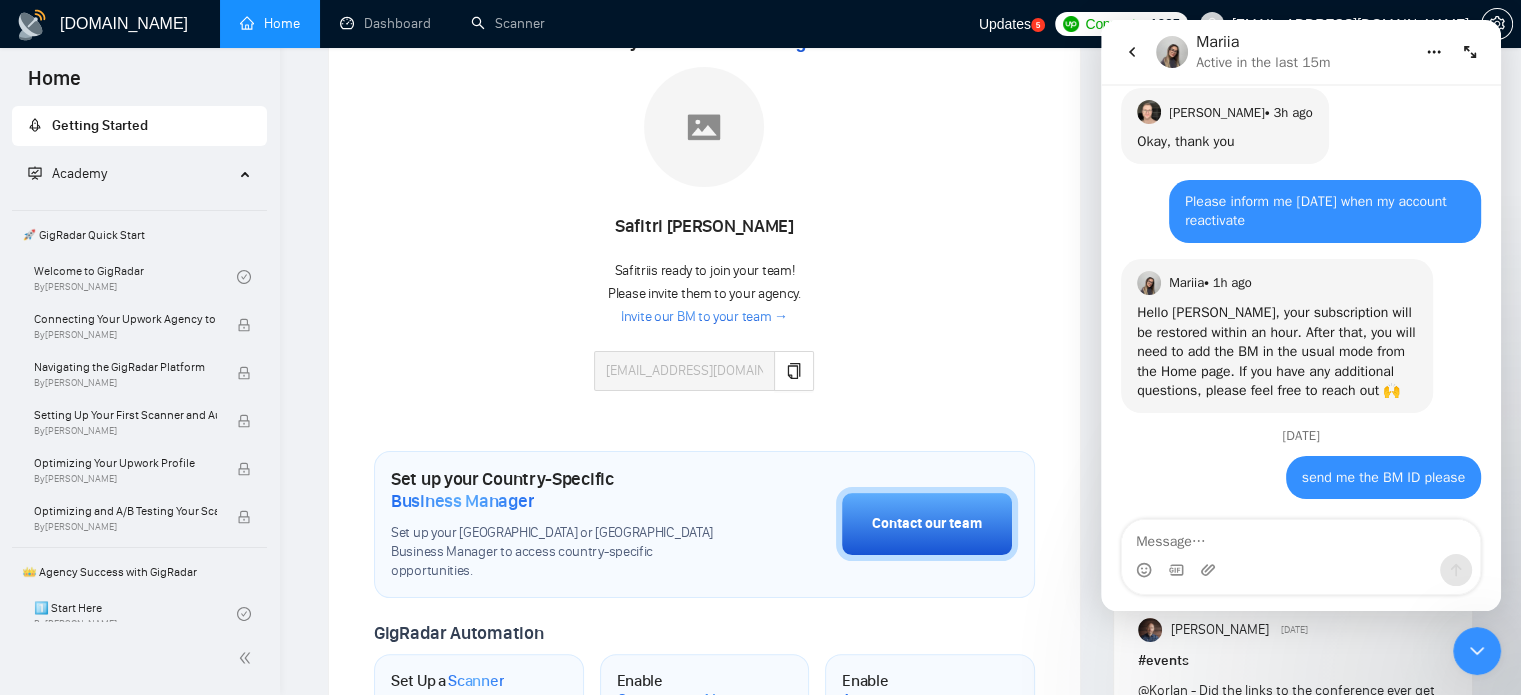 click 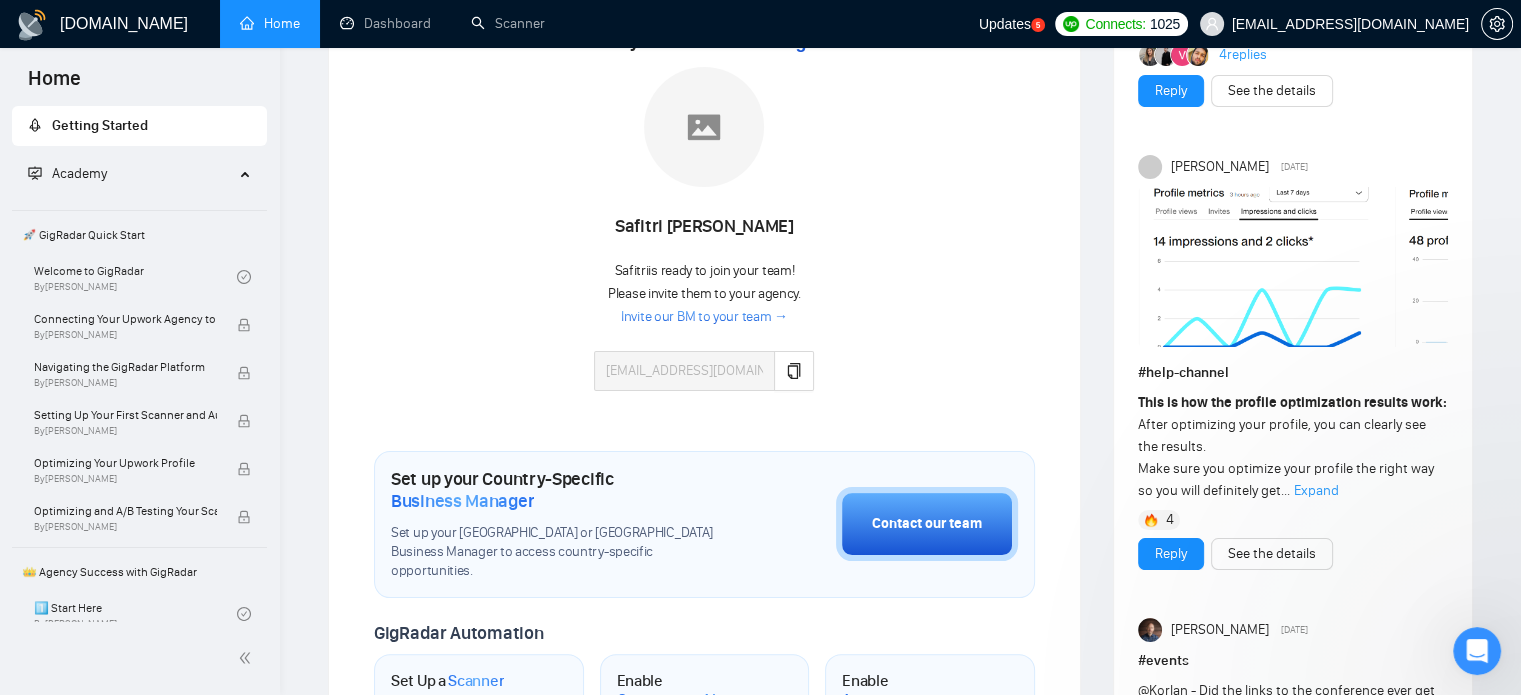 scroll, scrollTop: 0, scrollLeft: 0, axis: both 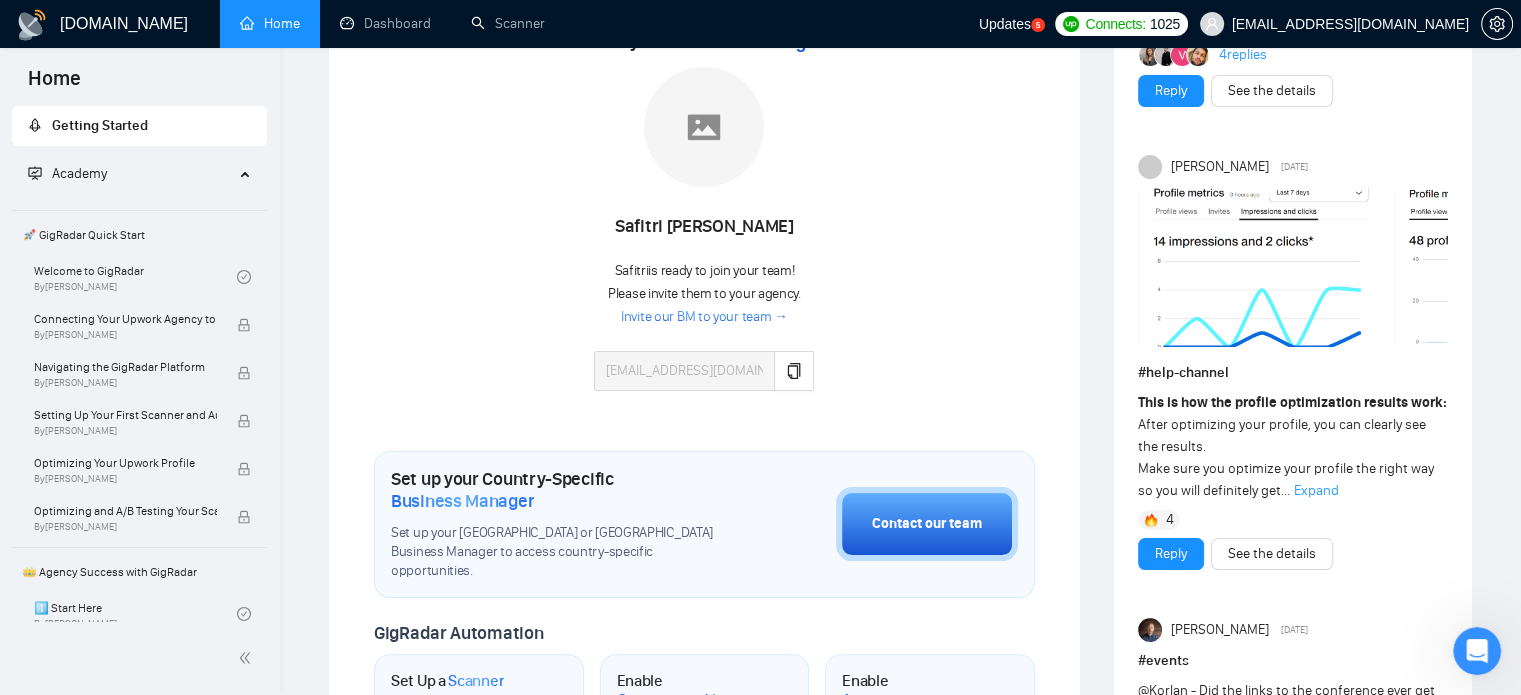 click on "Invite our BM to your team →" at bounding box center [704, 317] 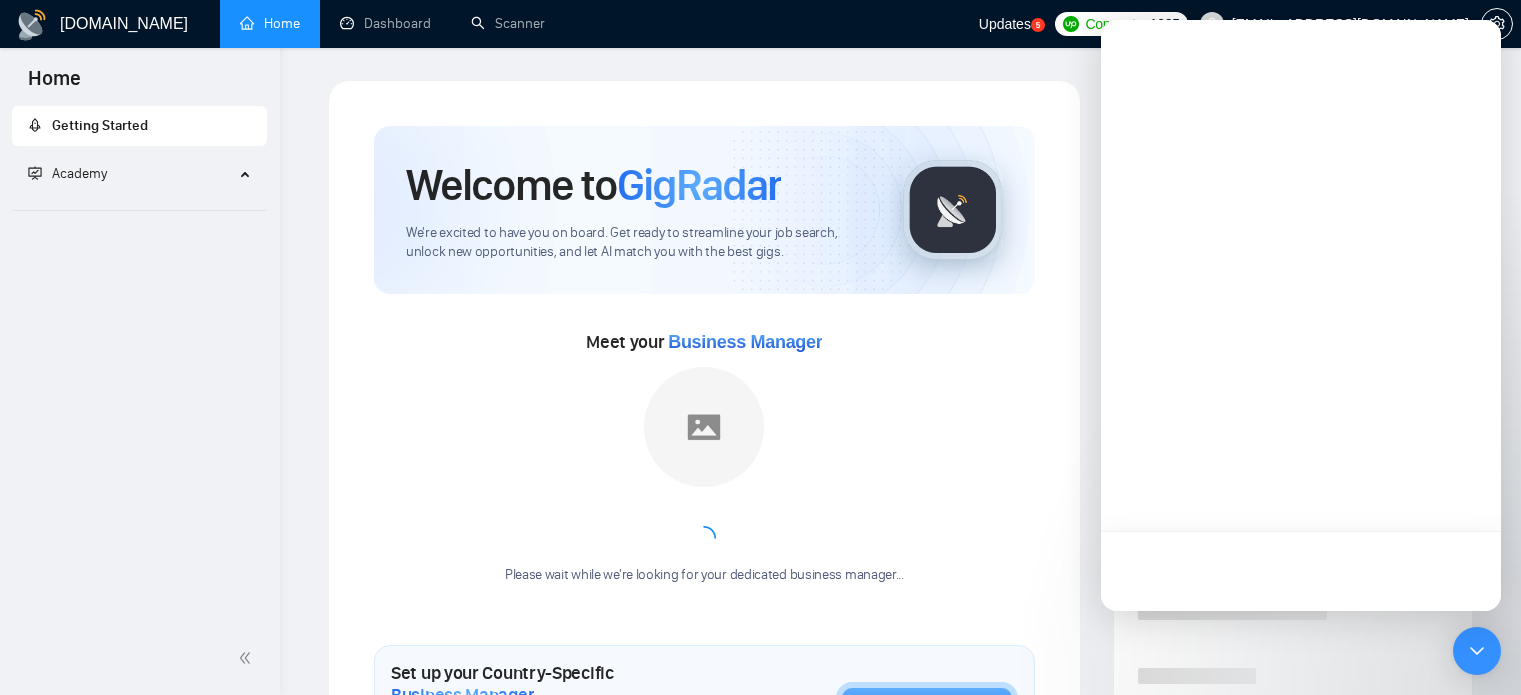 scroll, scrollTop: 300, scrollLeft: 0, axis: vertical 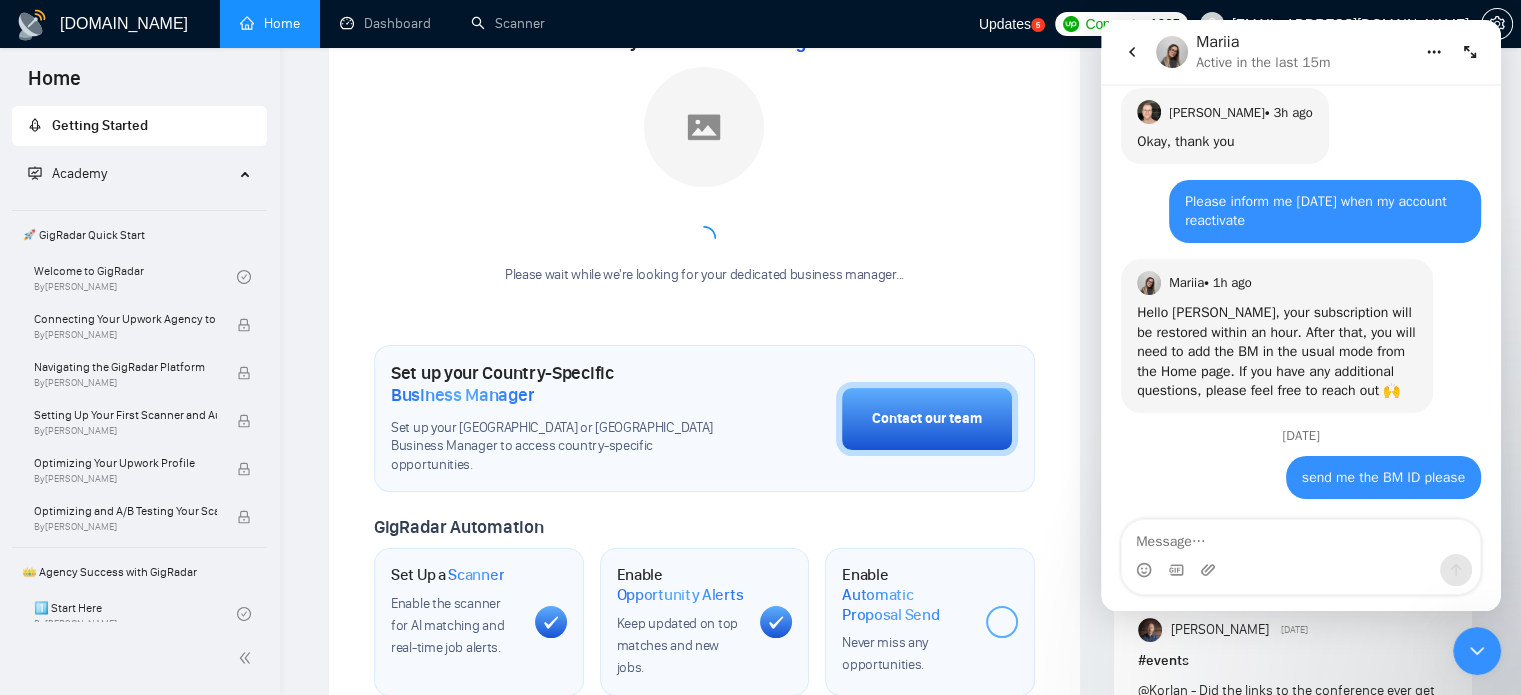 click 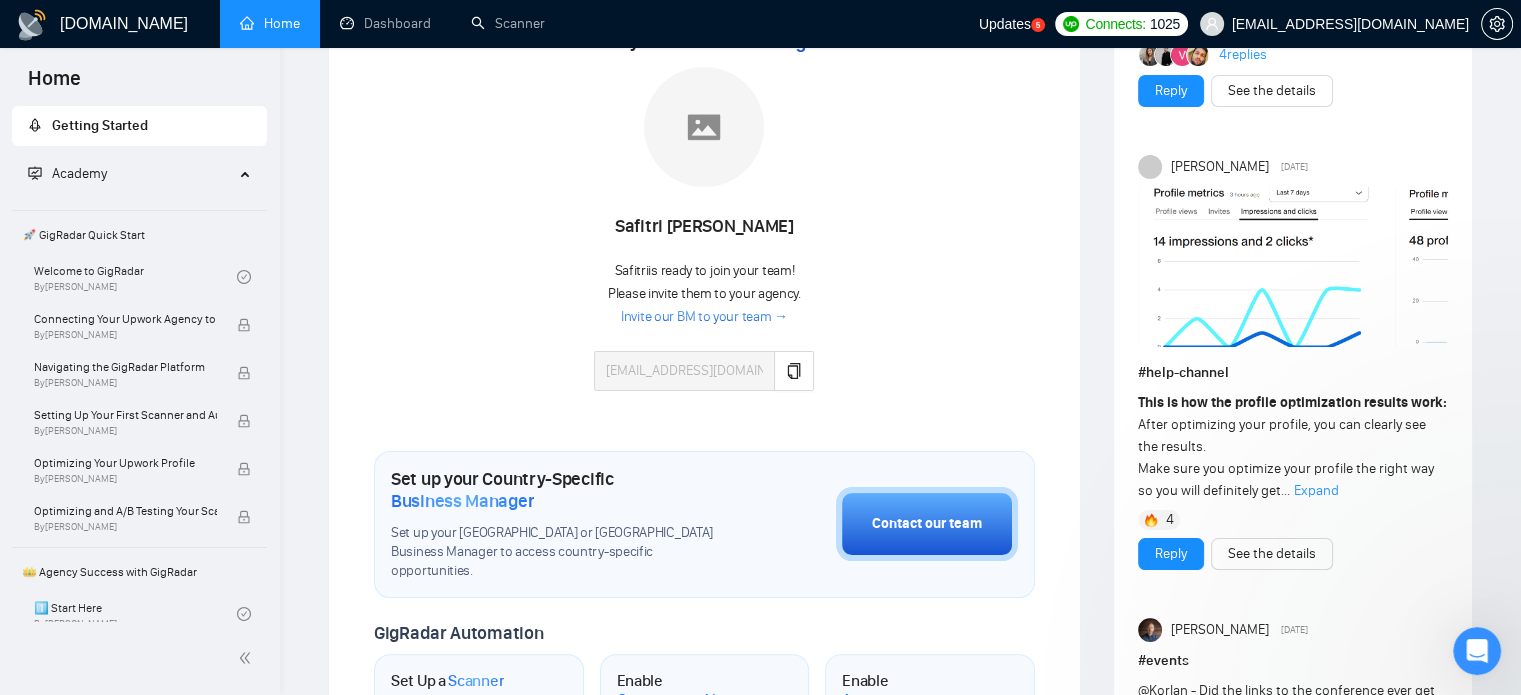 scroll, scrollTop: 0, scrollLeft: 0, axis: both 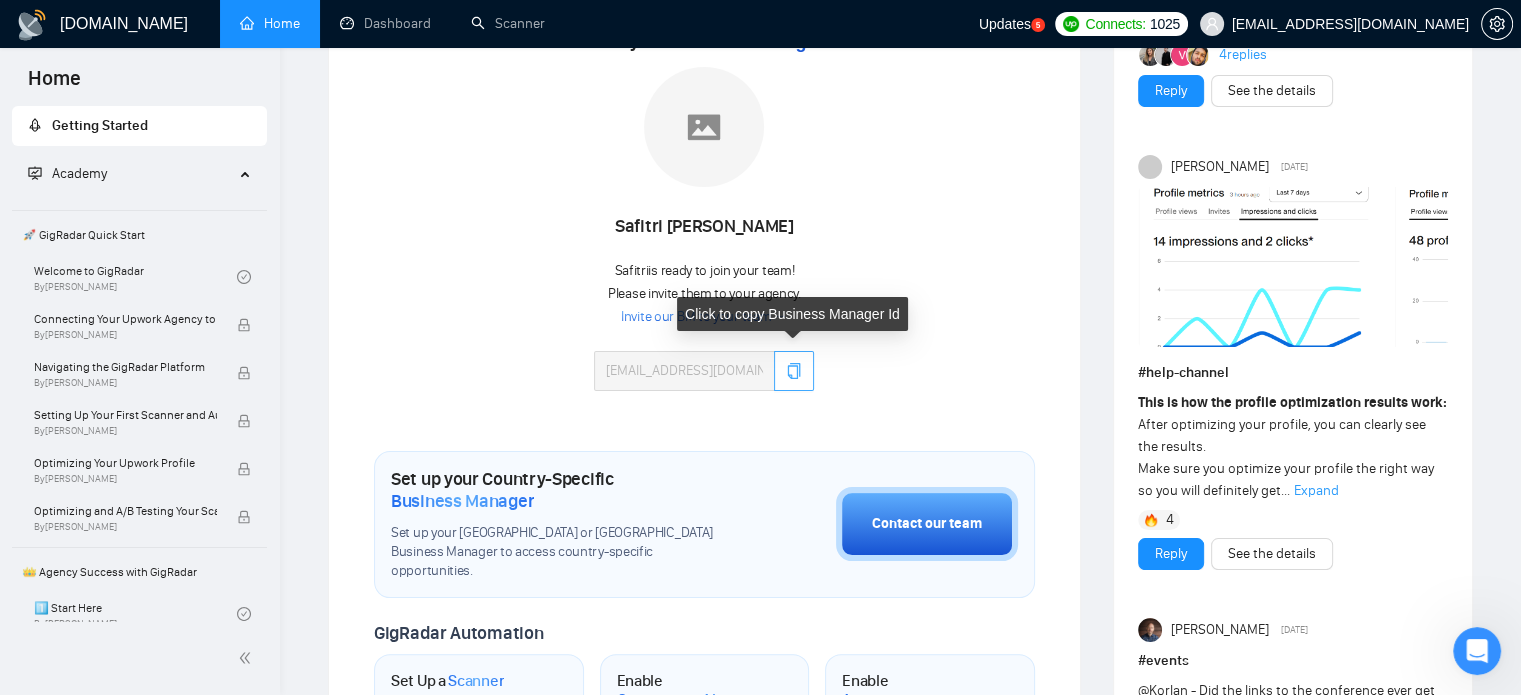 click 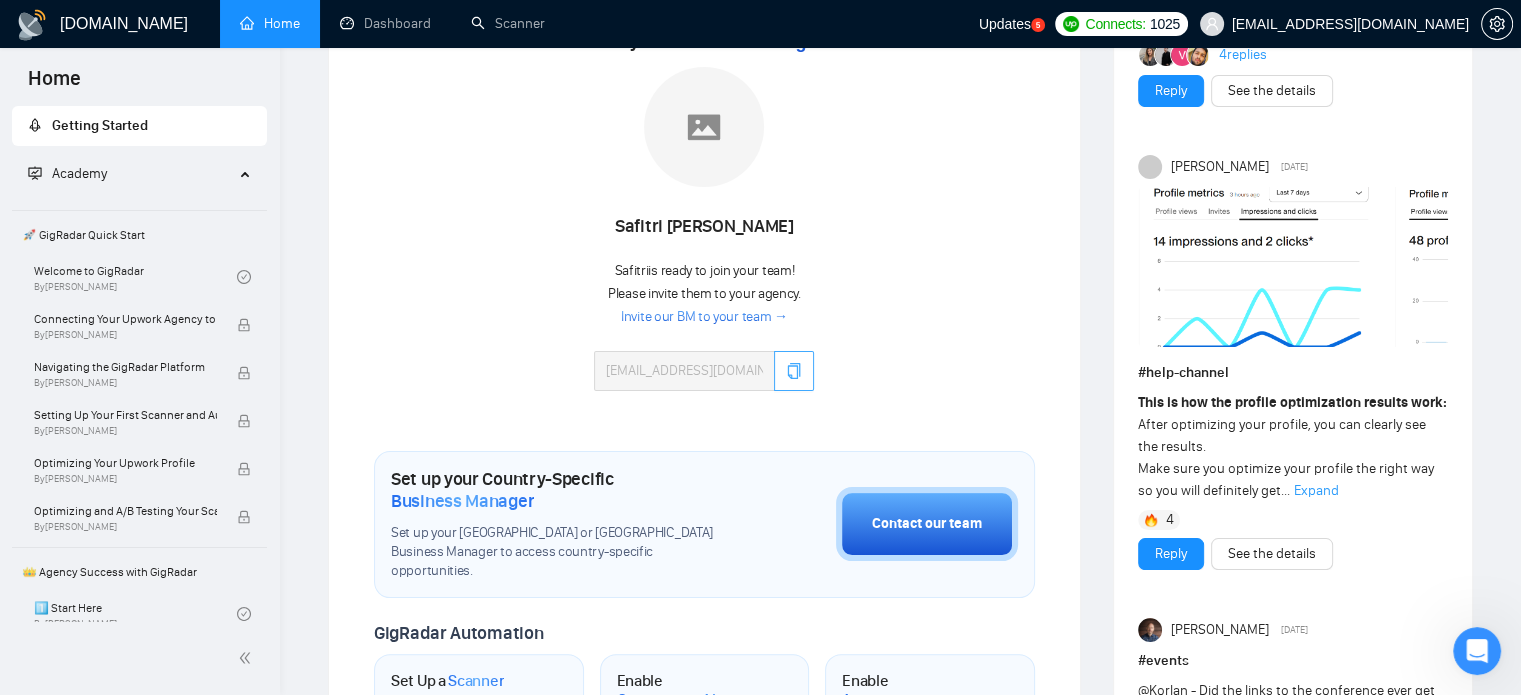 click 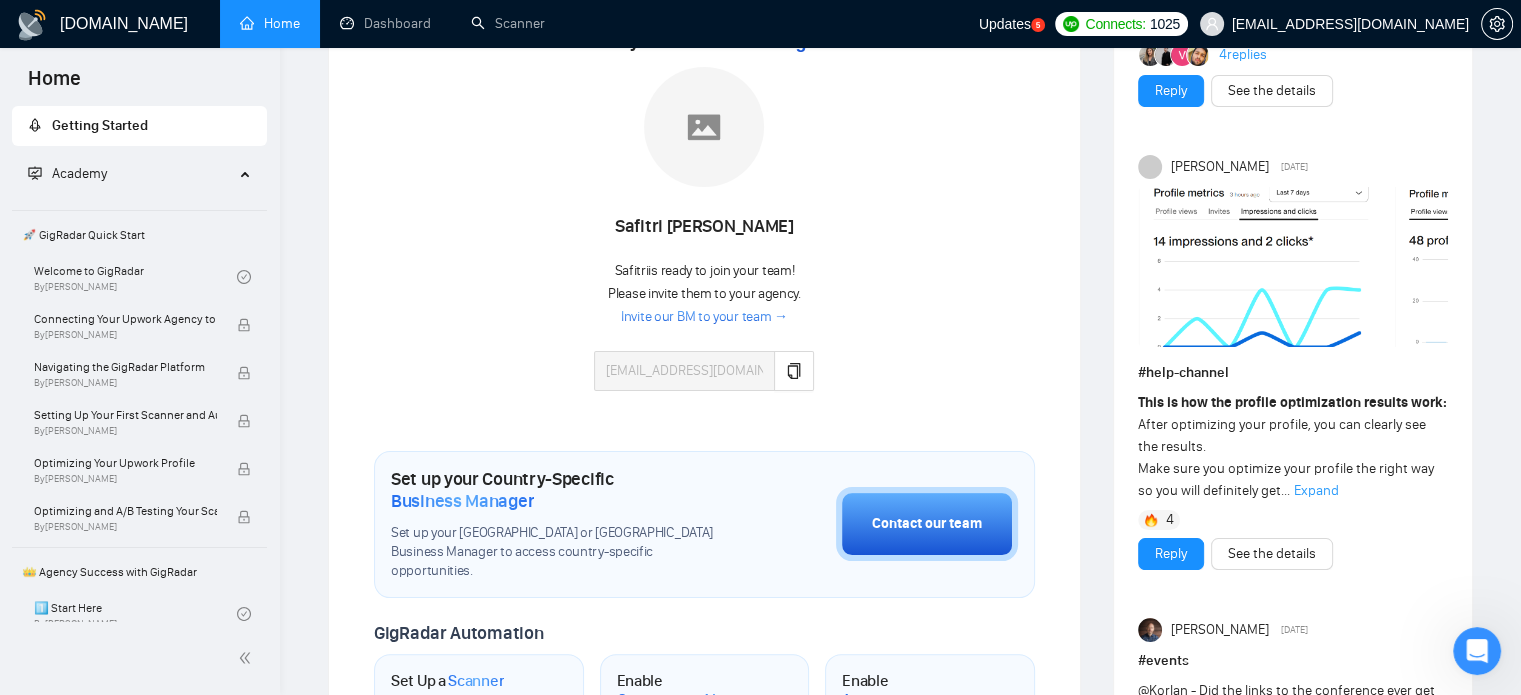 drag, startPoint x: 709, startPoint y: 311, endPoint x: 760, endPoint y: 286, distance: 56.797886 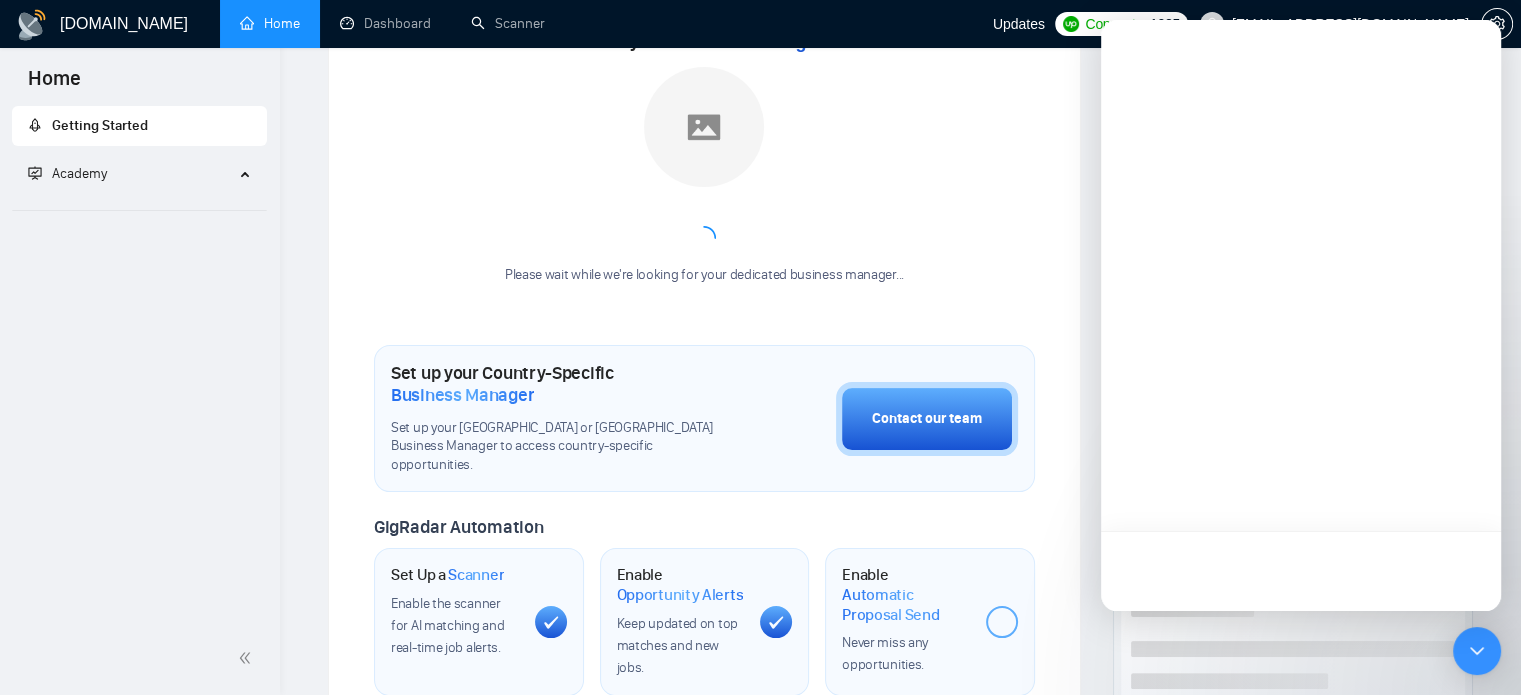 scroll, scrollTop: 300, scrollLeft: 0, axis: vertical 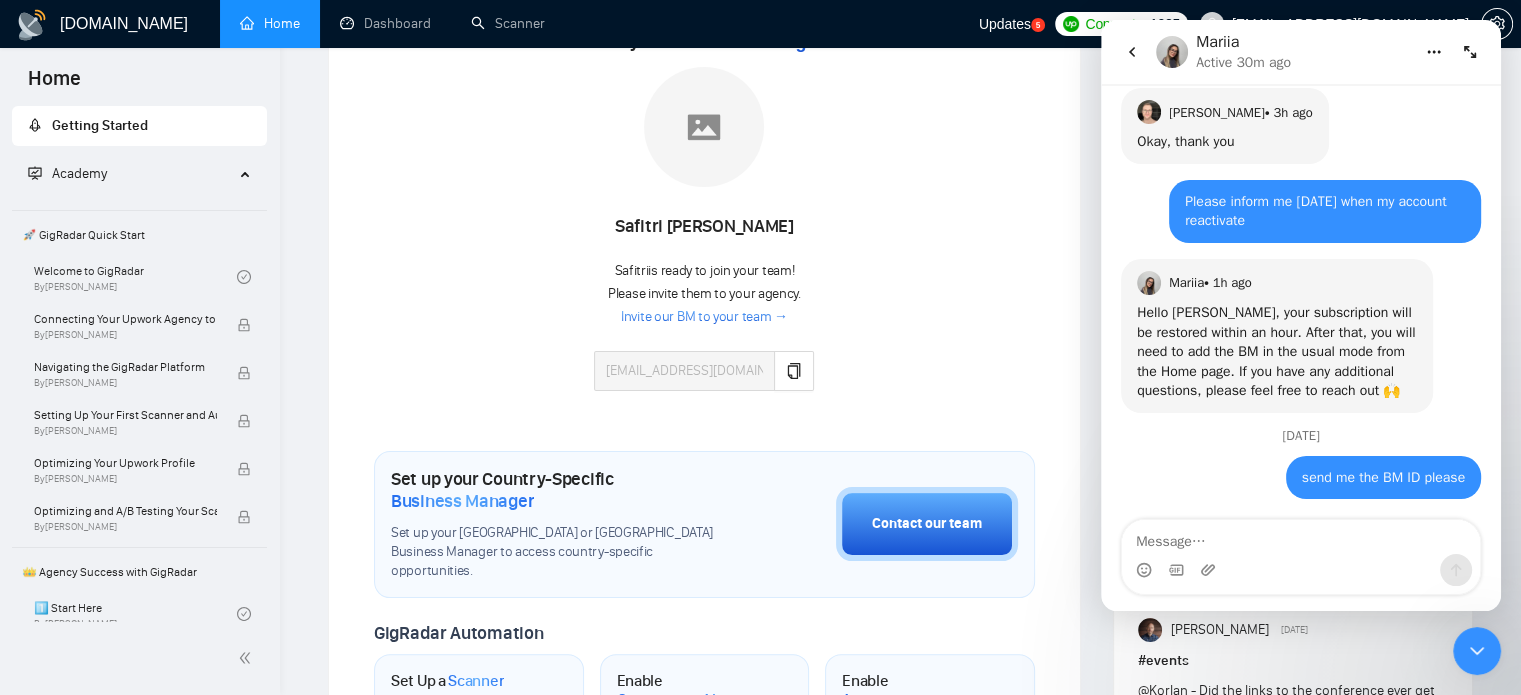 click 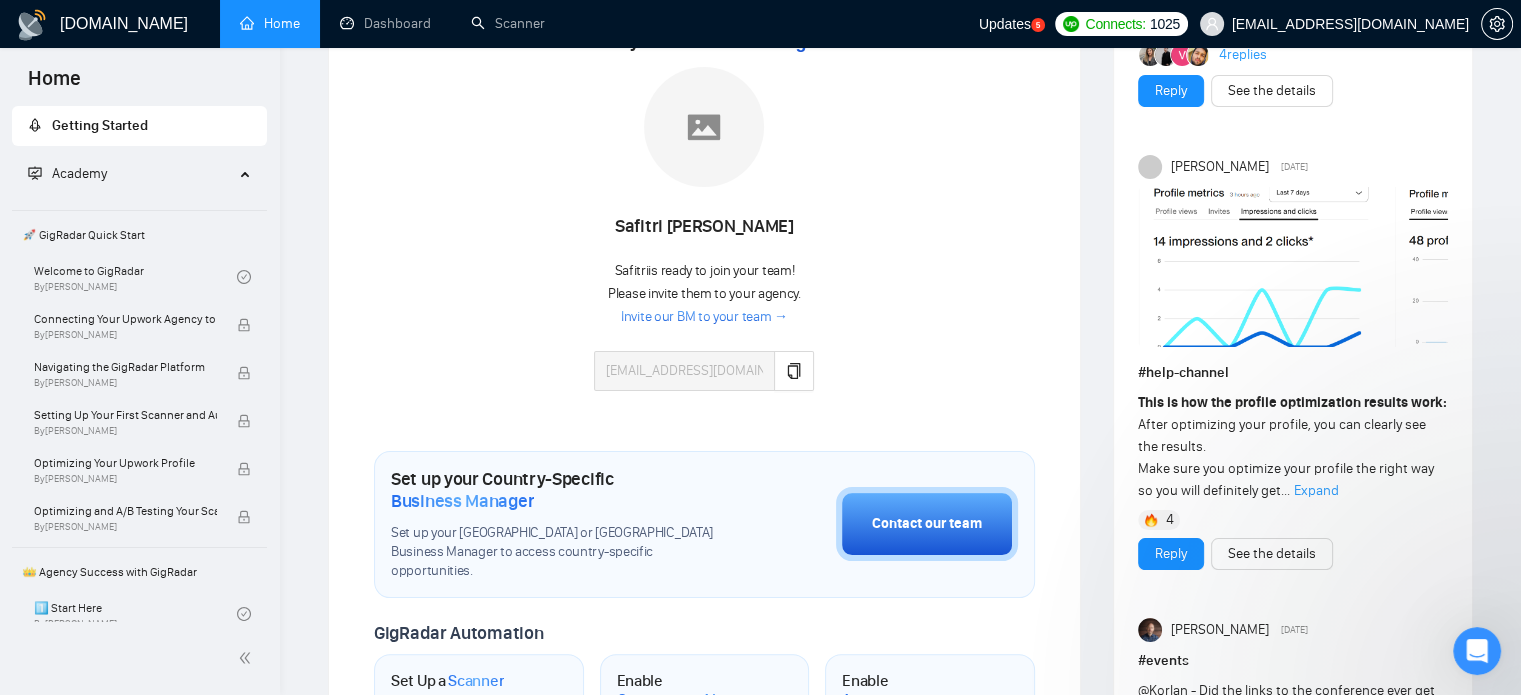 scroll, scrollTop: 0, scrollLeft: 0, axis: both 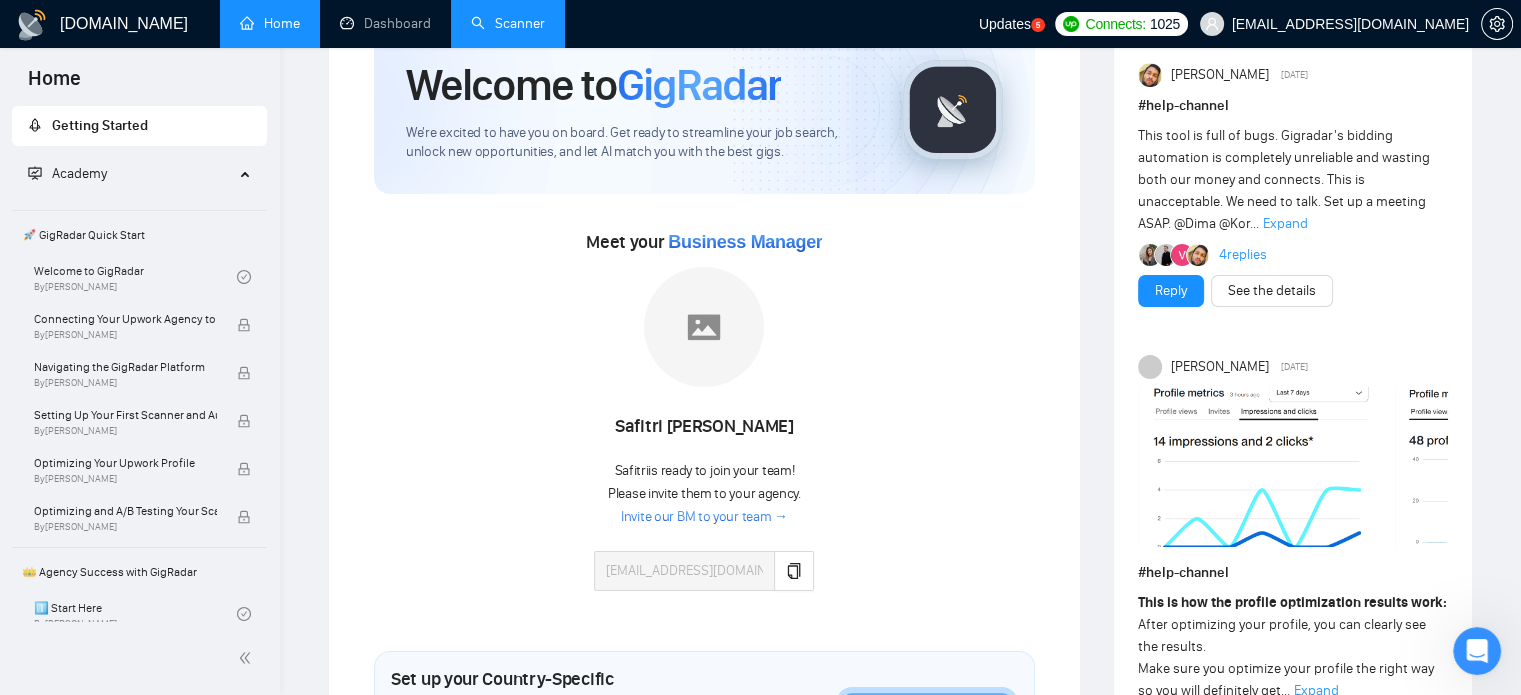 click on "Scanner" at bounding box center (508, 23) 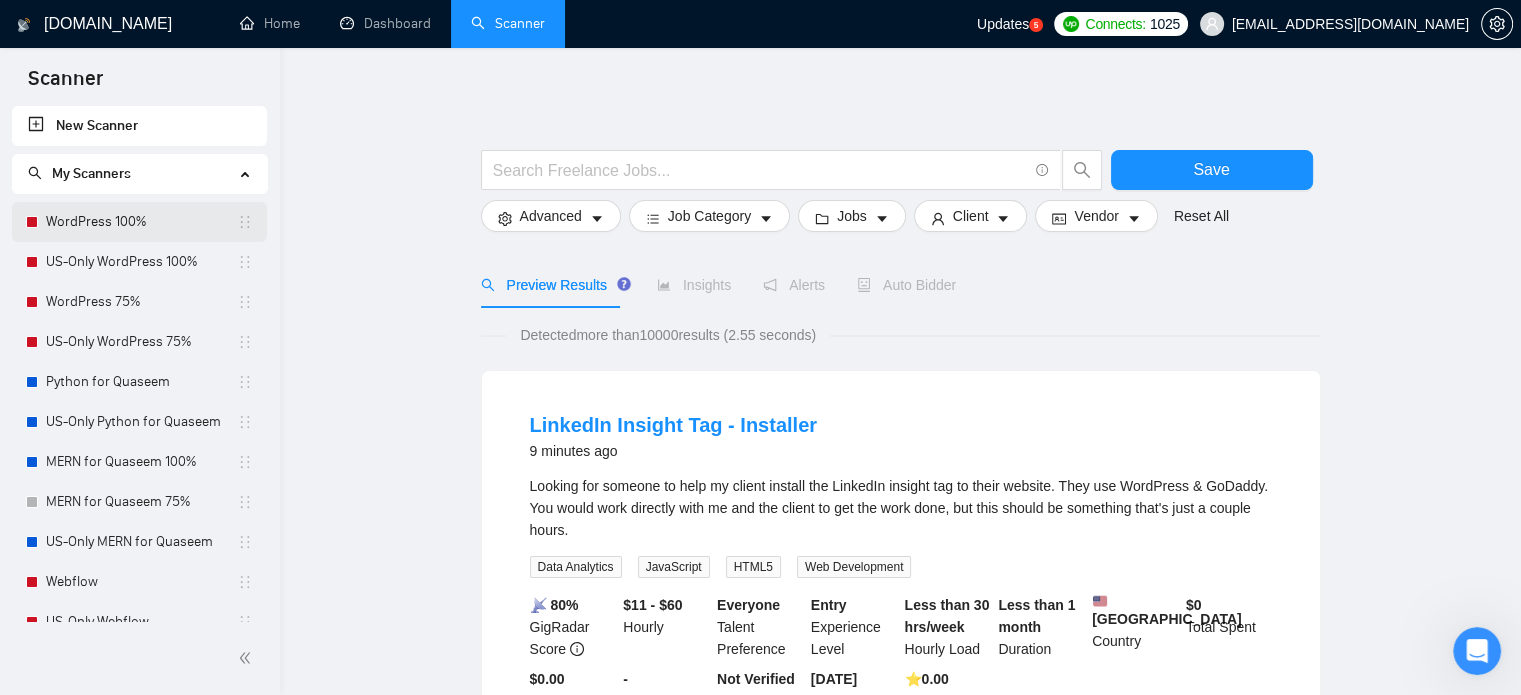 click on "WordPress 100%" at bounding box center [141, 222] 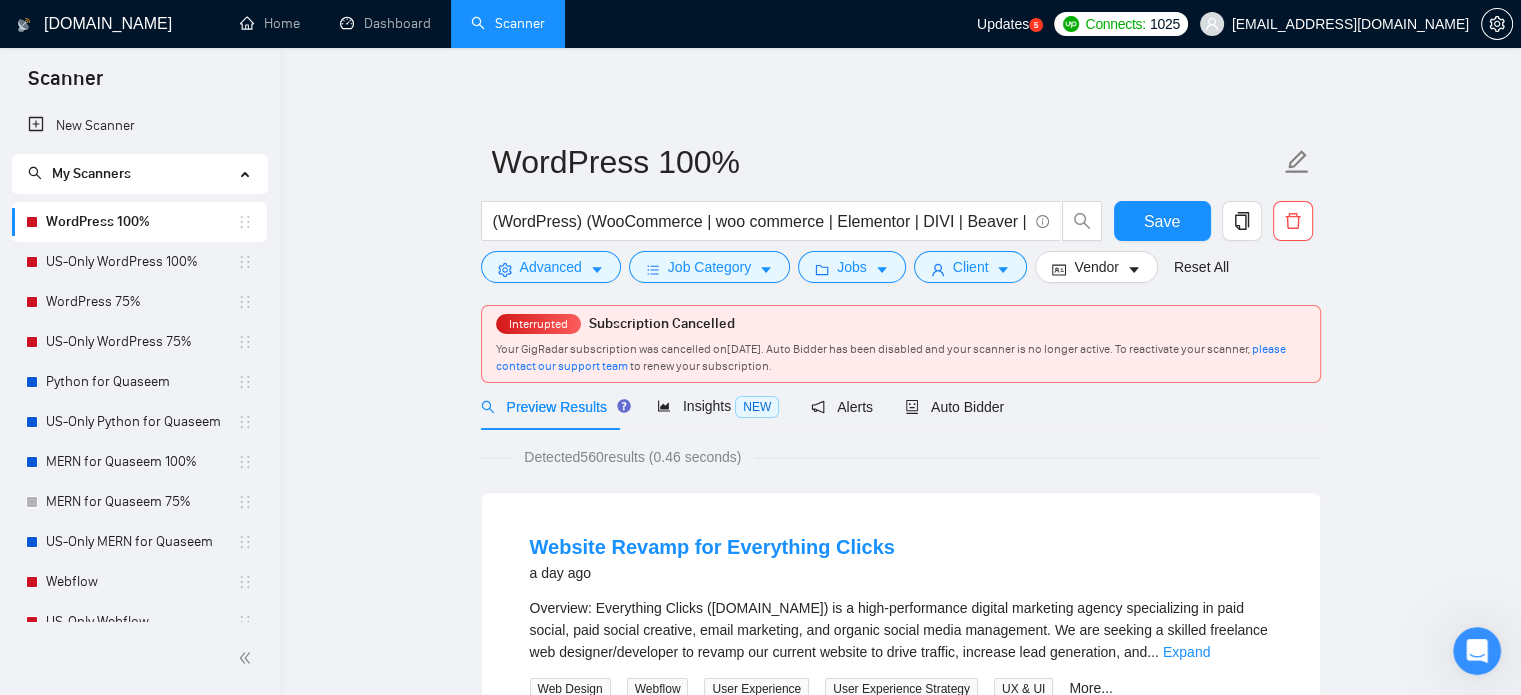 click on "My Scanners" at bounding box center (140, 174) 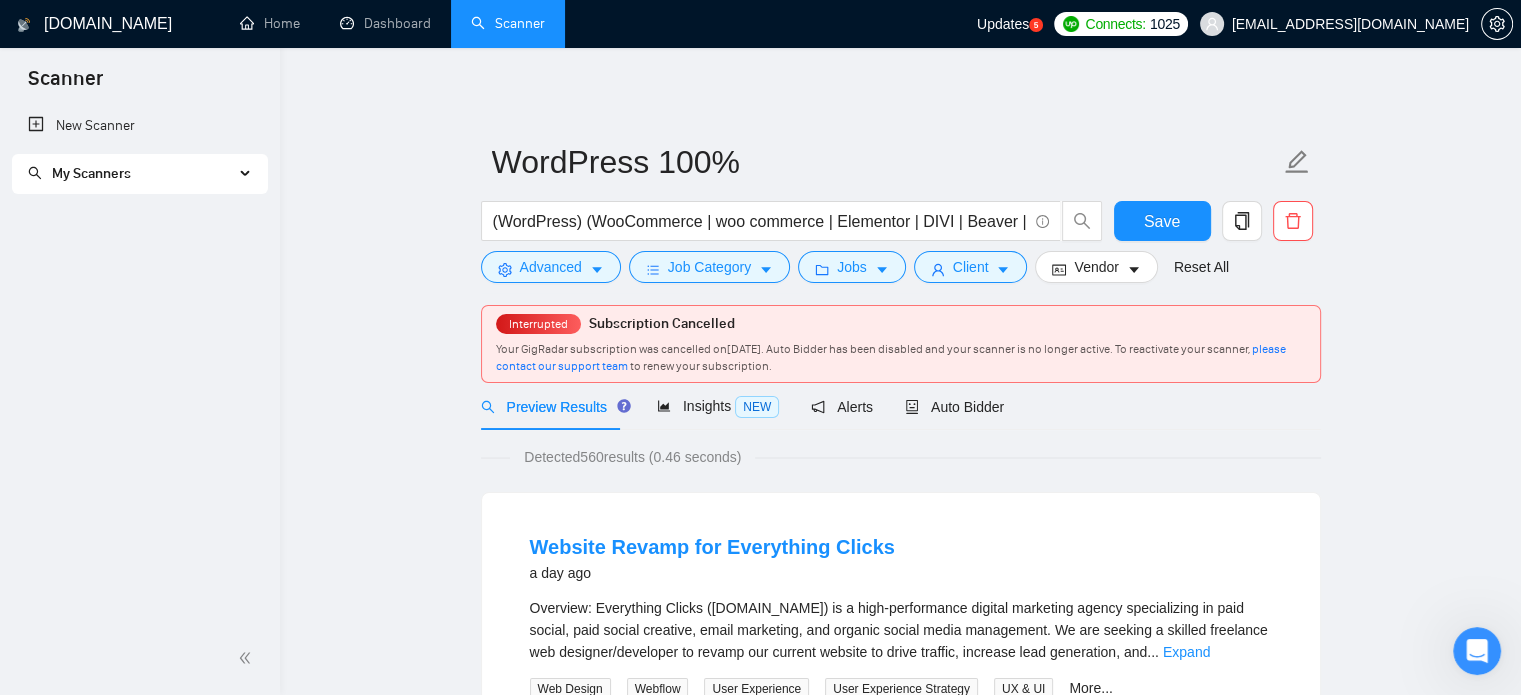 click on "My Scanners" at bounding box center (131, 174) 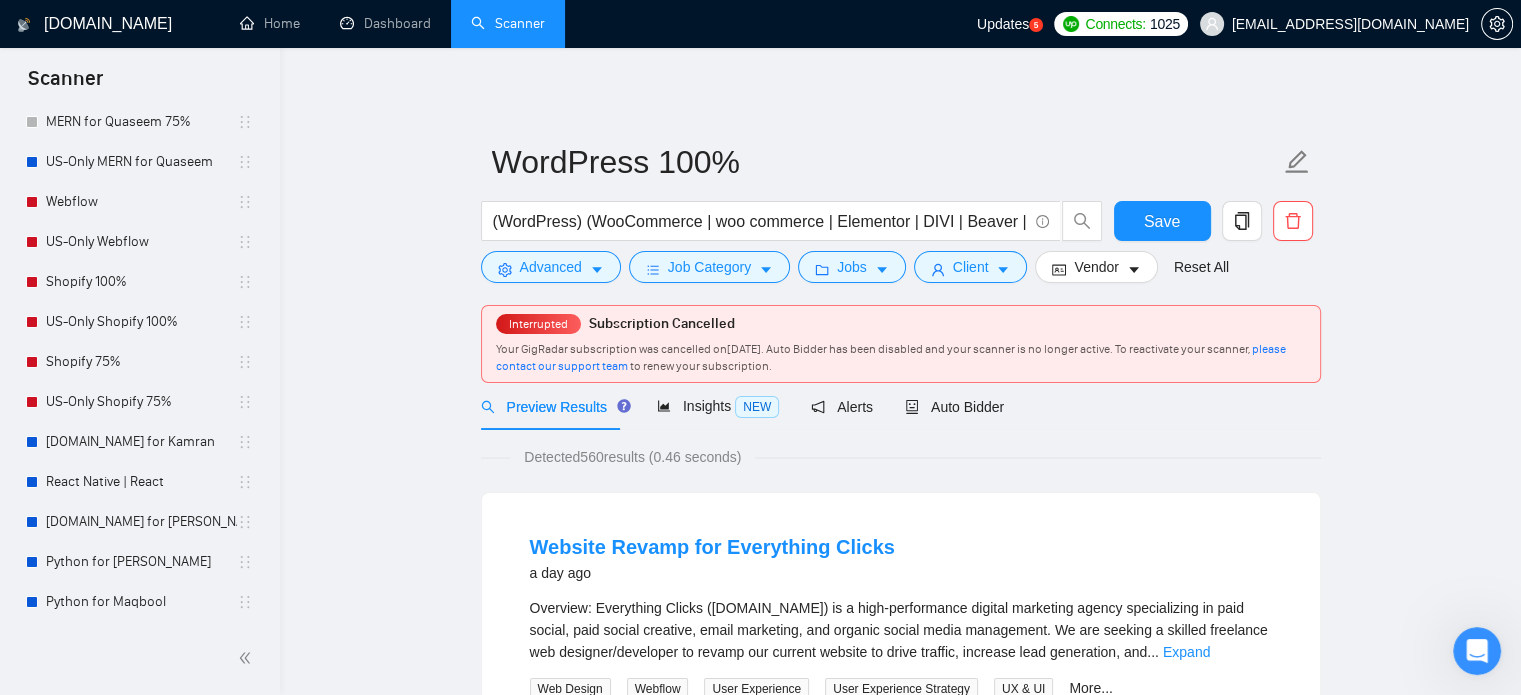scroll, scrollTop: 0, scrollLeft: 0, axis: both 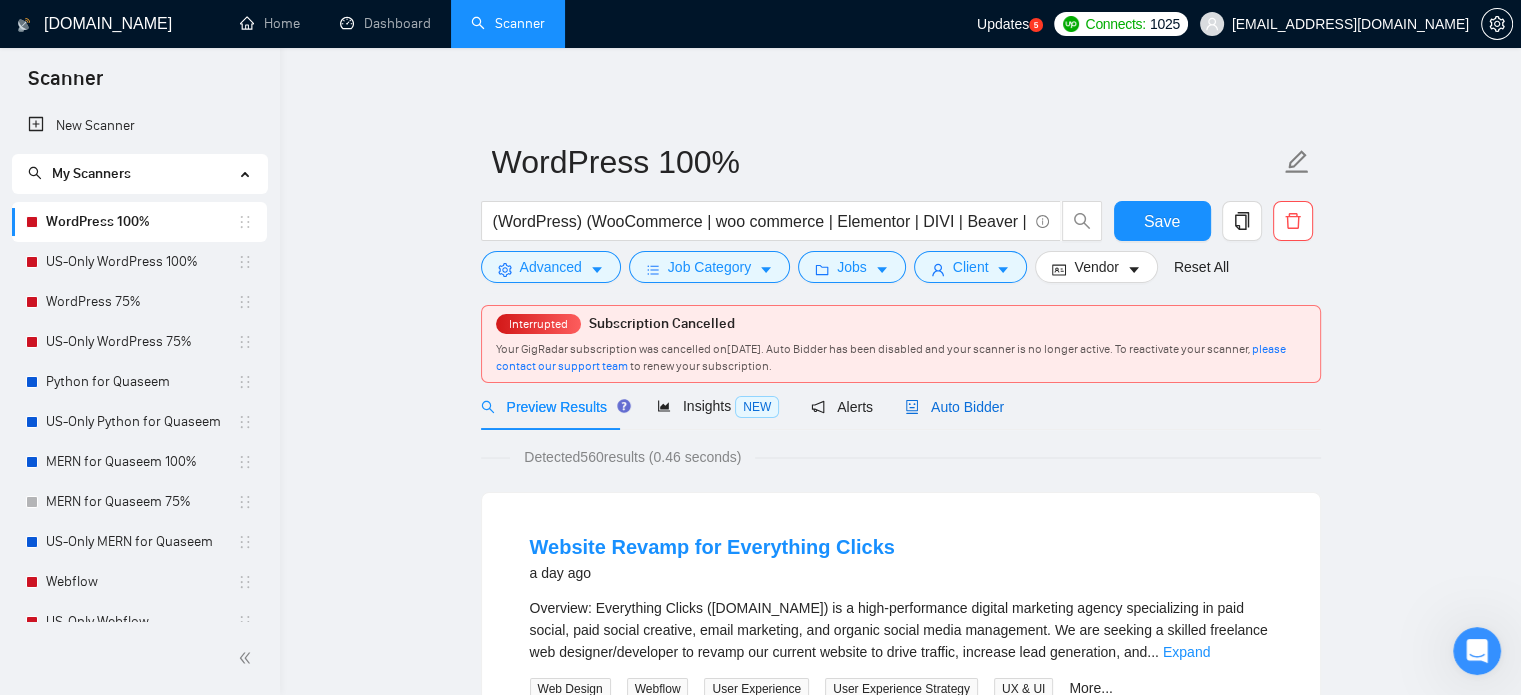 click on "Auto Bidder" at bounding box center (954, 407) 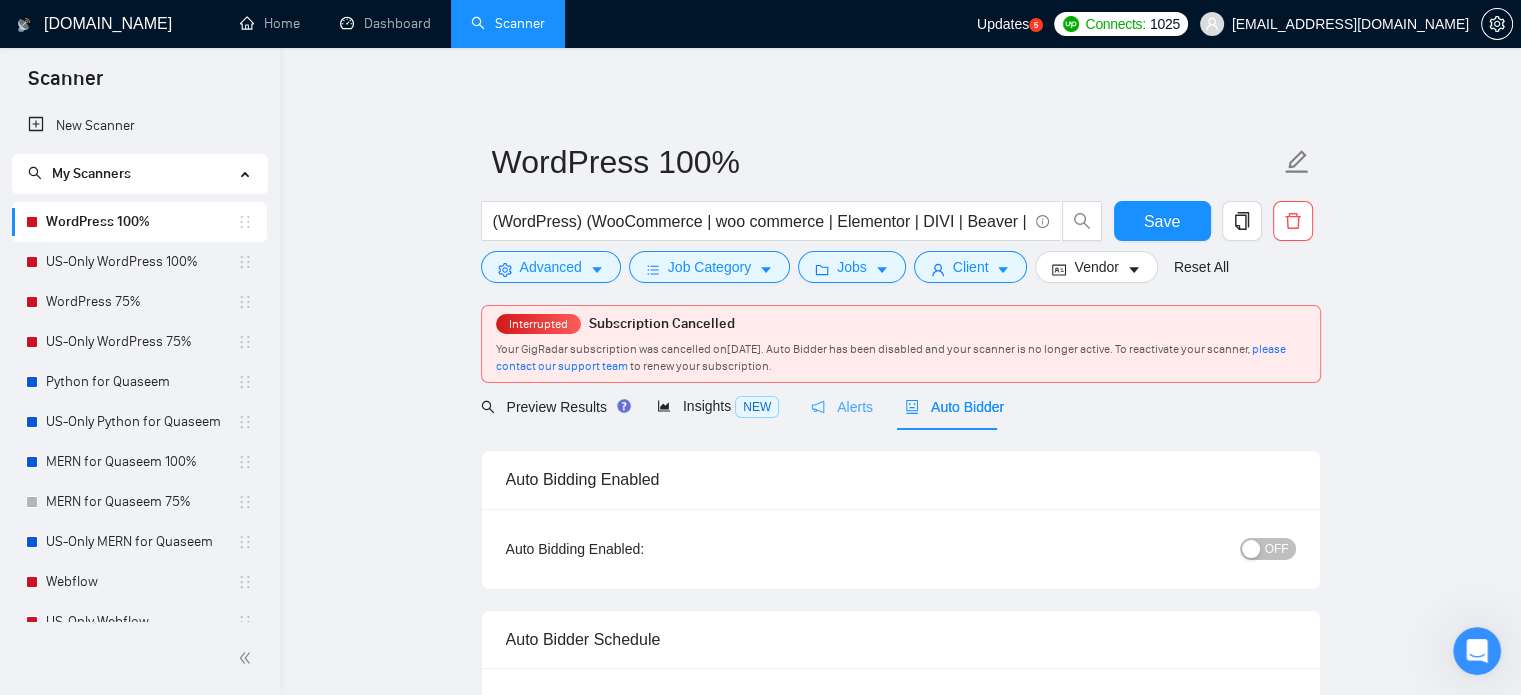 type 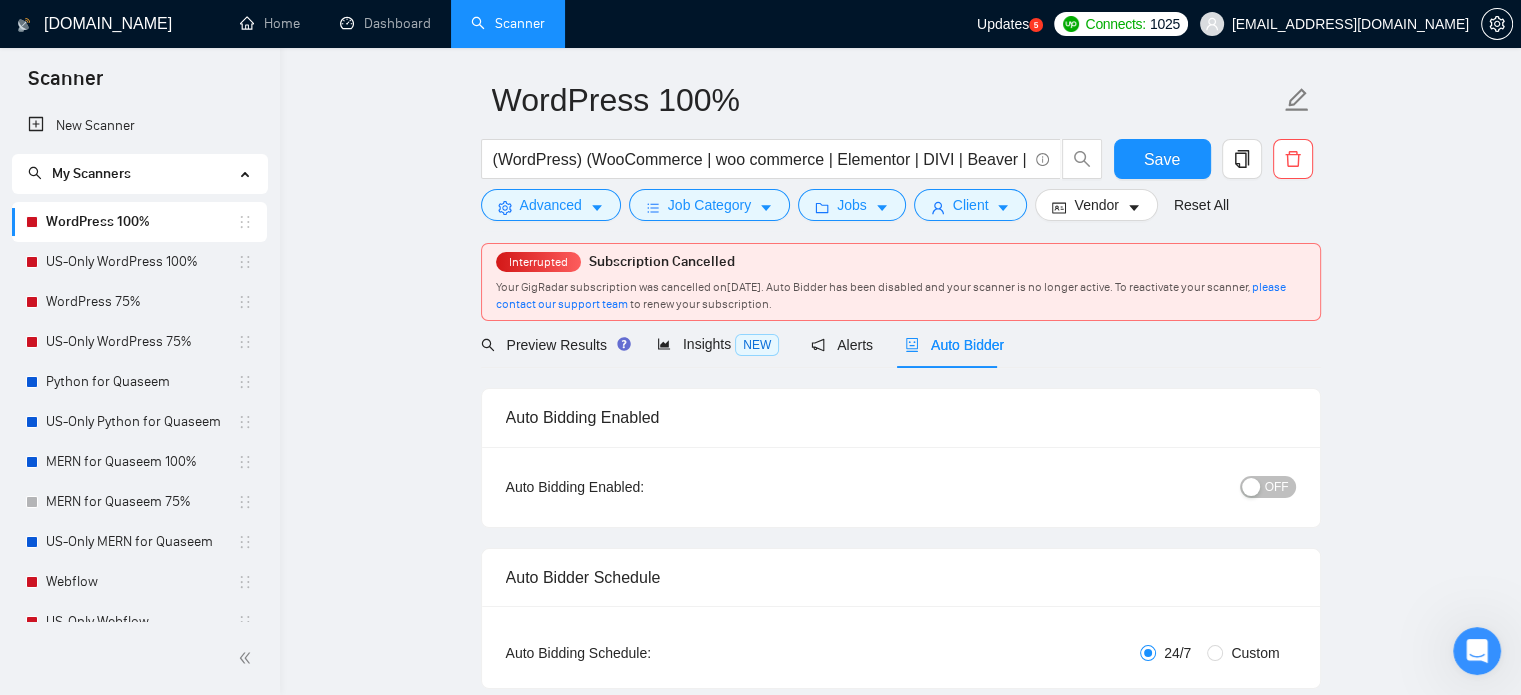 scroll, scrollTop: 0, scrollLeft: 0, axis: both 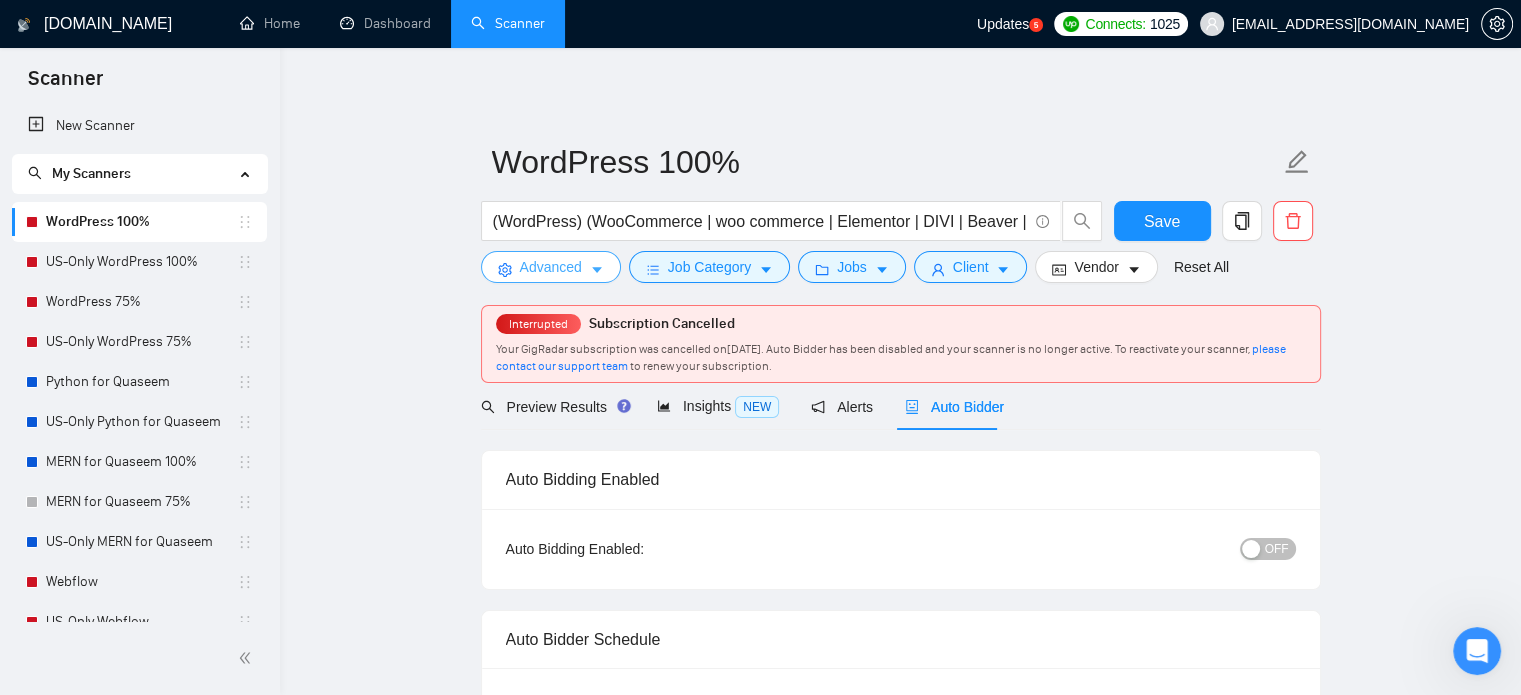 click on "Advanced" at bounding box center (551, 267) 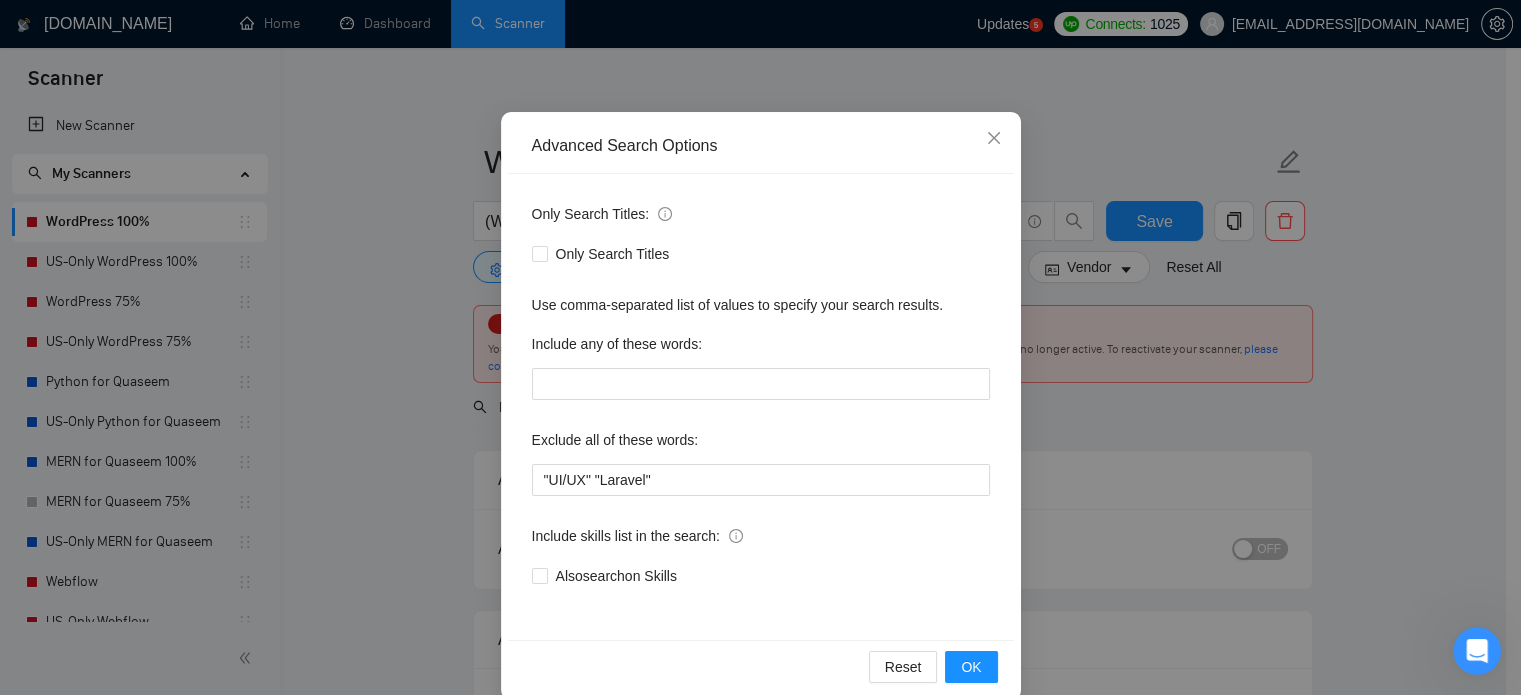 scroll, scrollTop: 136, scrollLeft: 0, axis: vertical 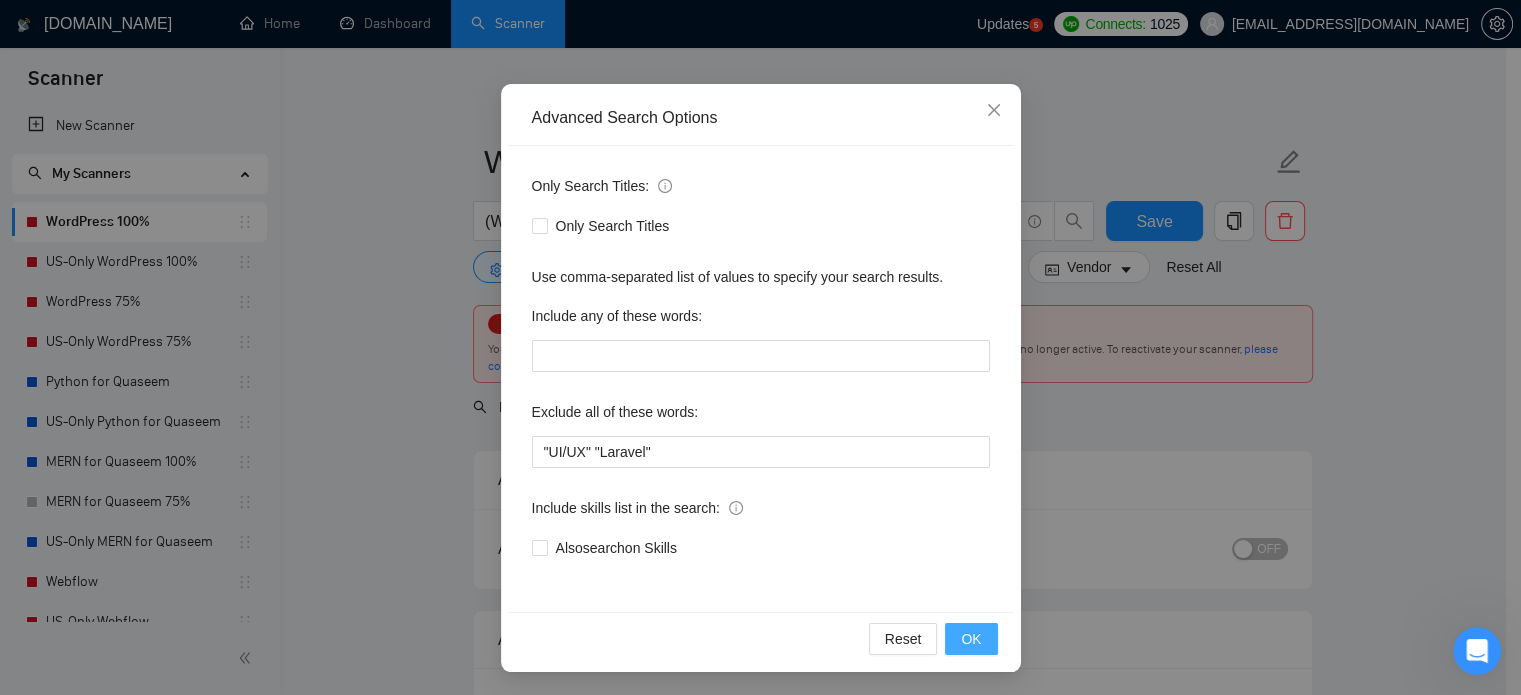 click on "OK" at bounding box center (971, 639) 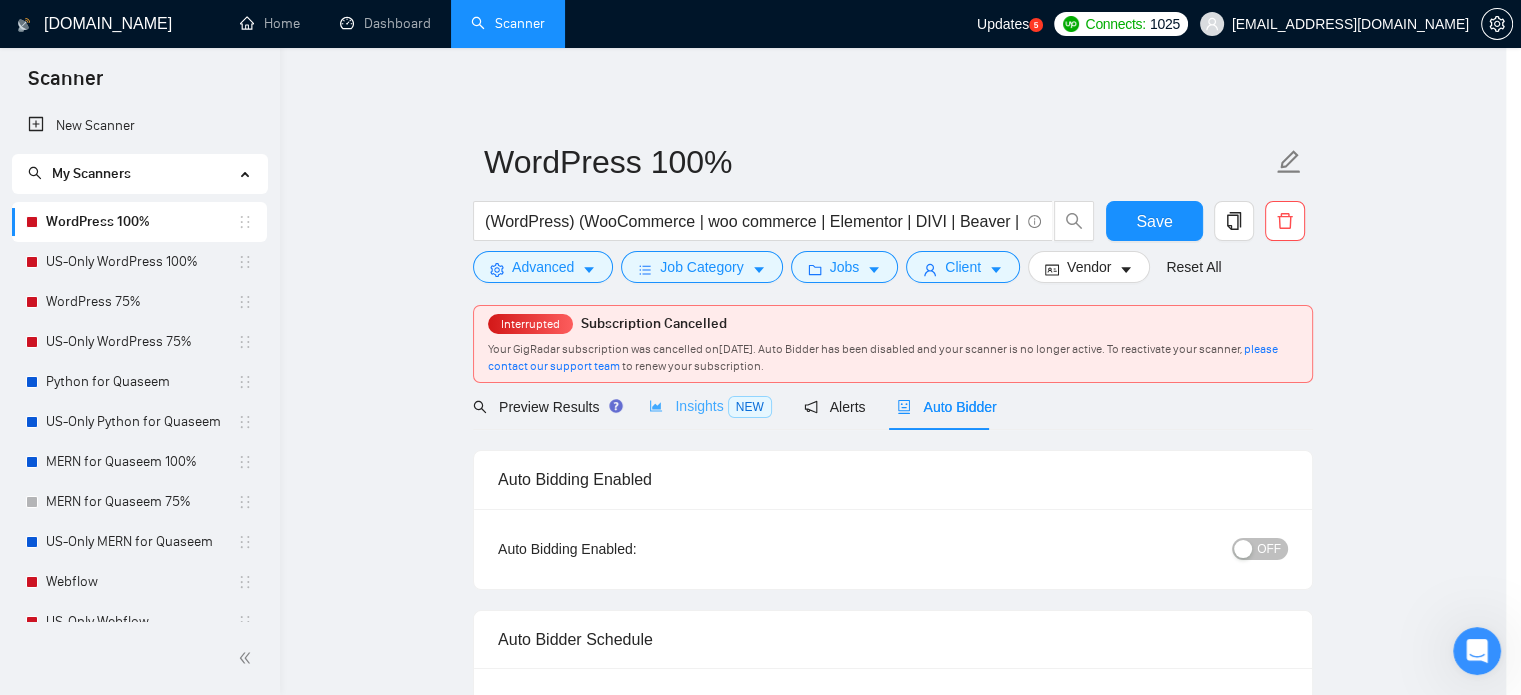 scroll, scrollTop: 36, scrollLeft: 0, axis: vertical 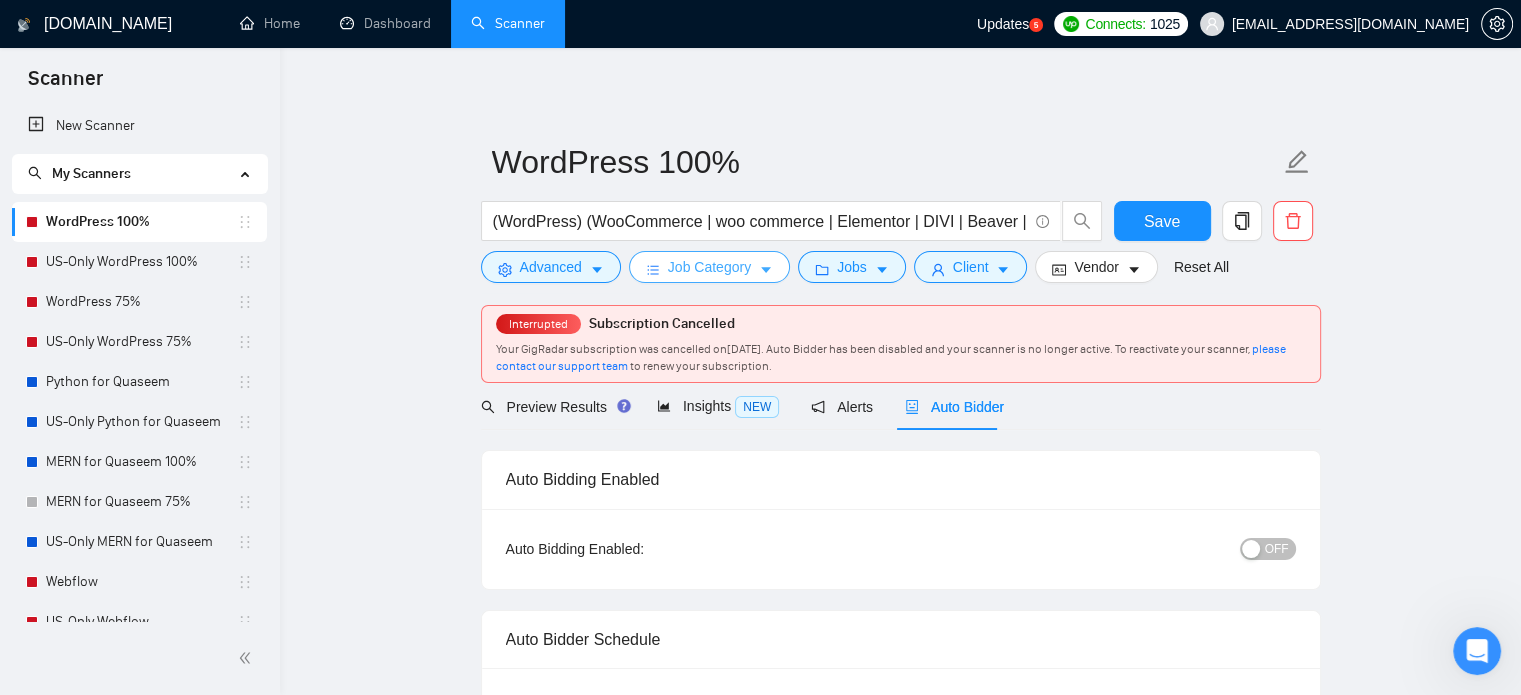 click on "Job Category" at bounding box center (709, 267) 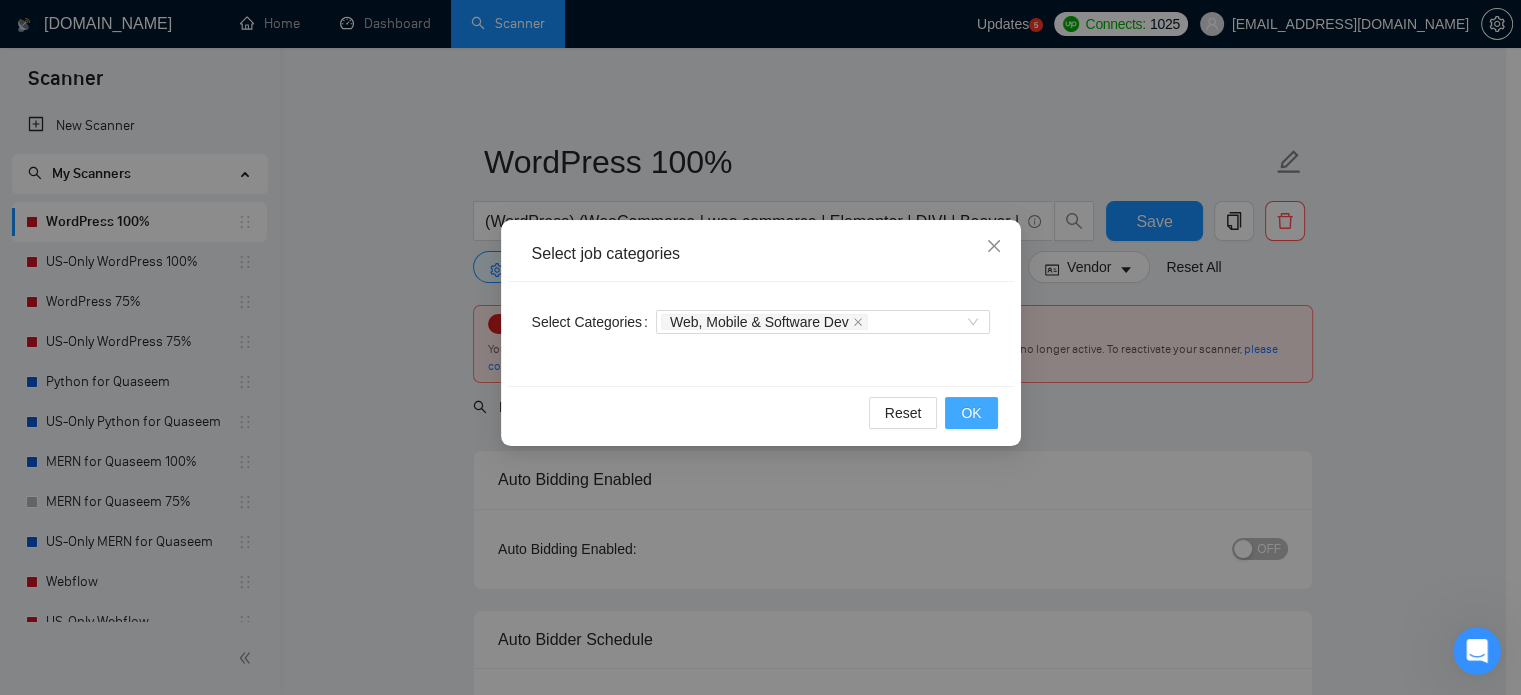 click on "OK" at bounding box center [971, 413] 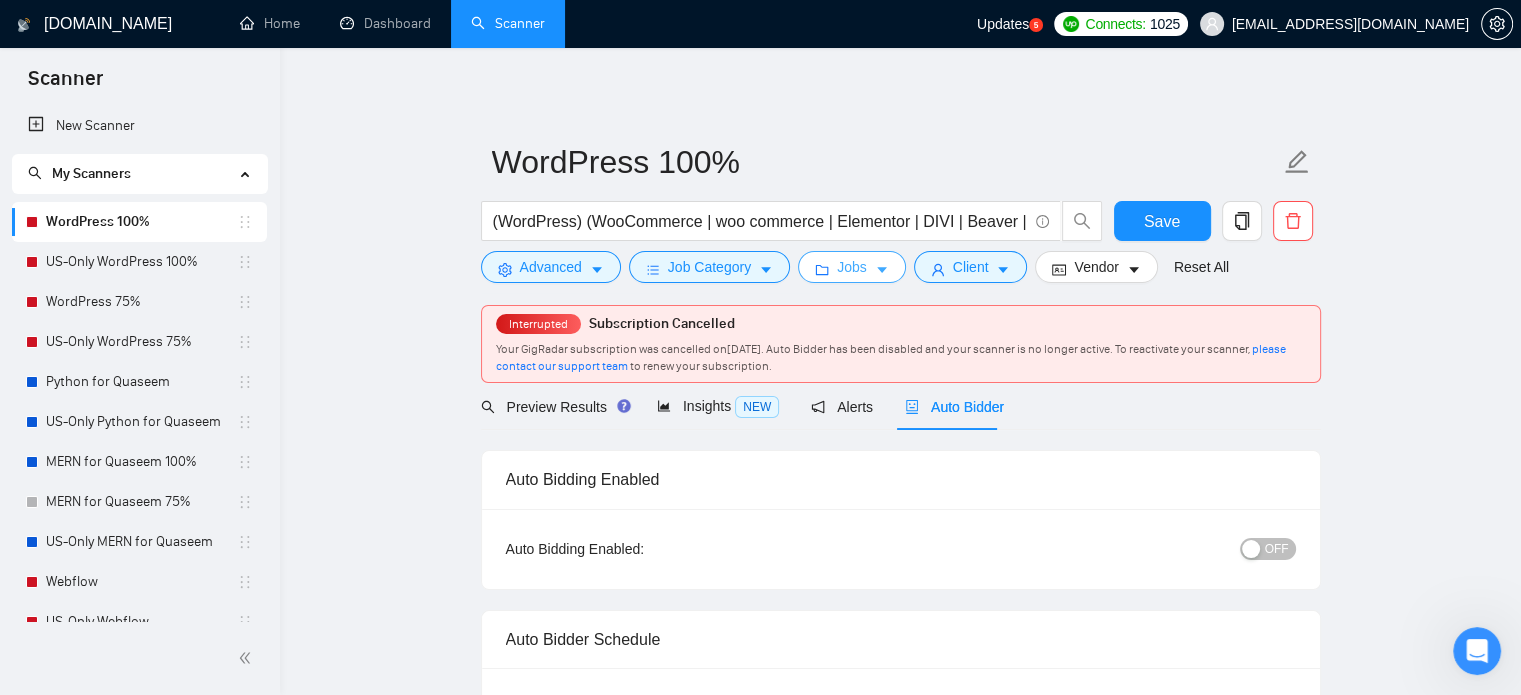 click on "Jobs" at bounding box center [852, 267] 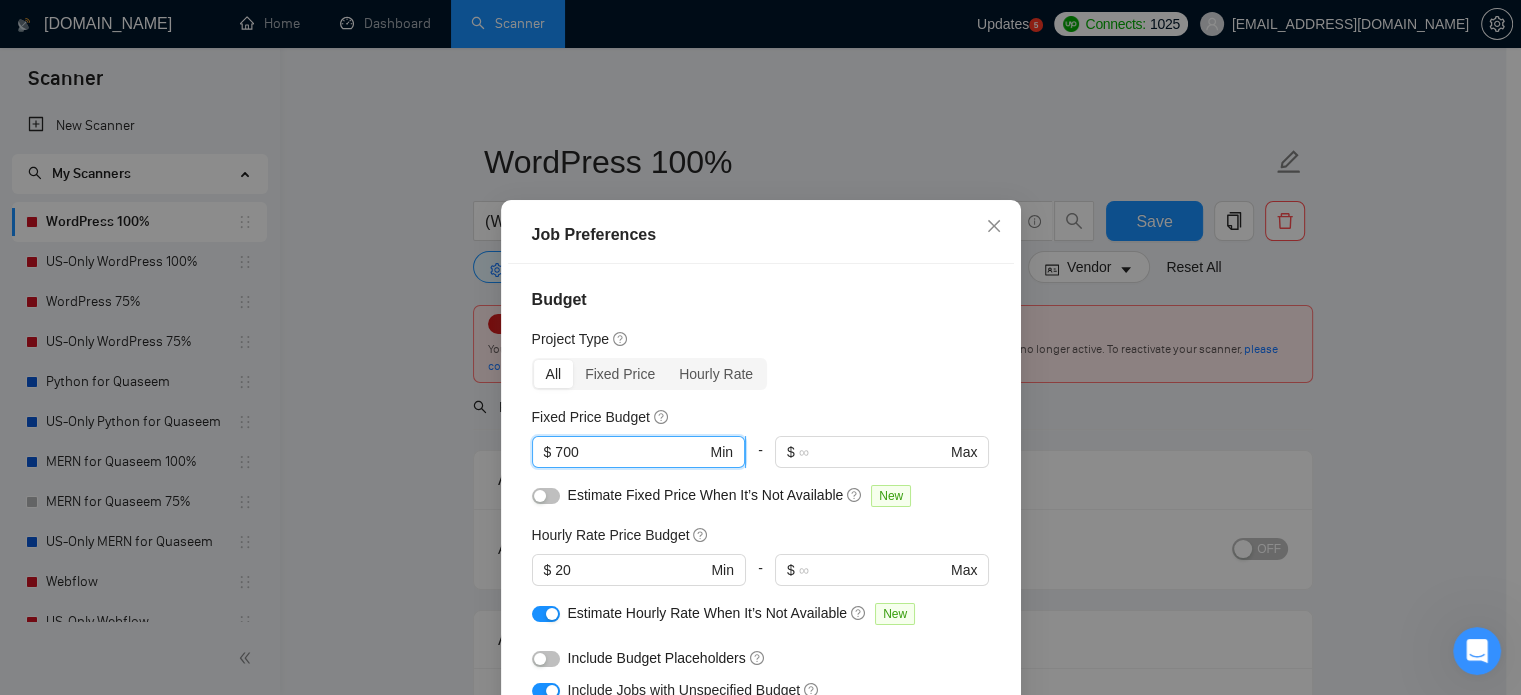 click on "700" at bounding box center (630, 452) 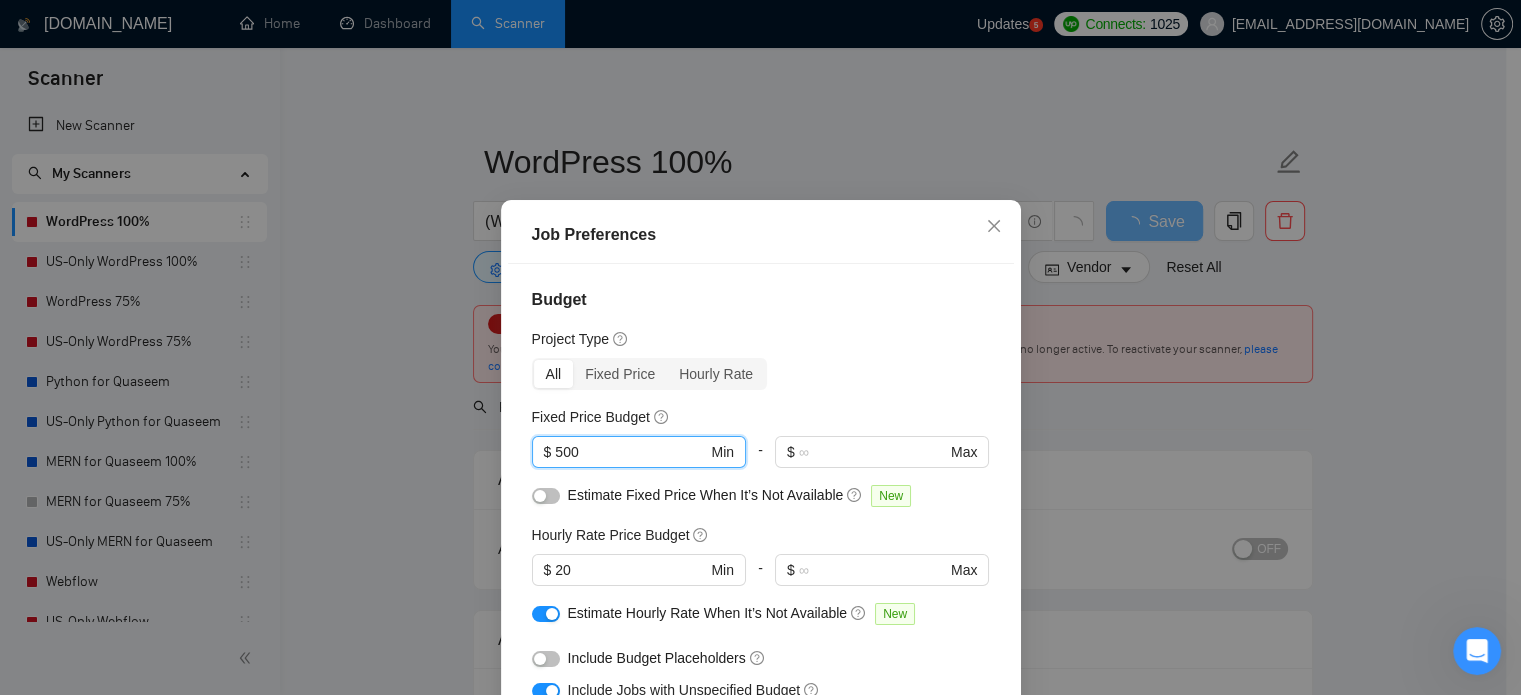 type on "500" 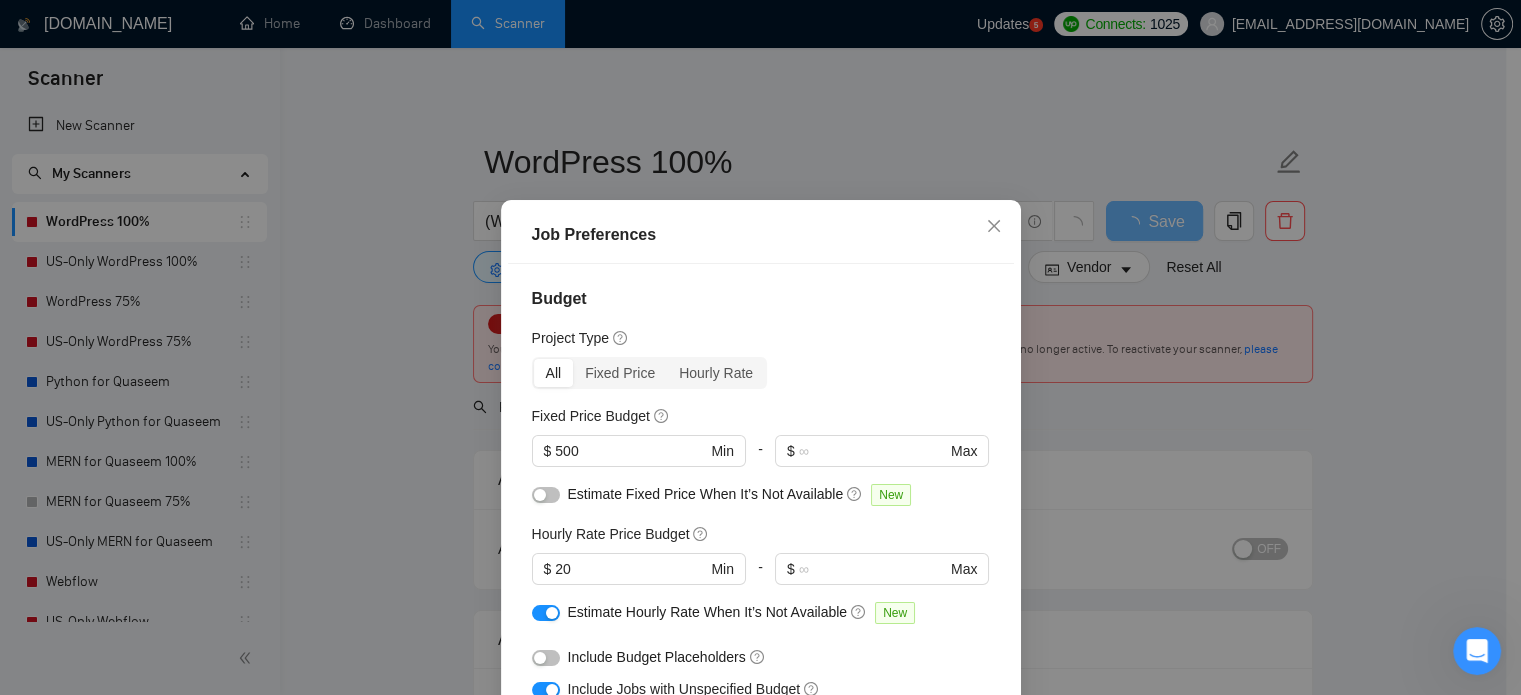 scroll, scrollTop: 0, scrollLeft: 0, axis: both 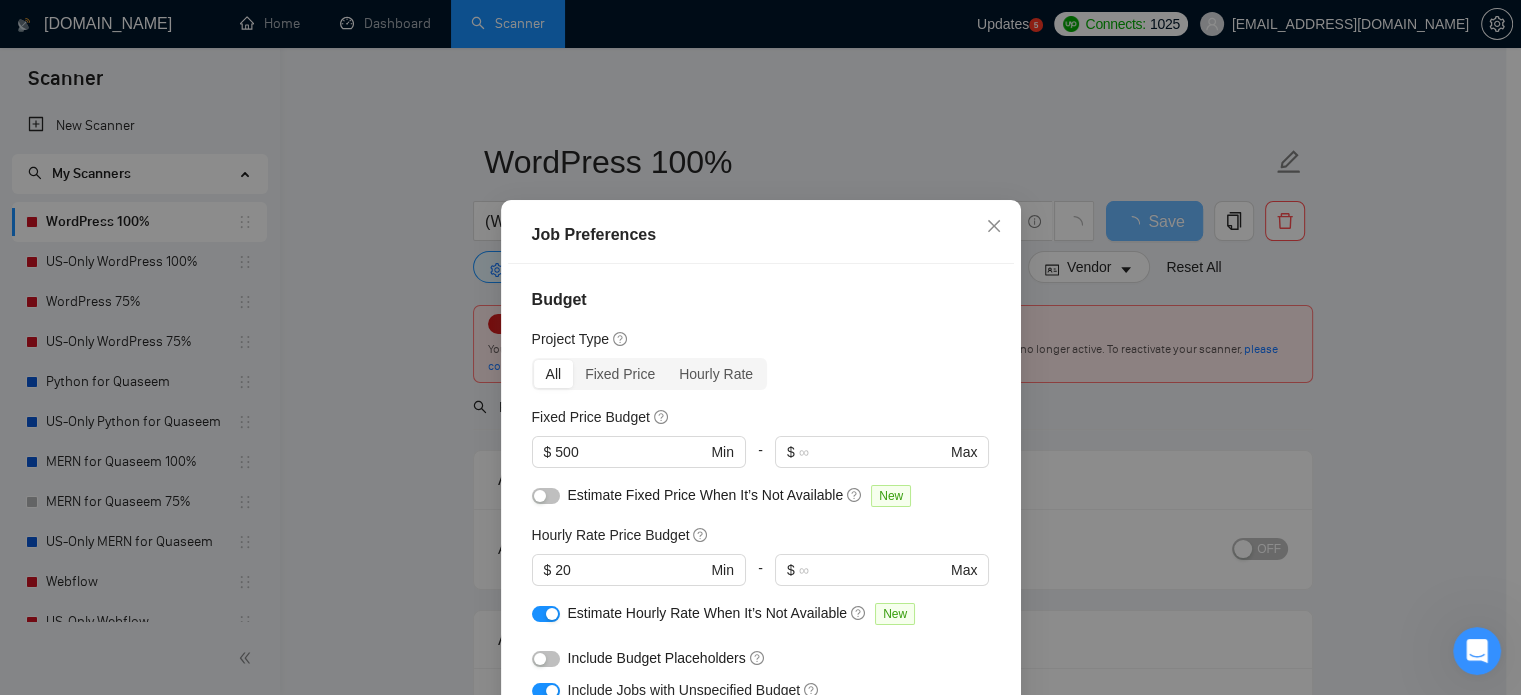 click at bounding box center (546, 496) 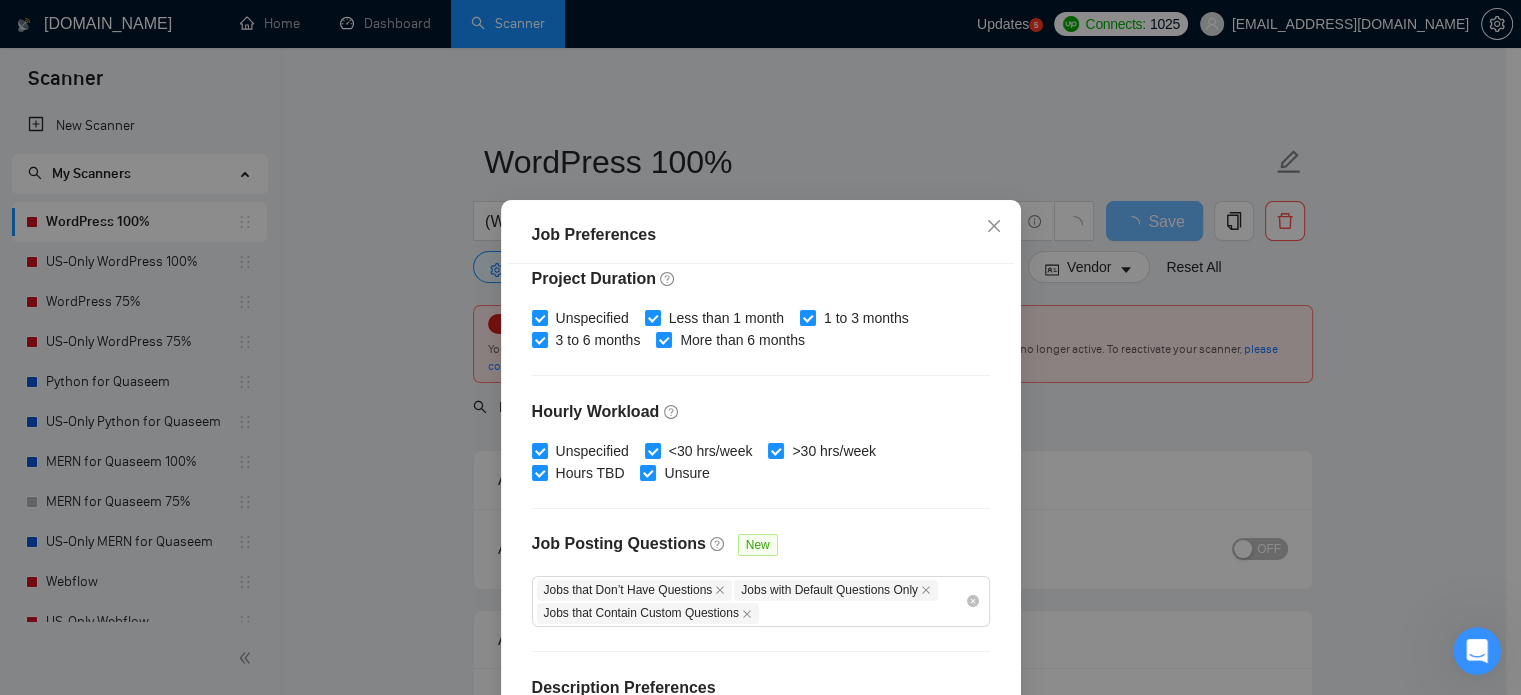 scroll, scrollTop: 659, scrollLeft: 0, axis: vertical 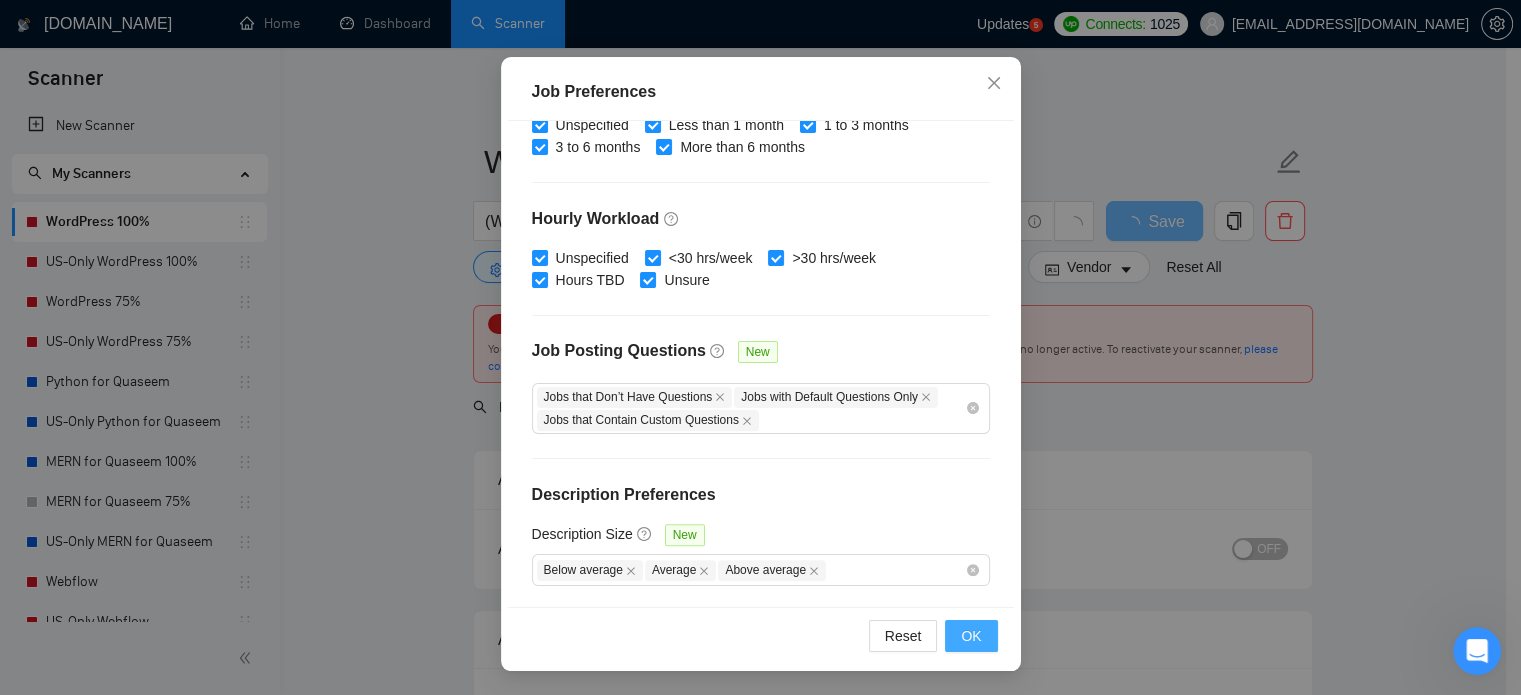 click on "OK" at bounding box center [971, 636] 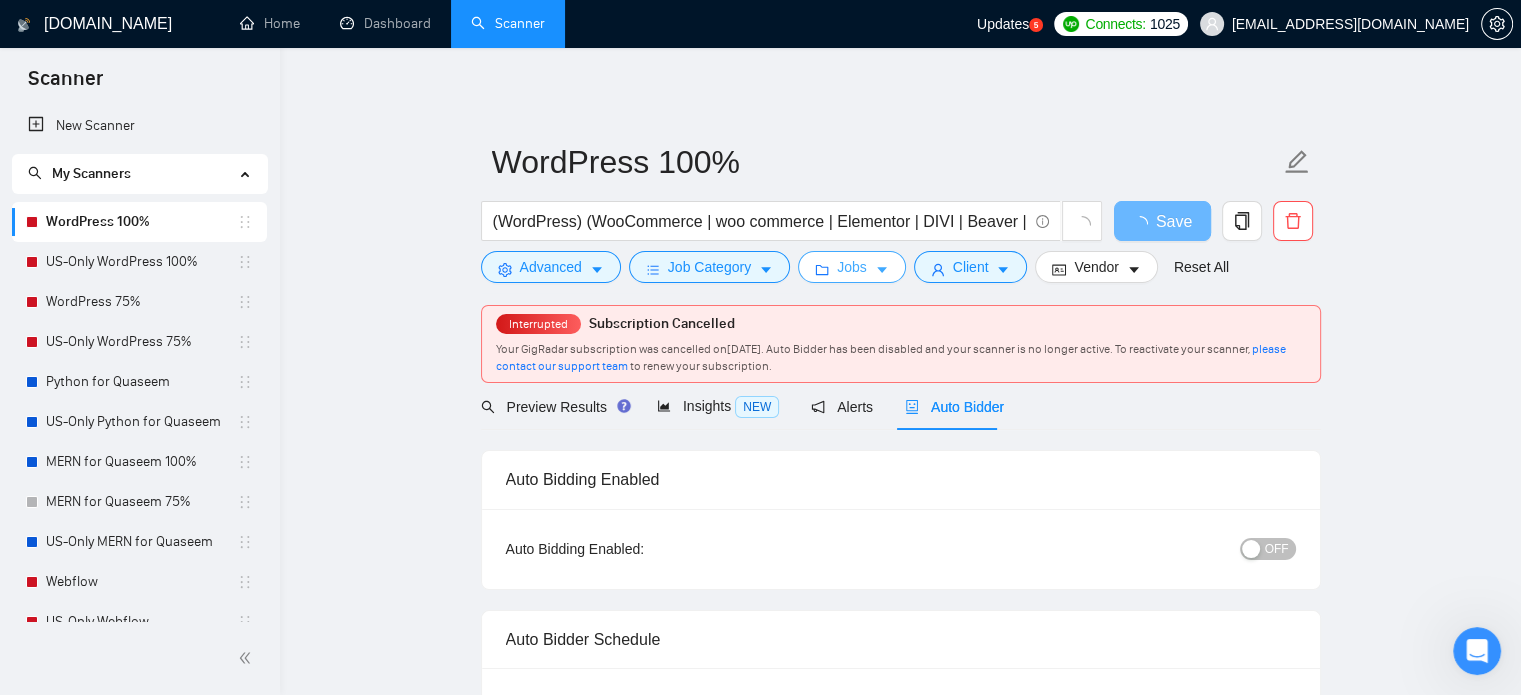 click on "Jobs" at bounding box center [852, 267] 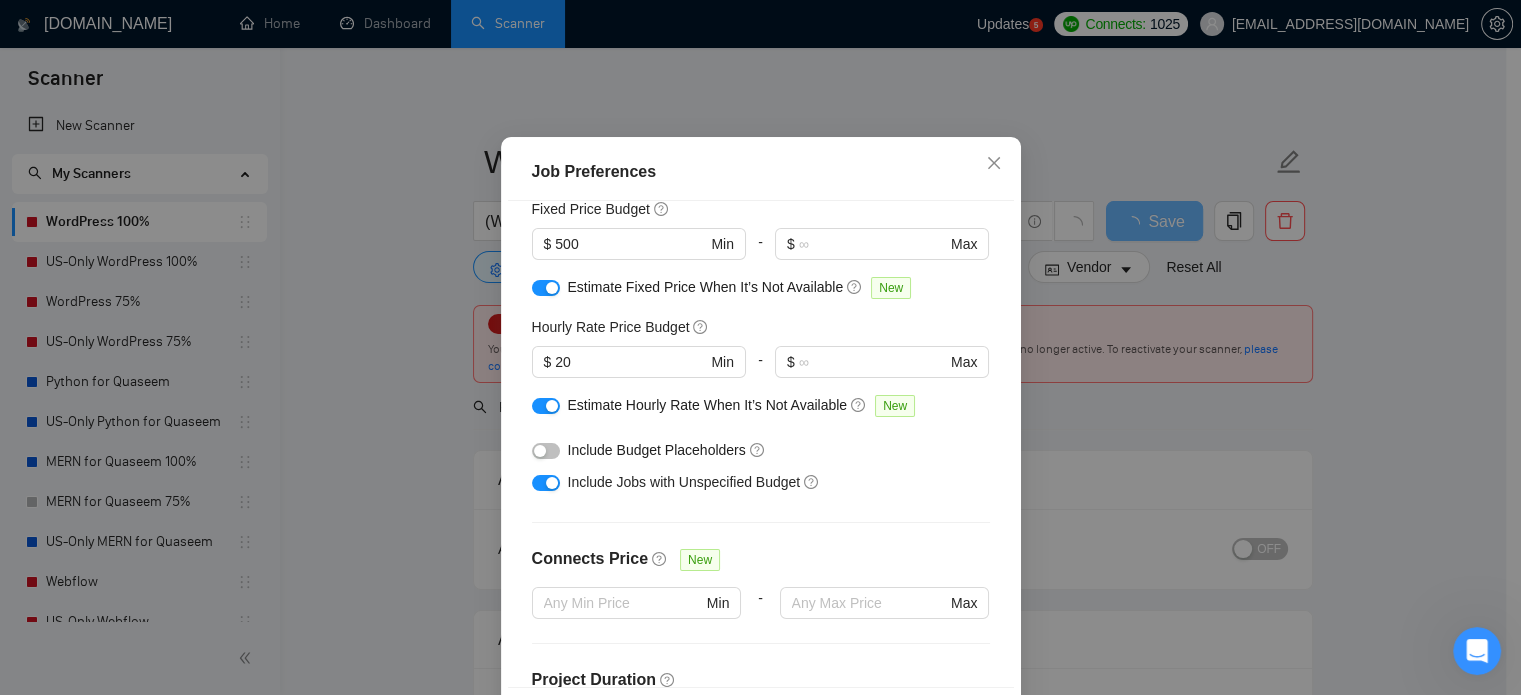 scroll, scrollTop: 0, scrollLeft: 0, axis: both 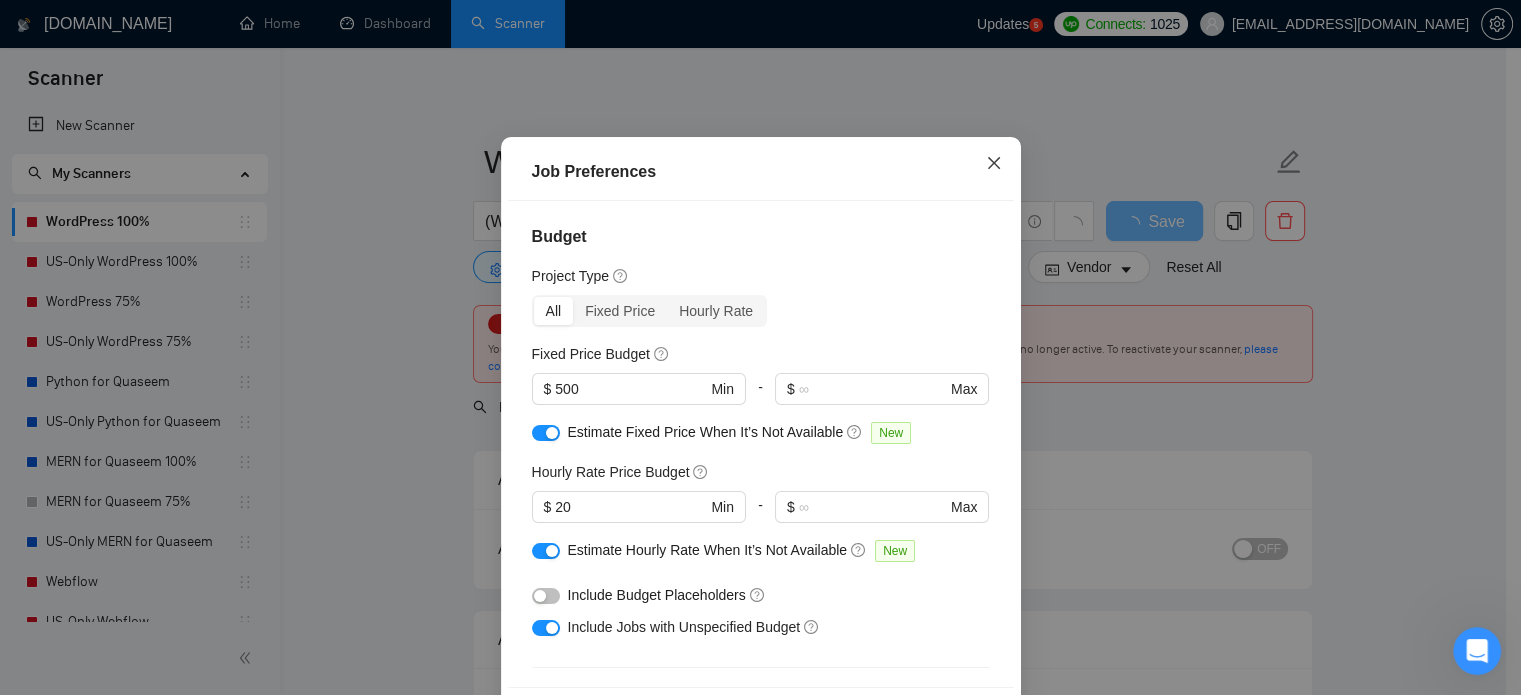 click 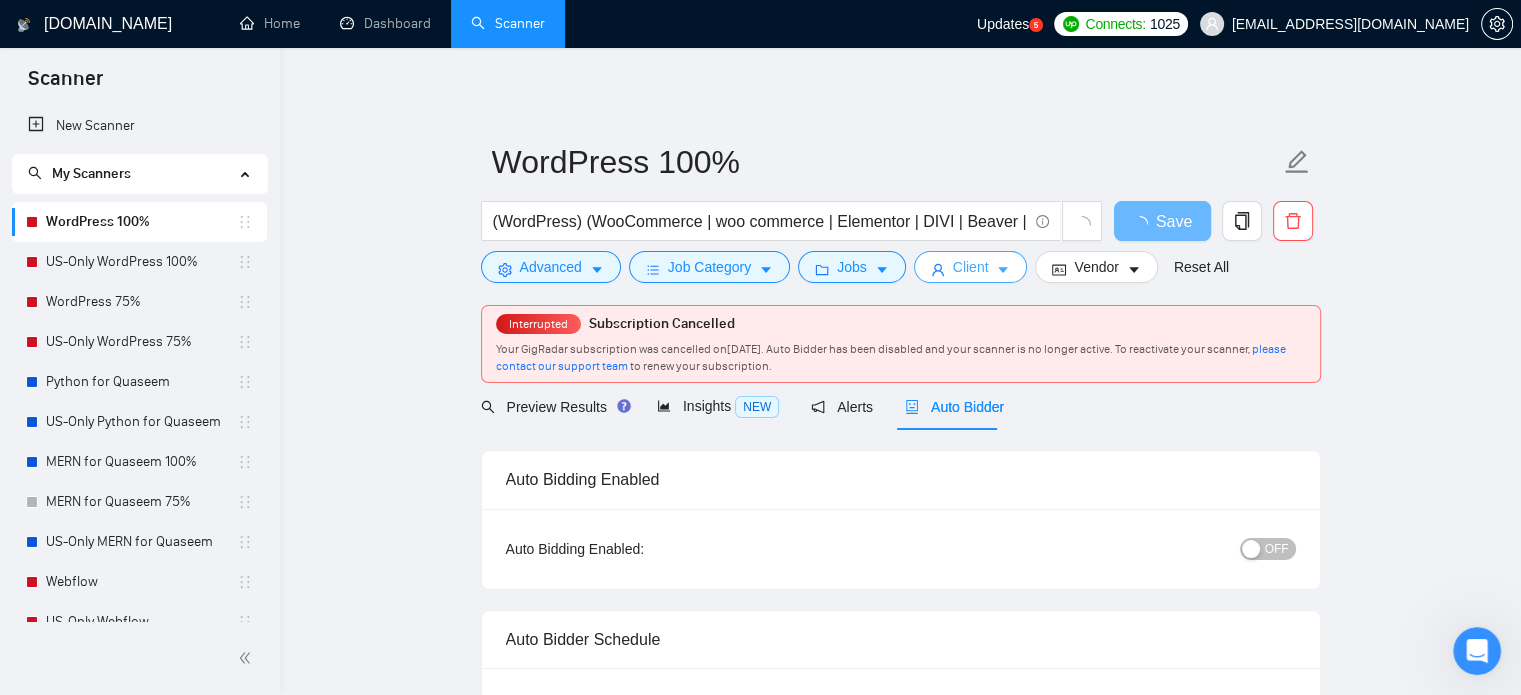 click on "Client" at bounding box center [971, 267] 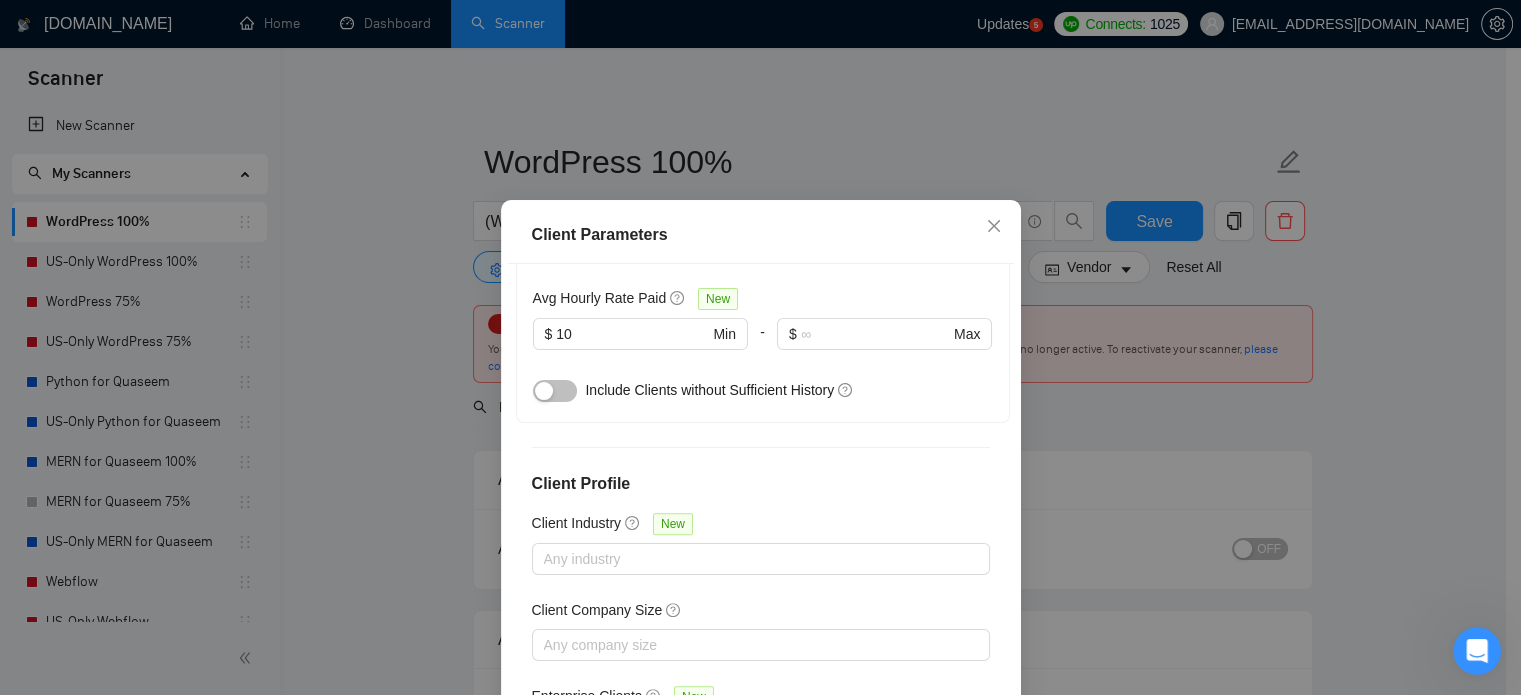 scroll, scrollTop: 788, scrollLeft: 0, axis: vertical 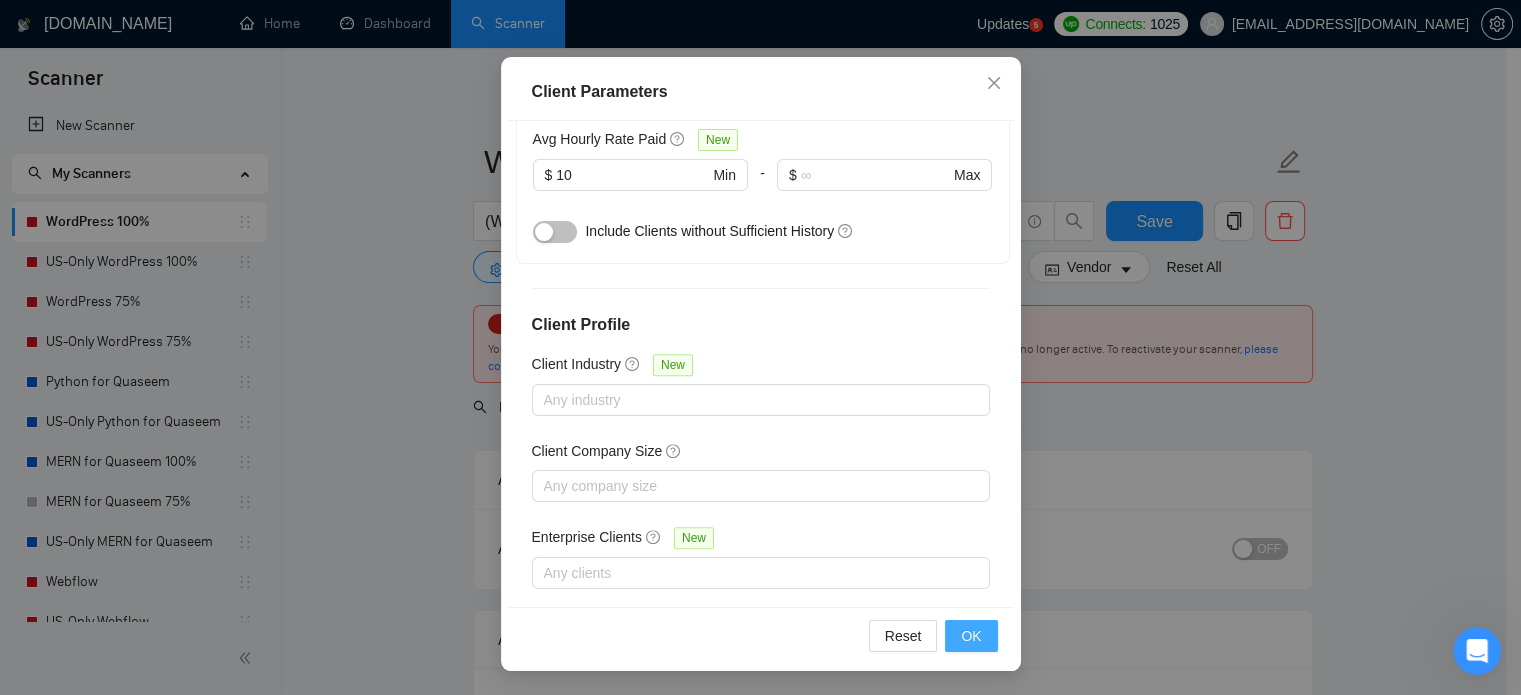 click on "OK" at bounding box center (971, 636) 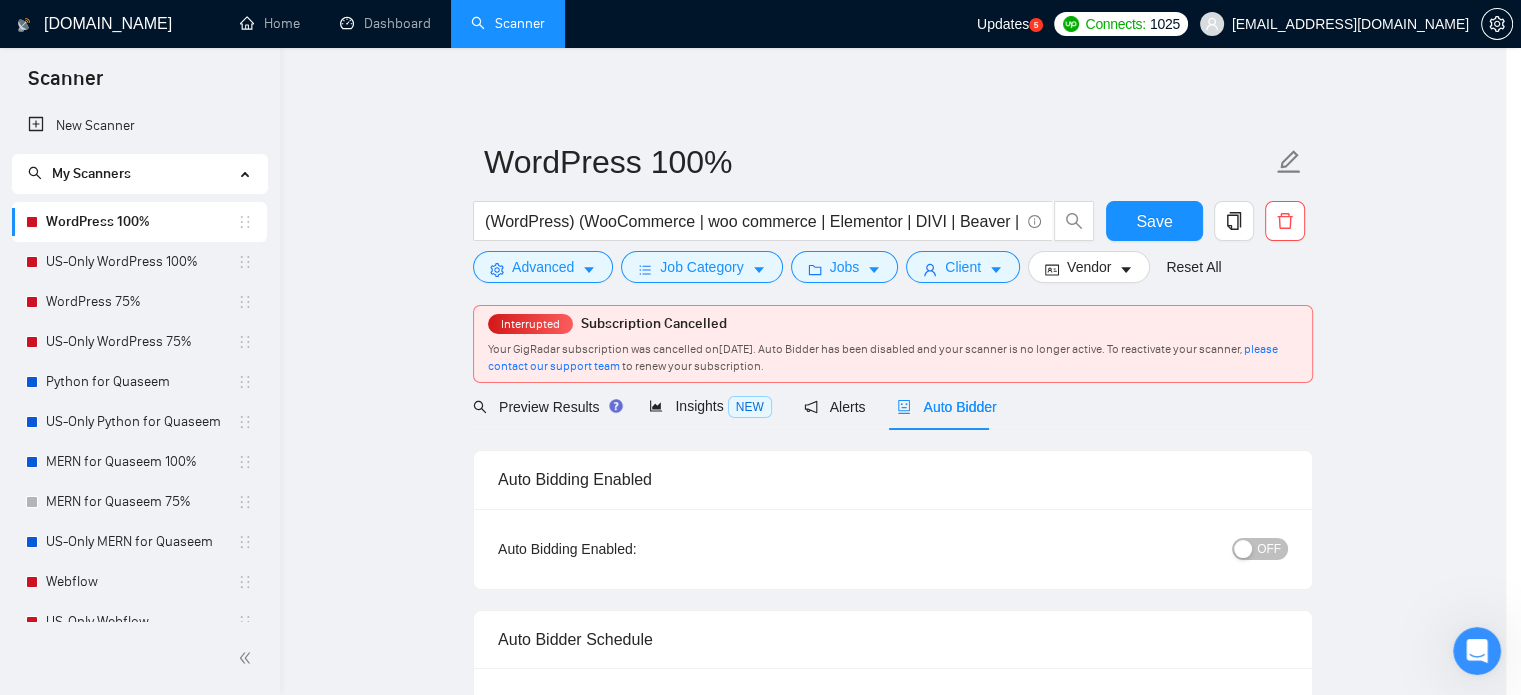 scroll, scrollTop: 63, scrollLeft: 0, axis: vertical 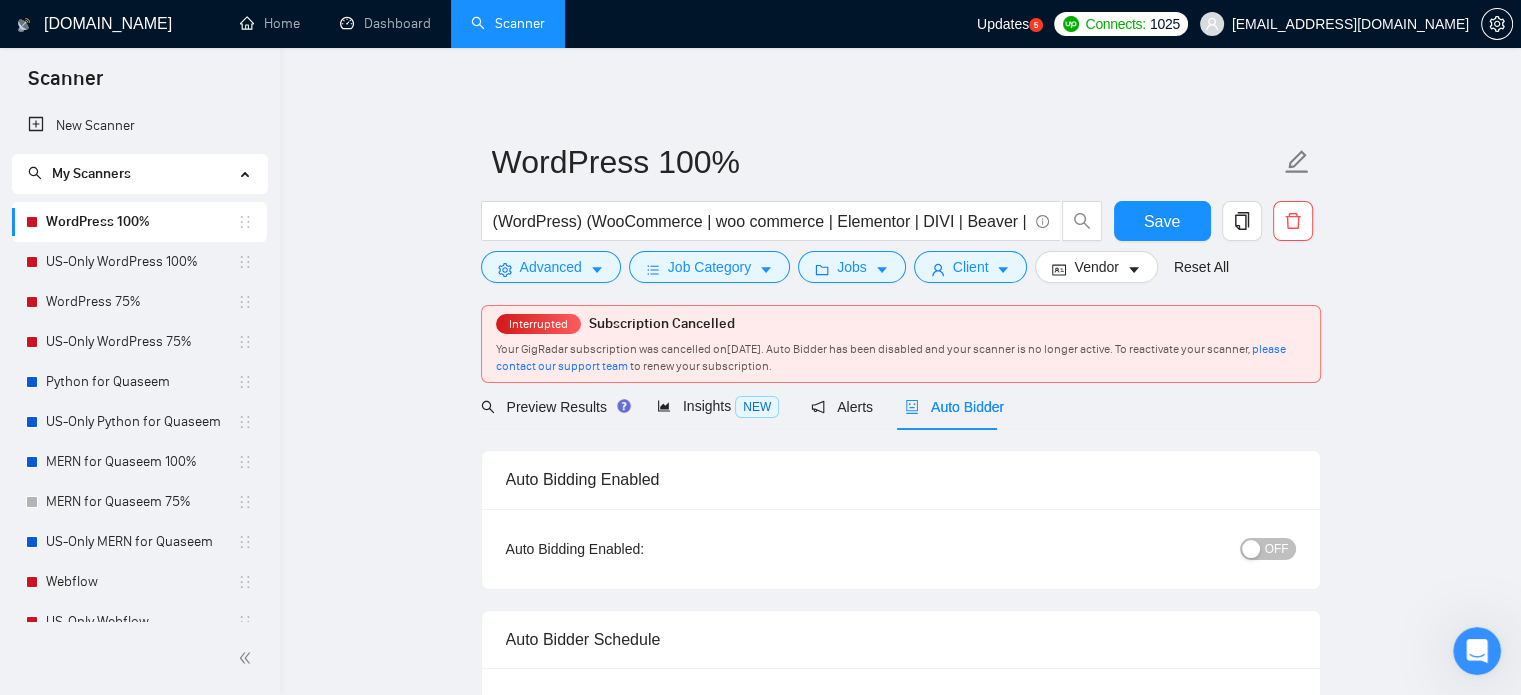 click on "Auto Bidder" at bounding box center (954, 407) 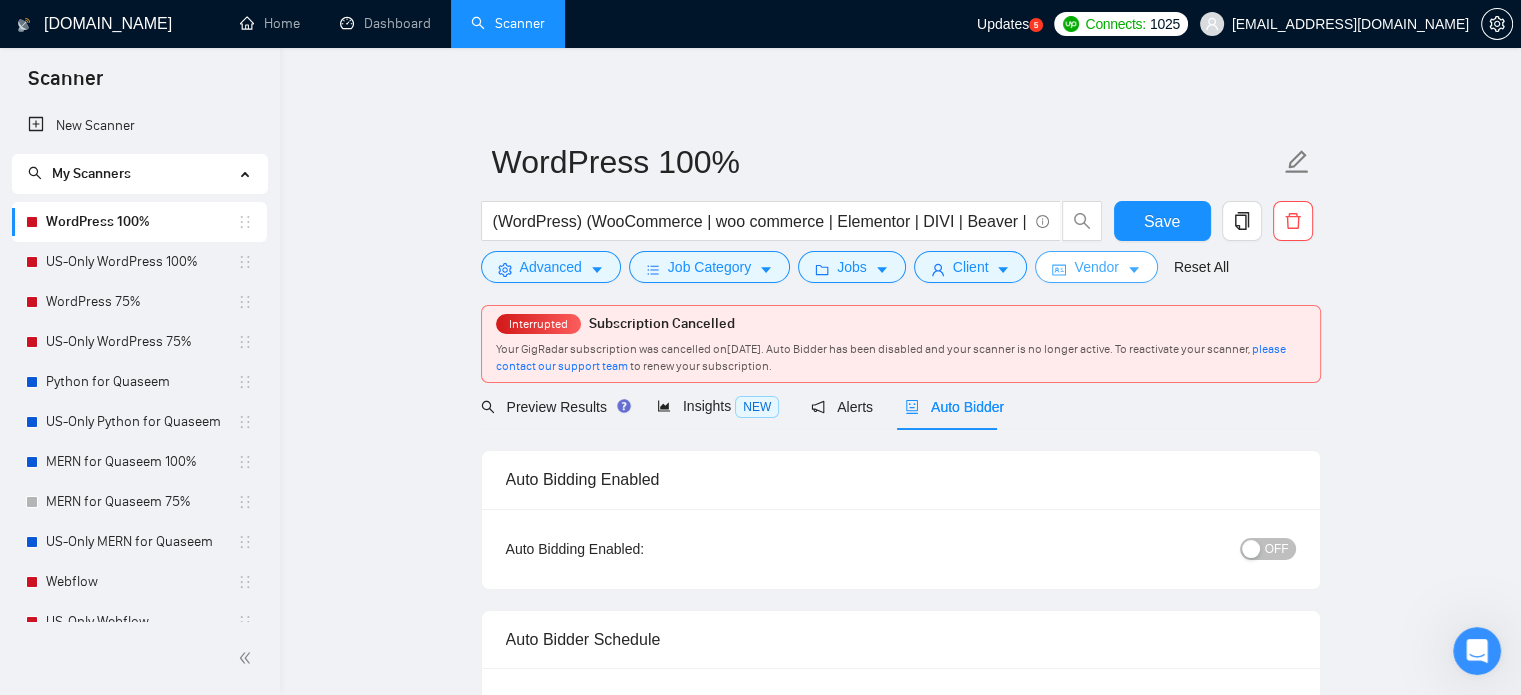 click on "Vendor" at bounding box center (1096, 267) 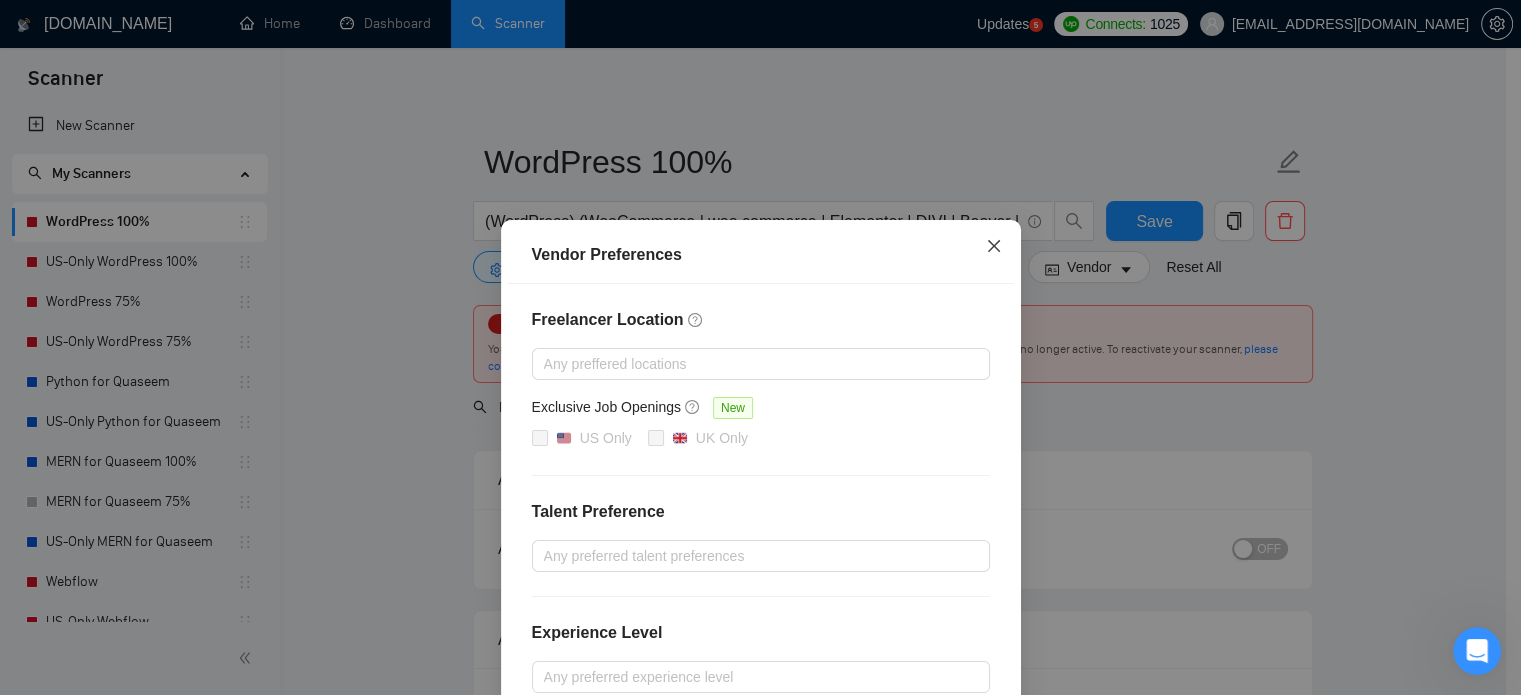 click 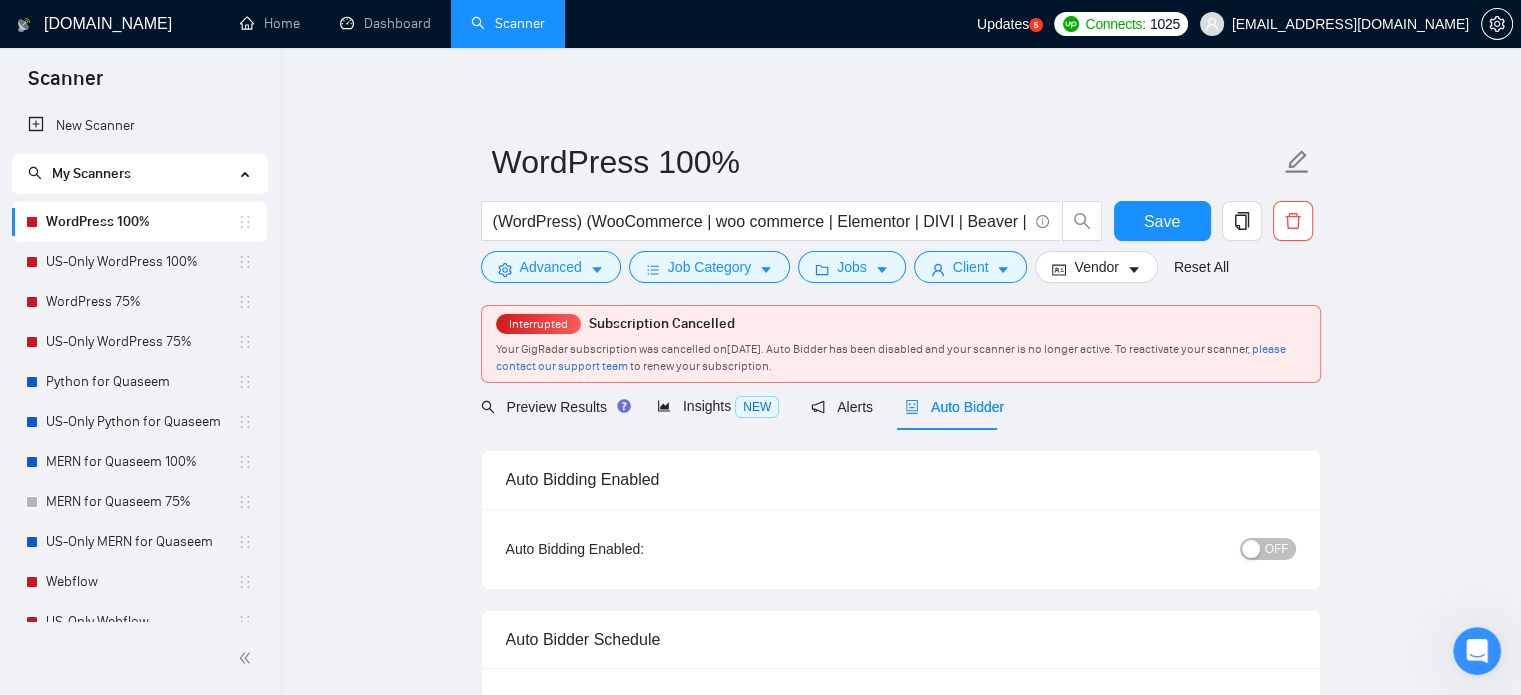 click on "WordPress 100% (WordPress) (WooCommerce | woo commerce | Elementor | DIVI | Beaver | WP Engine | Speed Optimization | Theme customization | update | Custom | ACH | ecommerce | e-Commerce | API Integration | Plugin | Figma | redesign) Save Advanced   Job Category   Jobs   Client   Vendor   Reset All Interrupted Subscription Cancelled Your GigRadar subscription was cancelled on  [DATE] . Auto Bidder has been disabled and your scanner is no longer active. To reactivate your scanner,   please contact our support team   to renew your subscription. Preview Results Insights NEW Alerts Auto Bidder Auto Bidding Enabled Auto Bidding Enabled: OFF Auto Bidder Schedule Auto Bidding Type: Automated (recommended) Semi-automated Auto Bidding Schedule: 24/7 Custom Custom Auto Bidder Schedule Repeat every week [DATE] [DATE] [DATE] [DATE] [DATE] [DATE] [DATE] Active Hours ( [GEOGRAPHIC_DATA]/[GEOGRAPHIC_DATA] ): From: To: ( 24  hours) [GEOGRAPHIC_DATA]/[GEOGRAPHIC_DATA] Auto Bidding Type Select your bidding algorithm: Template Bidder 0.50  credits 1.00" at bounding box center [900, 2697] 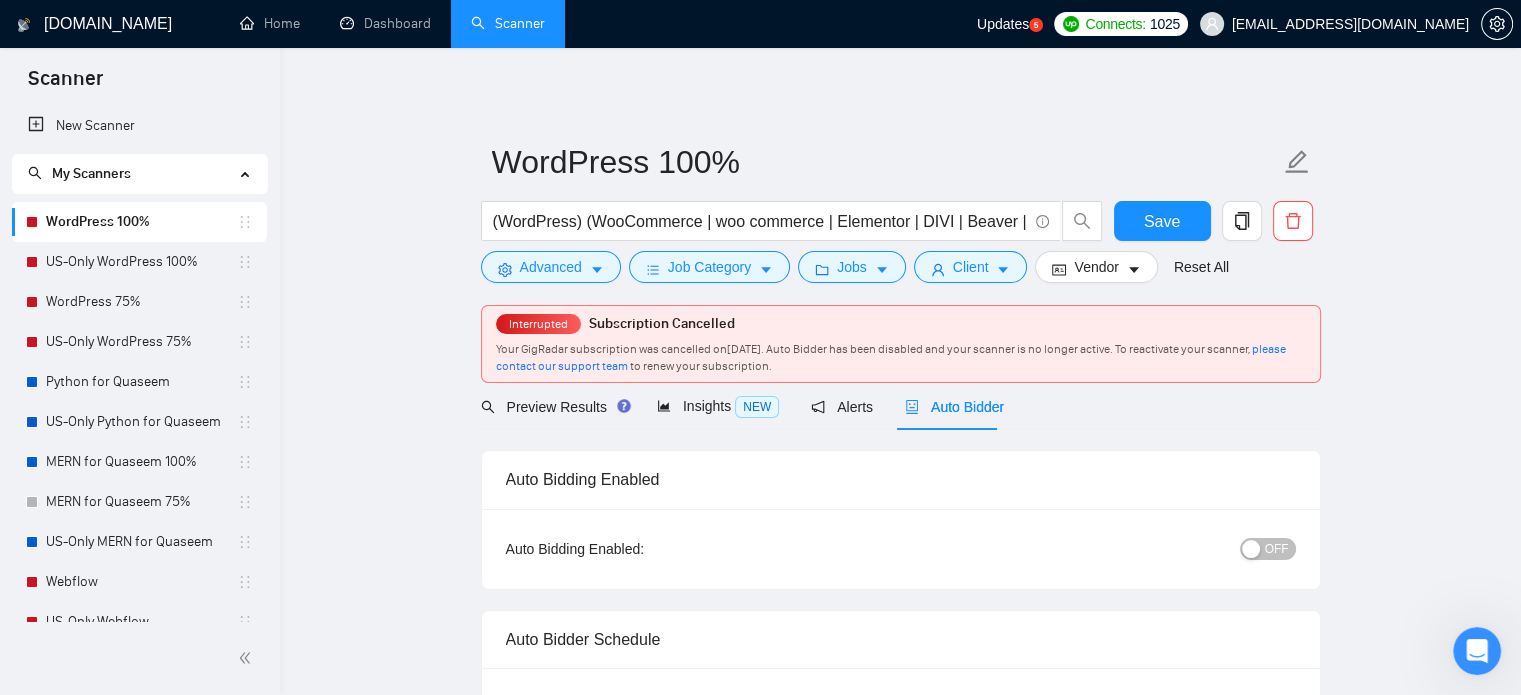 click on "WordPress 100% (WordPress) (WooCommerce | woo commerce | Elementor | DIVI | Beaver | WP Engine | Speed Optimization | Theme customization | update | Custom | ACH | ecommerce | e-Commerce | API Integration | Plugin | Figma | redesign) Save Advanced   Job Category   Jobs   Client   Vendor   Reset All Interrupted Subscription Cancelled Your GigRadar subscription was cancelled on  [DATE] . Auto Bidder has been disabled and your scanner is no longer active. To reactivate your scanner,   please contact our support team   to renew your subscription. Preview Results Insights NEW Alerts Auto Bidder Auto Bidding Enabled Auto Bidding Enabled: OFF Auto Bidder Schedule Auto Bidding Type: Automated (recommended) Semi-automated Auto Bidding Schedule: 24/7 Custom Custom Auto Bidder Schedule Repeat every week [DATE] [DATE] [DATE] [DATE] [DATE] [DATE] [DATE] Active Hours ( [GEOGRAPHIC_DATA]/[GEOGRAPHIC_DATA] ): From: To: ( 24  hours) [GEOGRAPHIC_DATA]/[GEOGRAPHIC_DATA] Auto Bidding Type Select your bidding algorithm: Template Bidder 0.50  credits 1.00" at bounding box center (900, 2697) 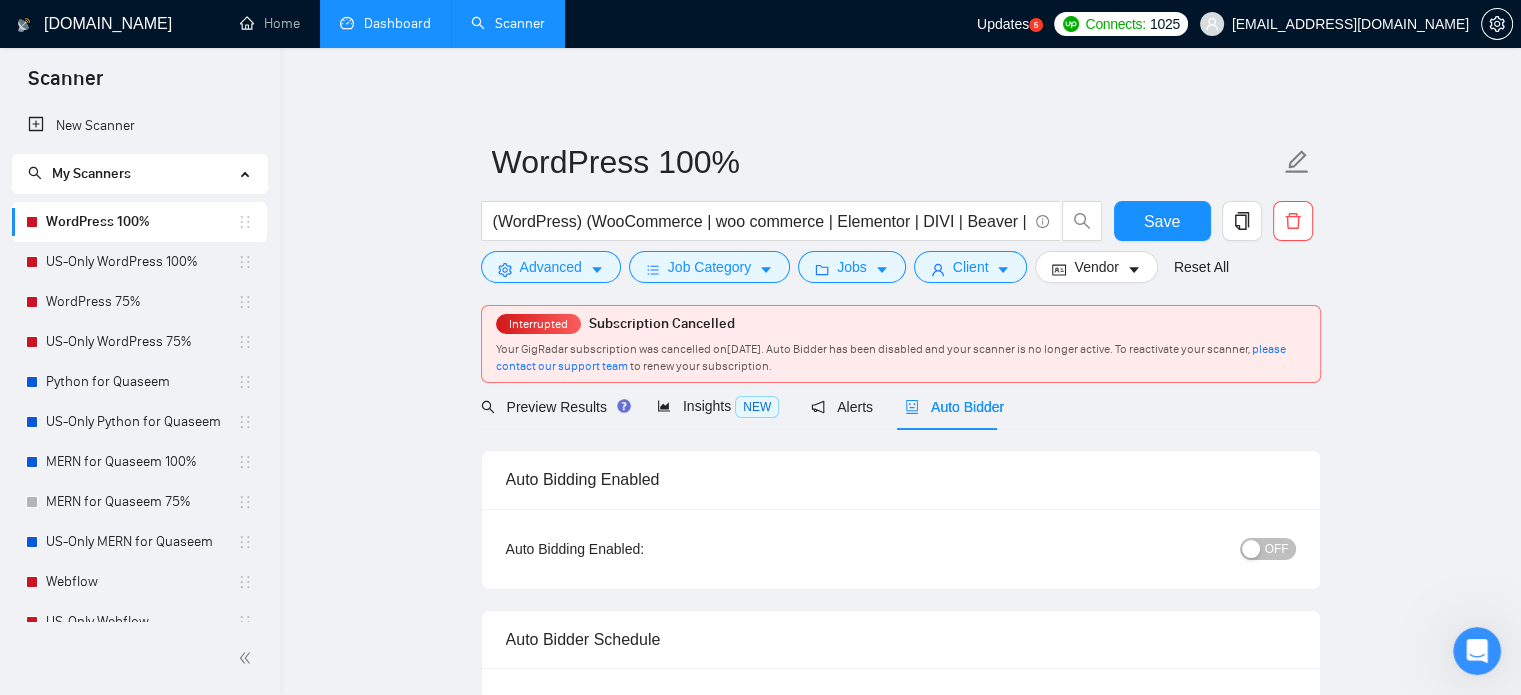 click on "Dashboard" at bounding box center [385, 23] 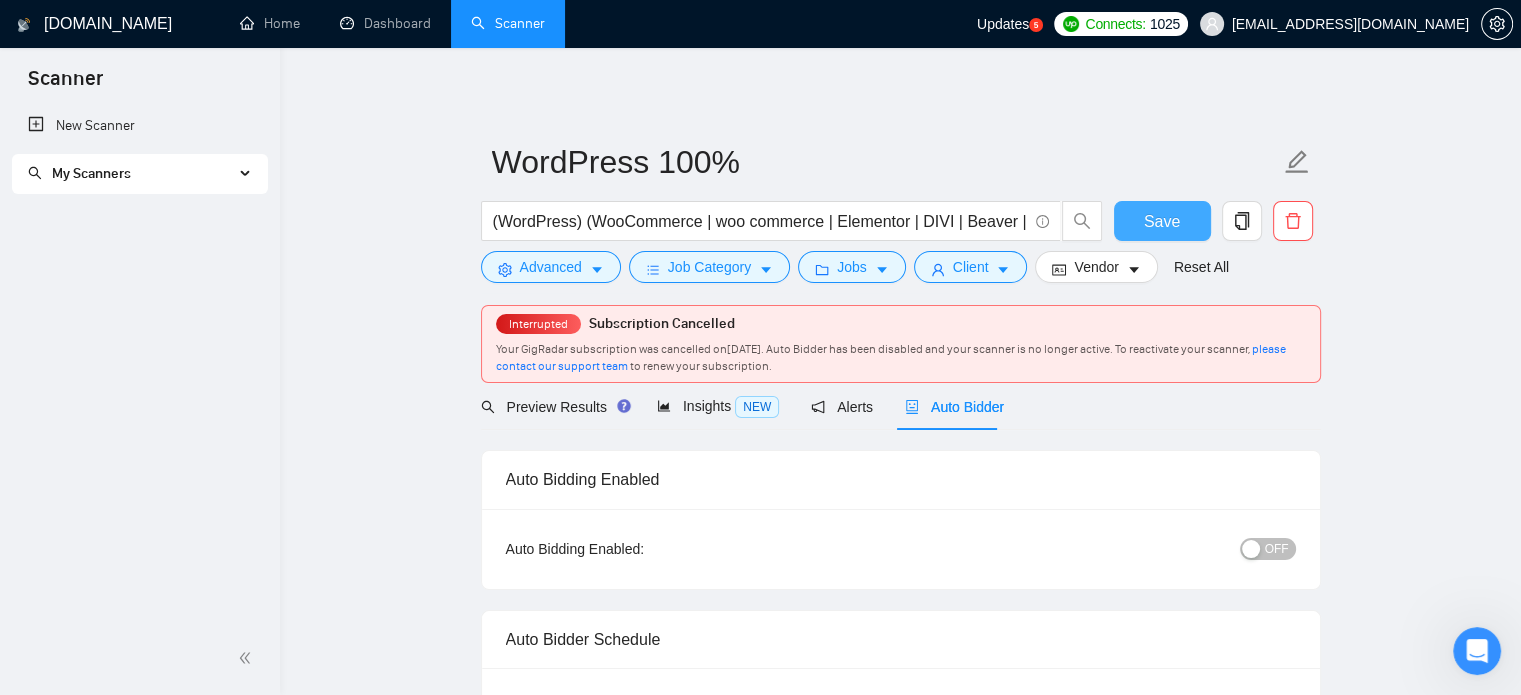 click on "Save" at bounding box center (1162, 221) 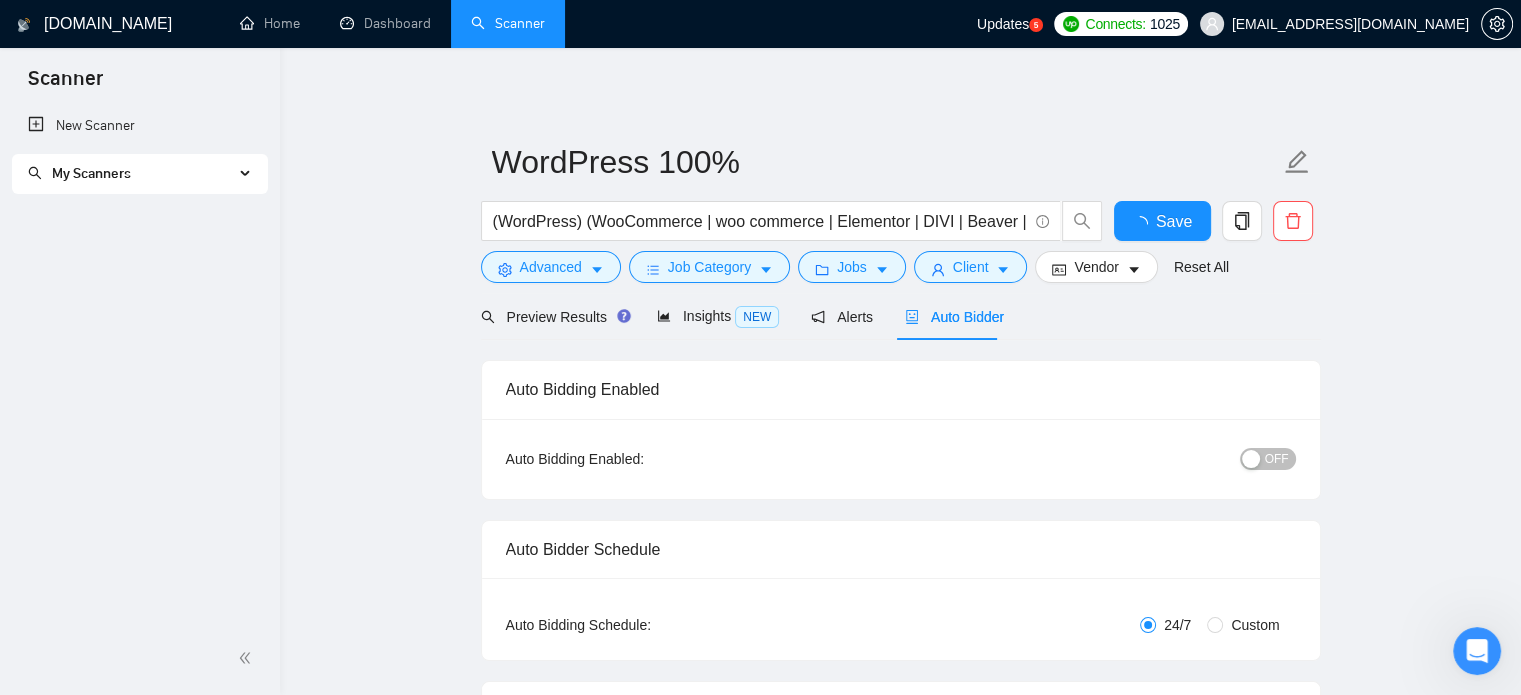 type 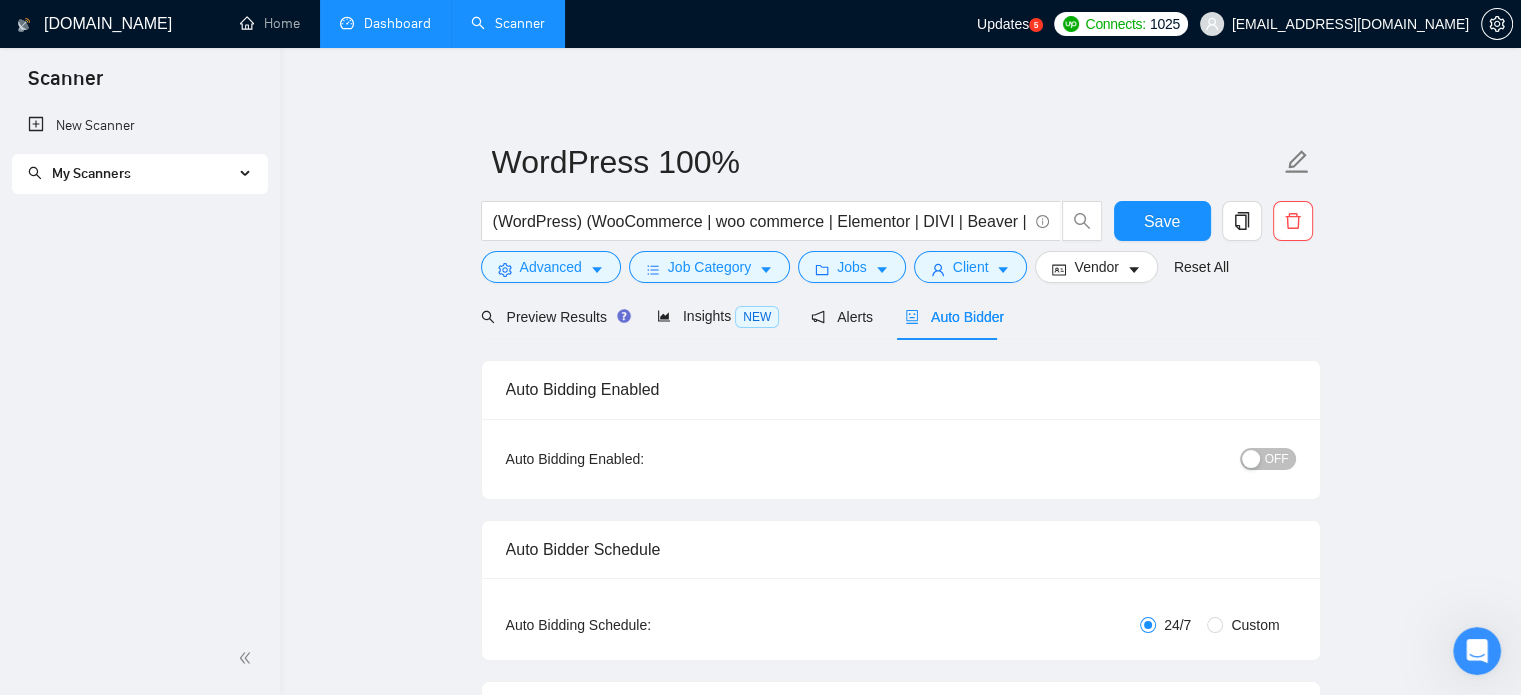 click on "Dashboard" at bounding box center [385, 23] 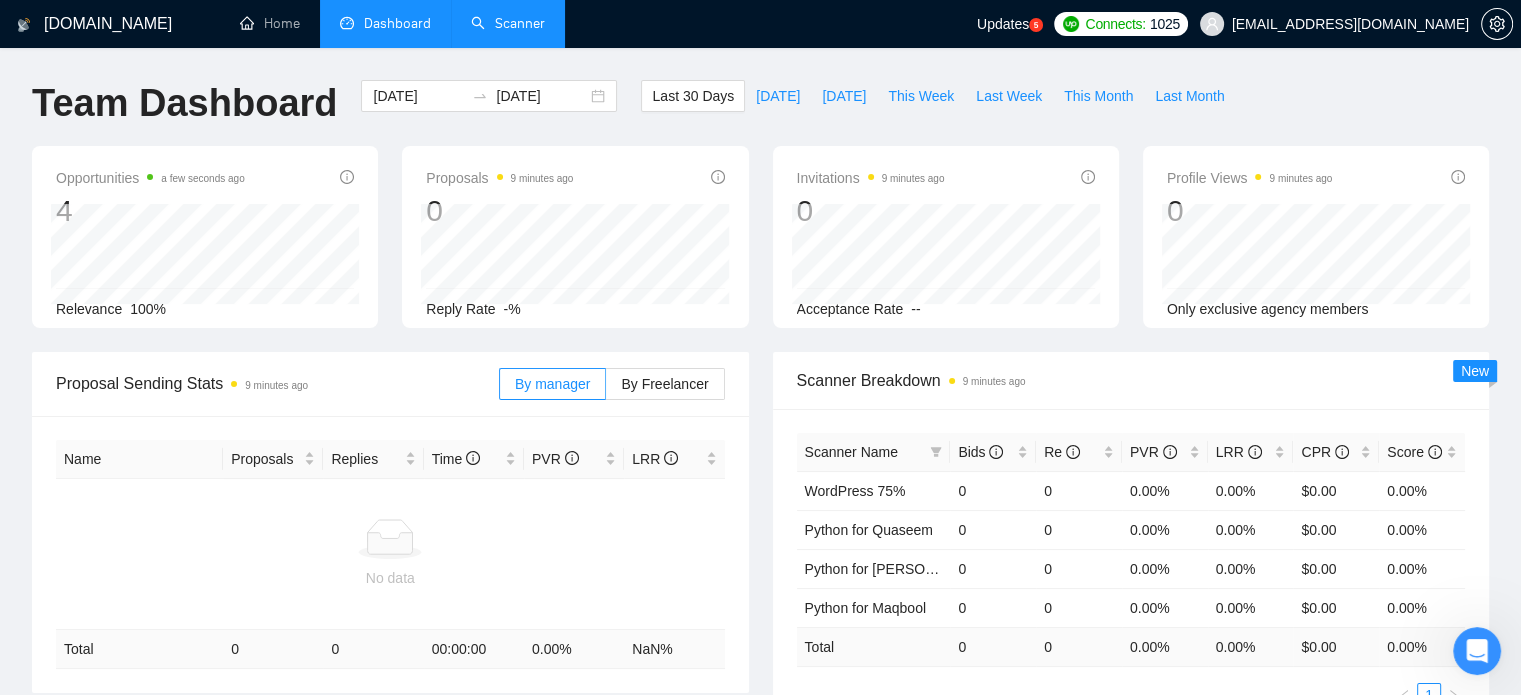 click on "Scanner" at bounding box center [508, 23] 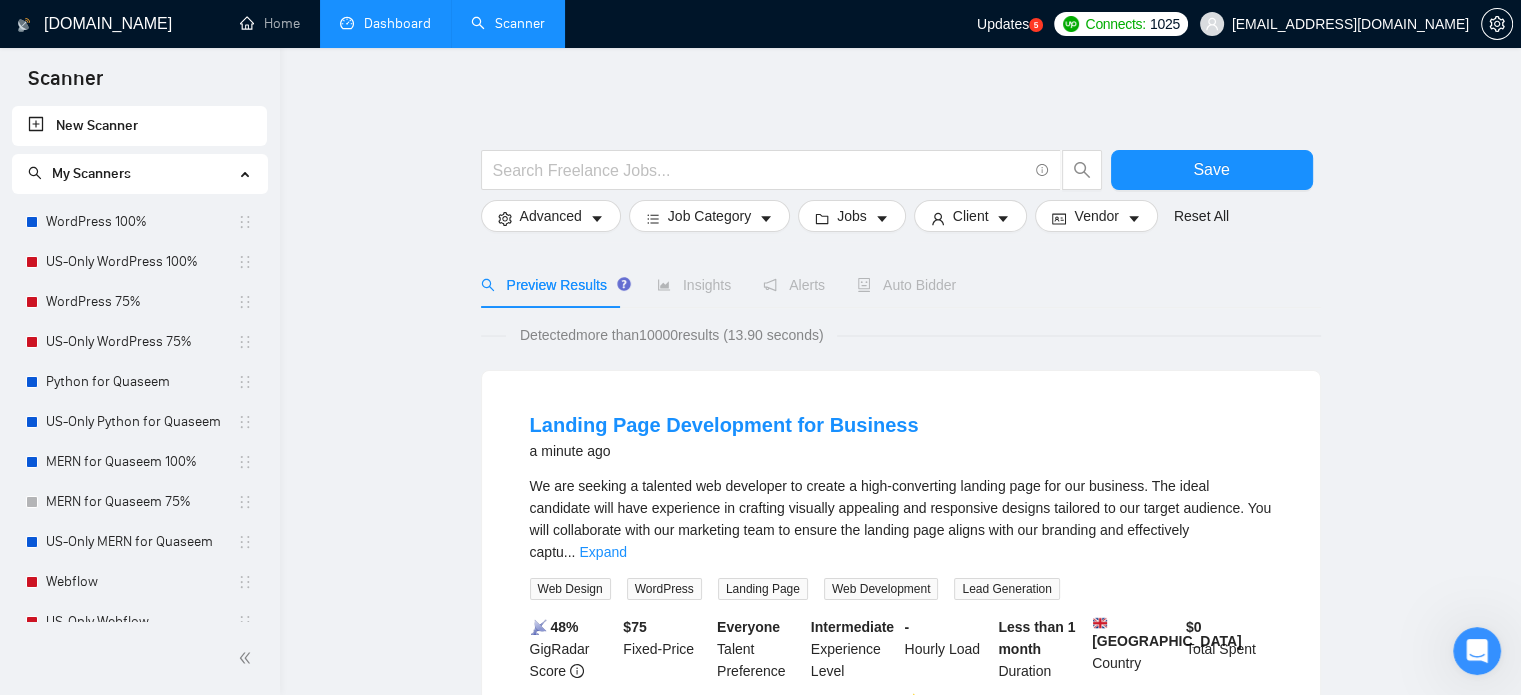 drag, startPoint x: 114, startPoint y: 260, endPoint x: 359, endPoint y: 304, distance: 248.91966 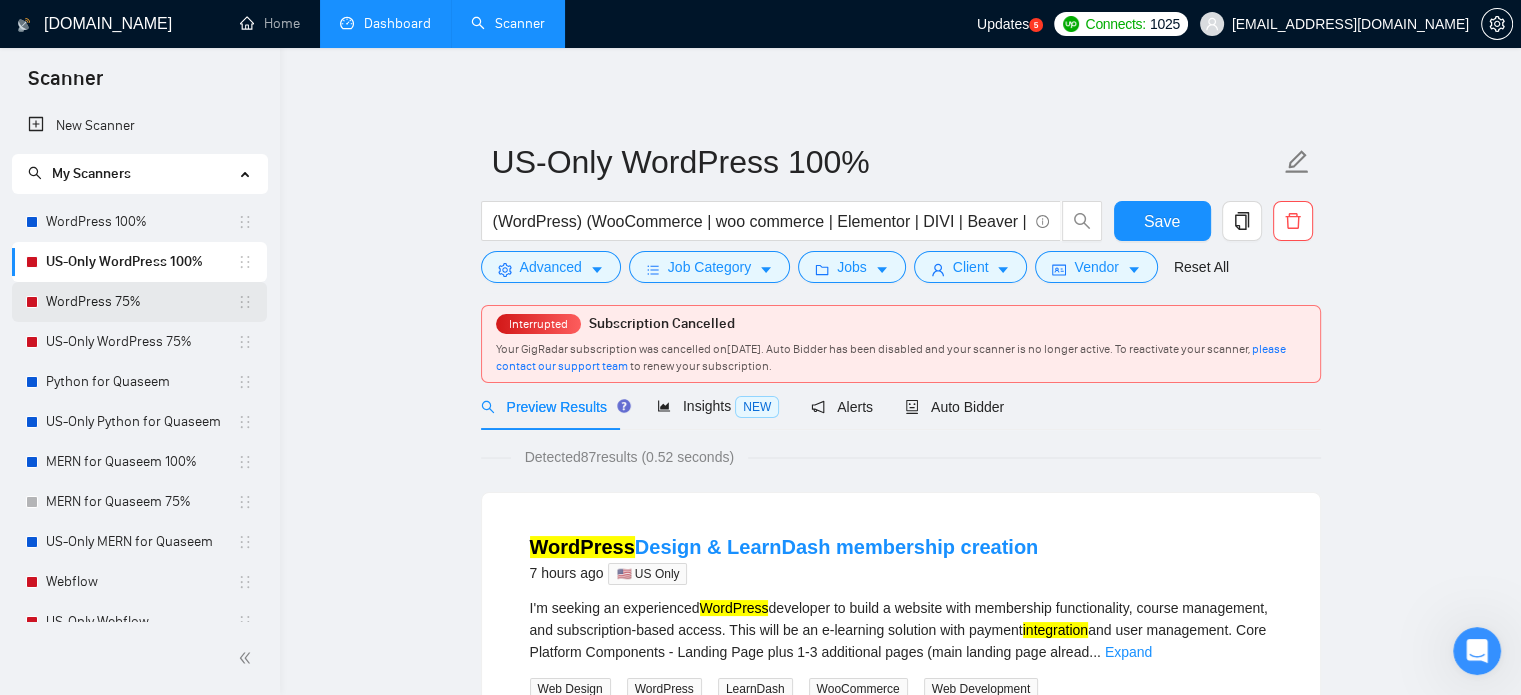 click on "WordPress 75%" at bounding box center (141, 302) 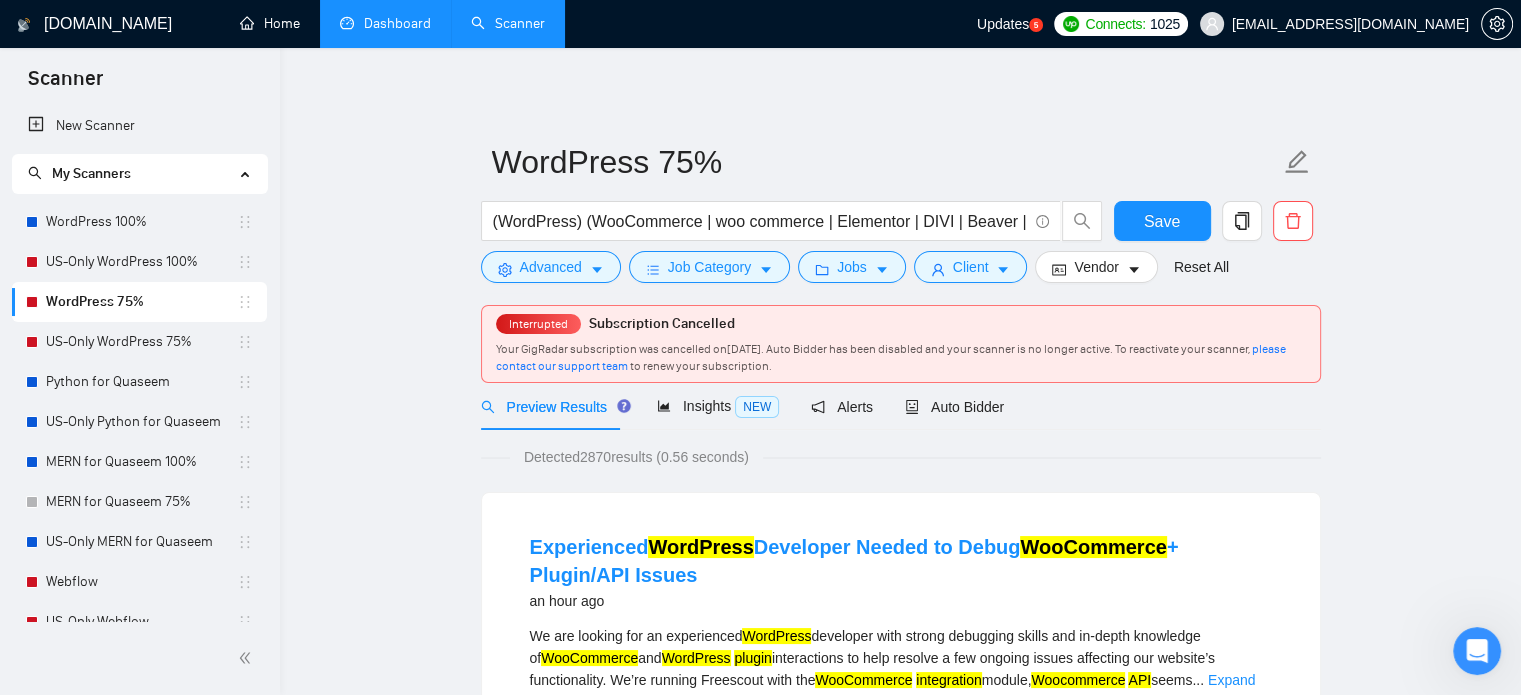 drag, startPoint x: 283, startPoint y: 27, endPoint x: 312, endPoint y: 76, distance: 56.938564 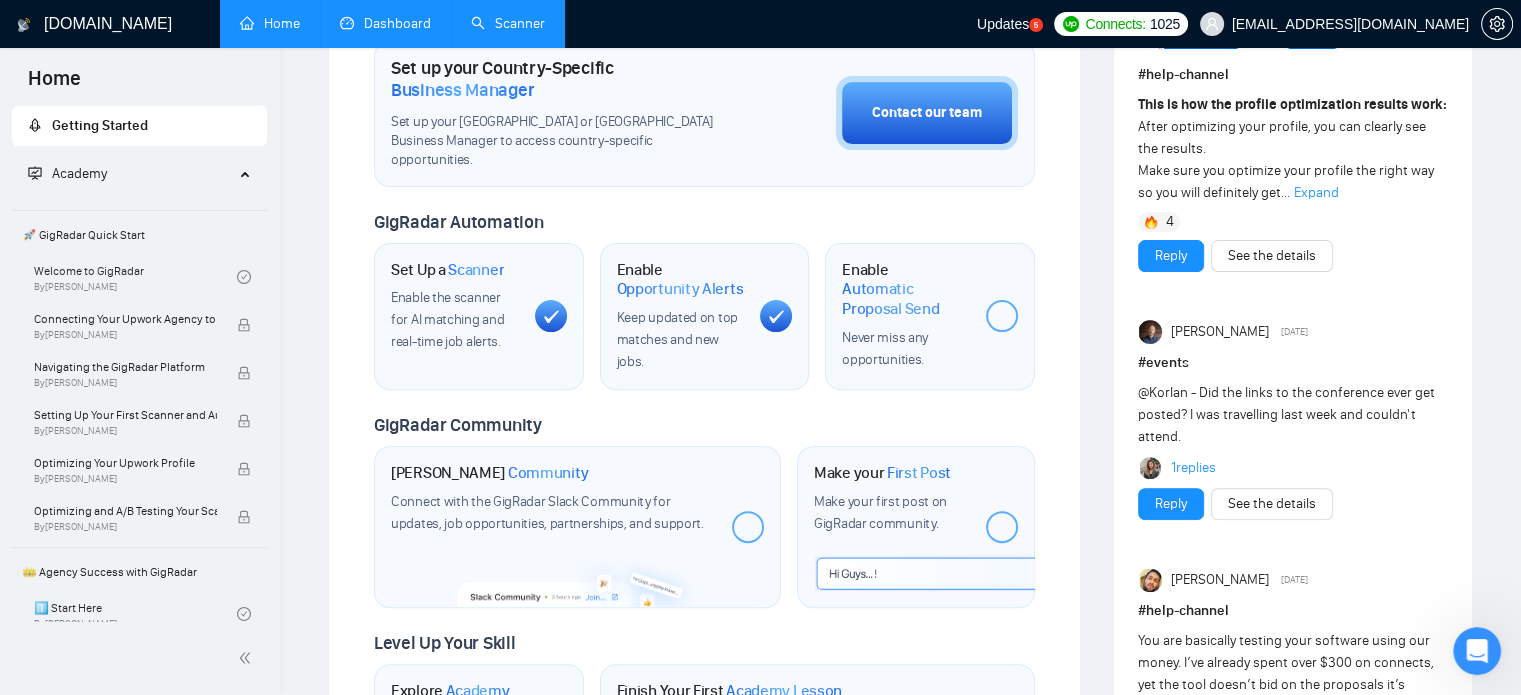 scroll, scrollTop: 600, scrollLeft: 0, axis: vertical 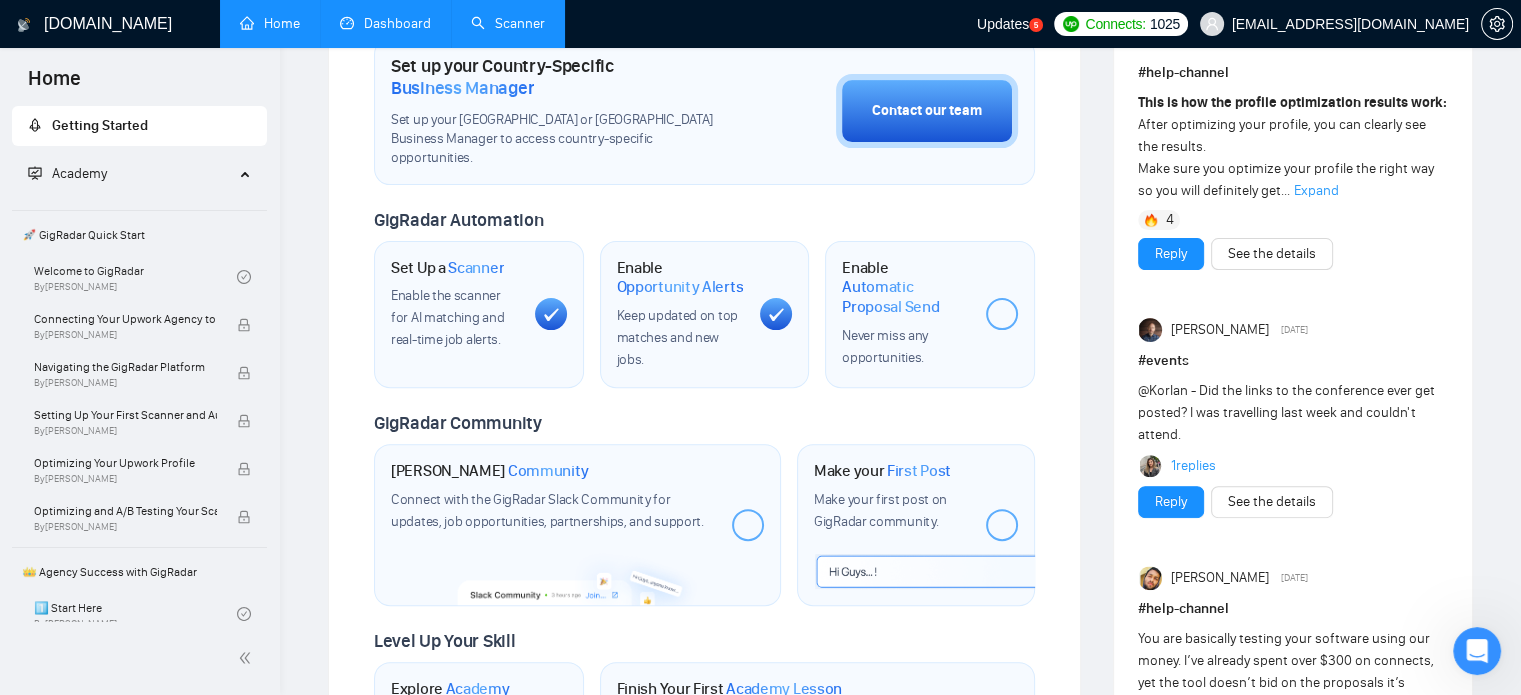 click at bounding box center (748, 525) 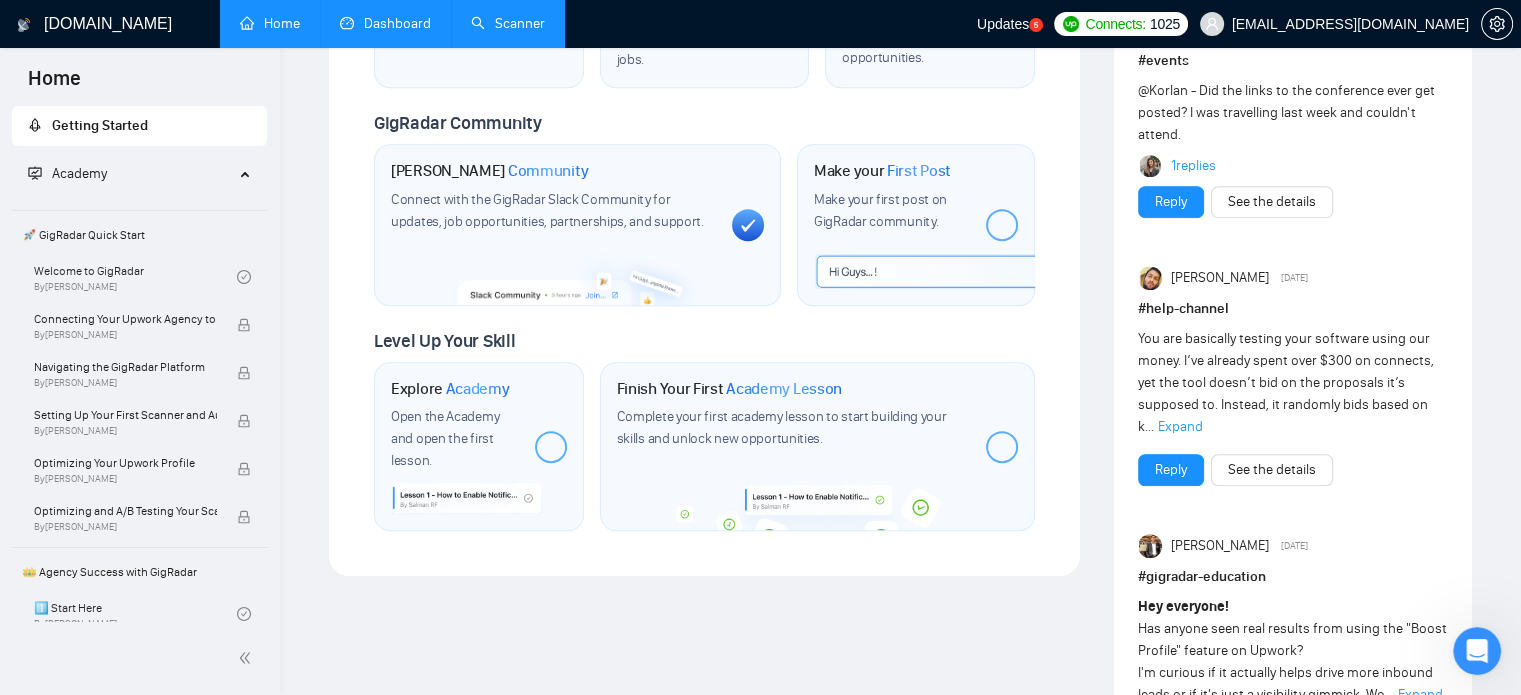 scroll, scrollTop: 600, scrollLeft: 0, axis: vertical 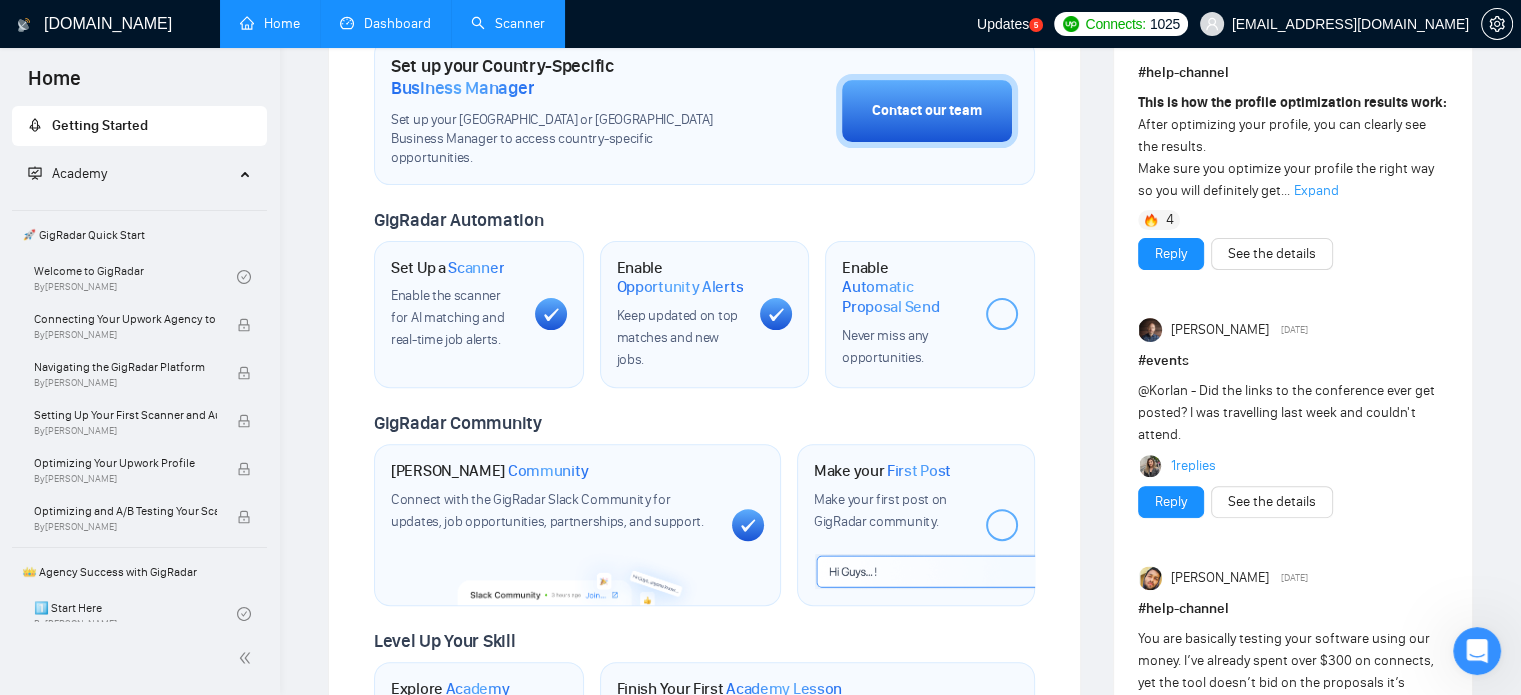 click at bounding box center (1002, 314) 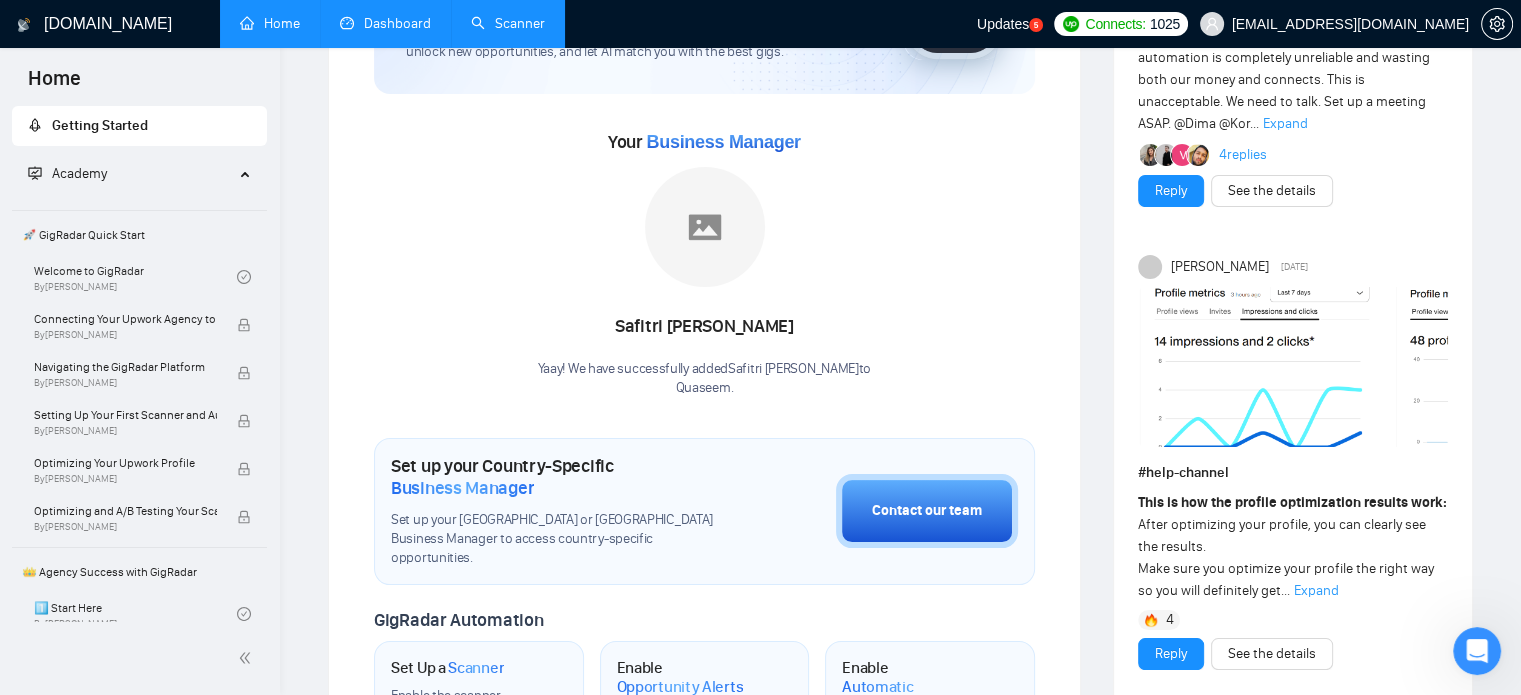 scroll, scrollTop: 0, scrollLeft: 0, axis: both 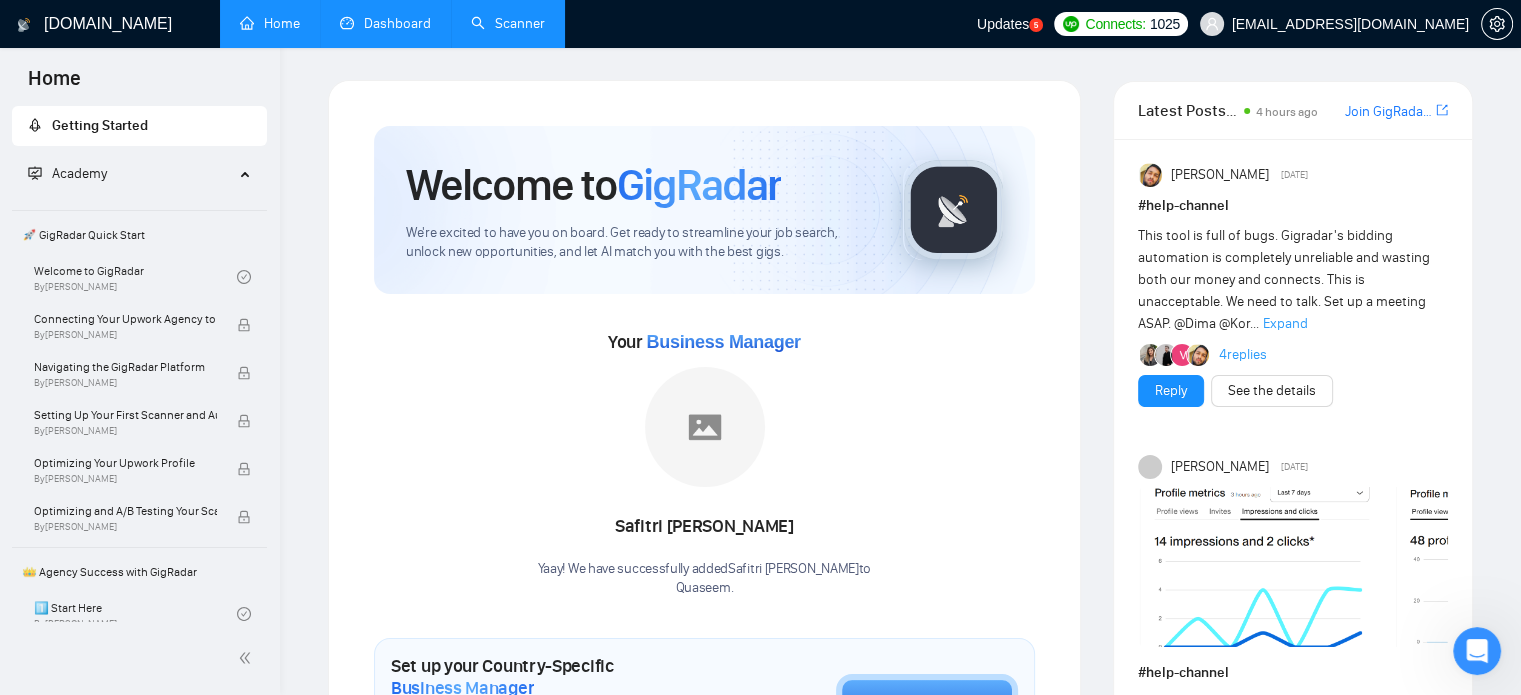 click on "Updates" at bounding box center (1003, 24) 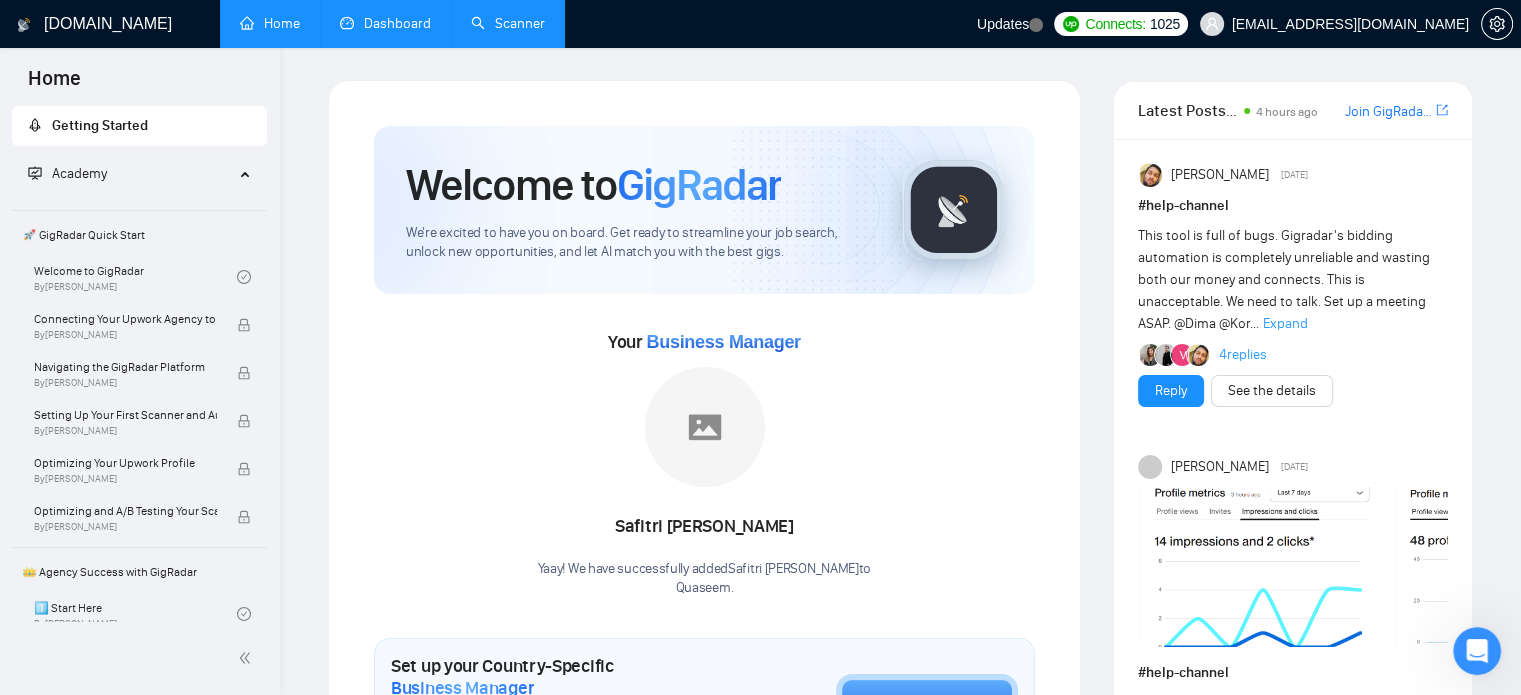click on "Dashboard" at bounding box center [385, 23] 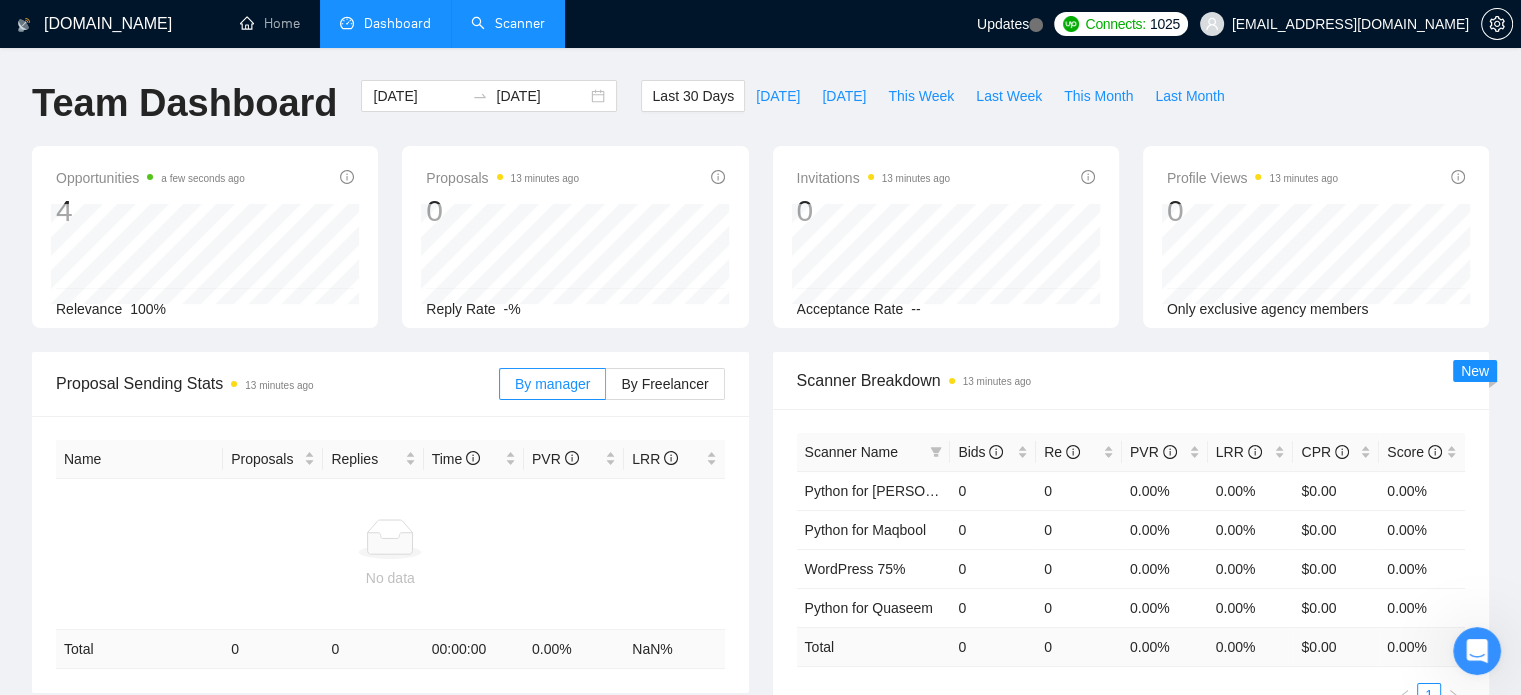 click on "Scanner" at bounding box center (508, 23) 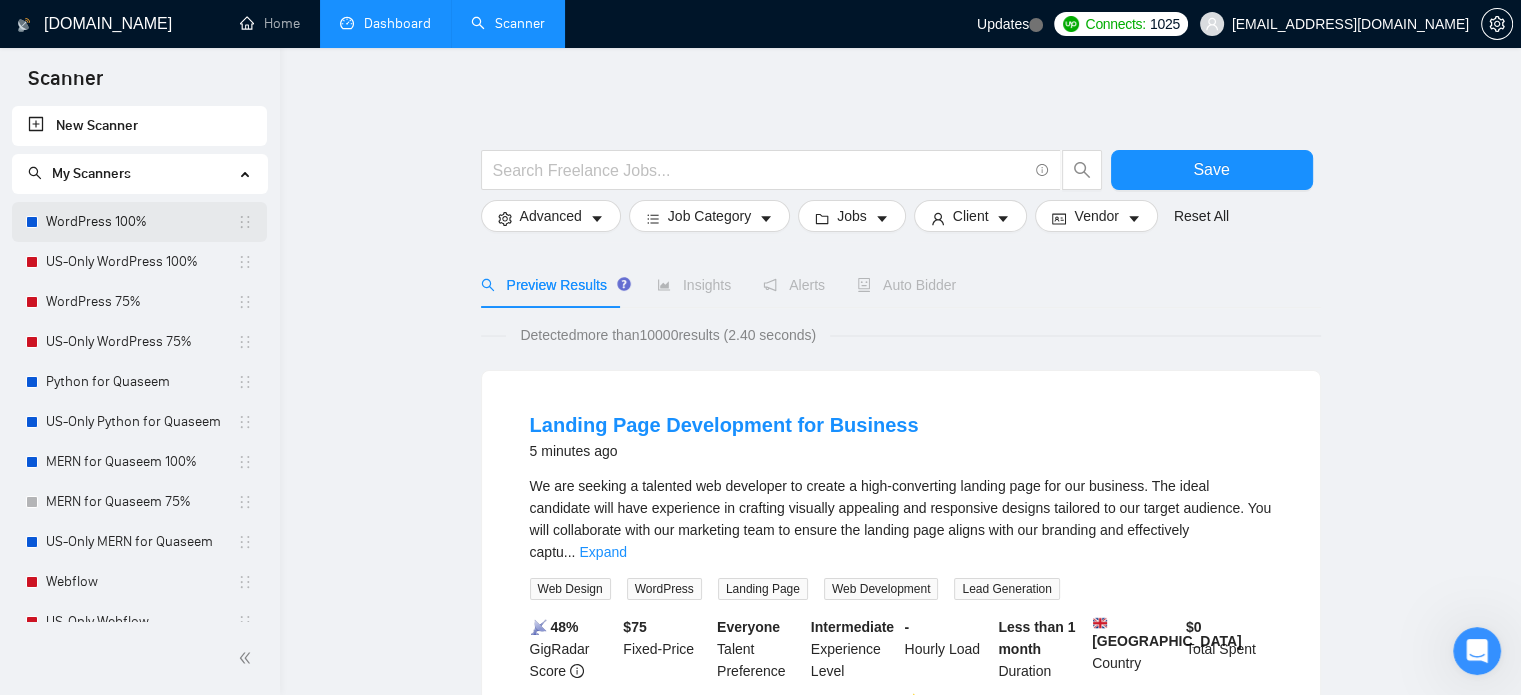 click on "WordPress 100%" at bounding box center [141, 222] 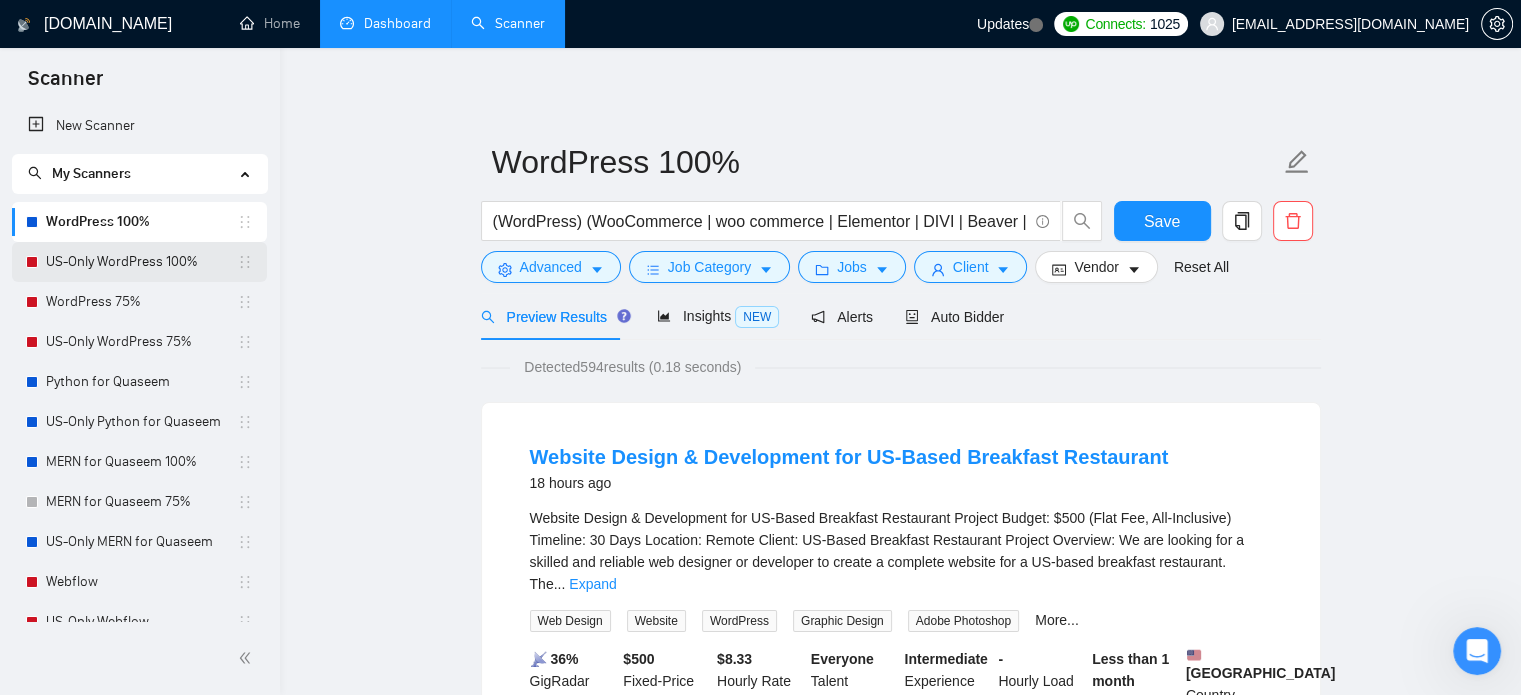 click on "US-Only WordPress 100%" at bounding box center [141, 262] 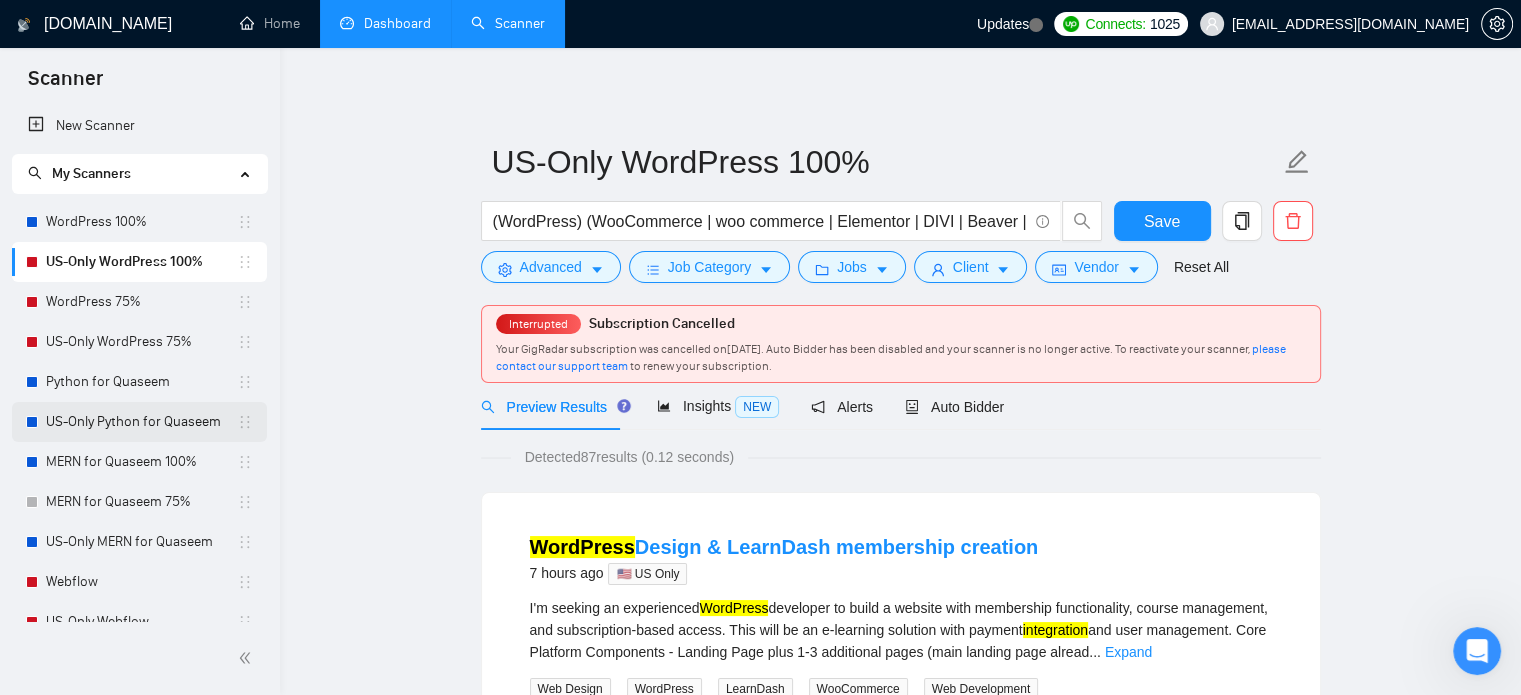 scroll, scrollTop: 100, scrollLeft: 0, axis: vertical 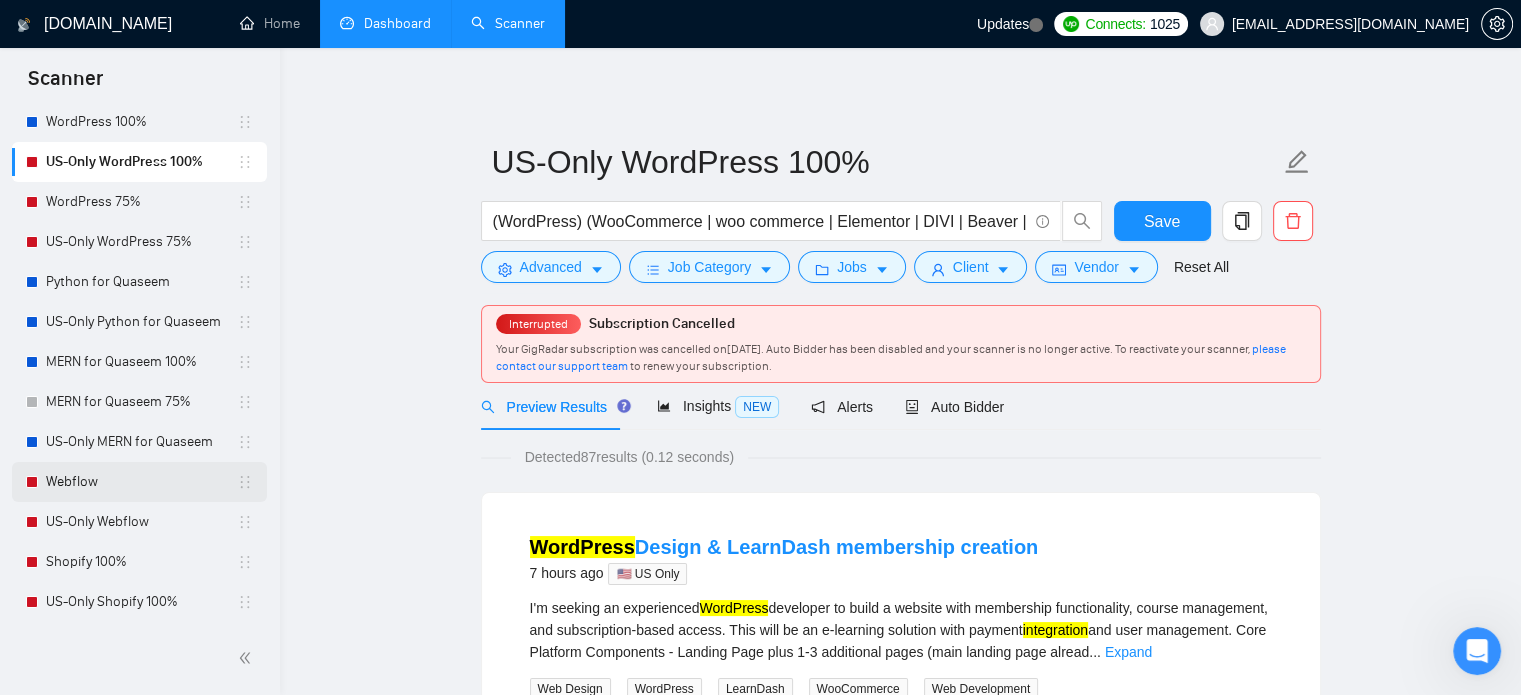 click on "Webflow" at bounding box center [141, 482] 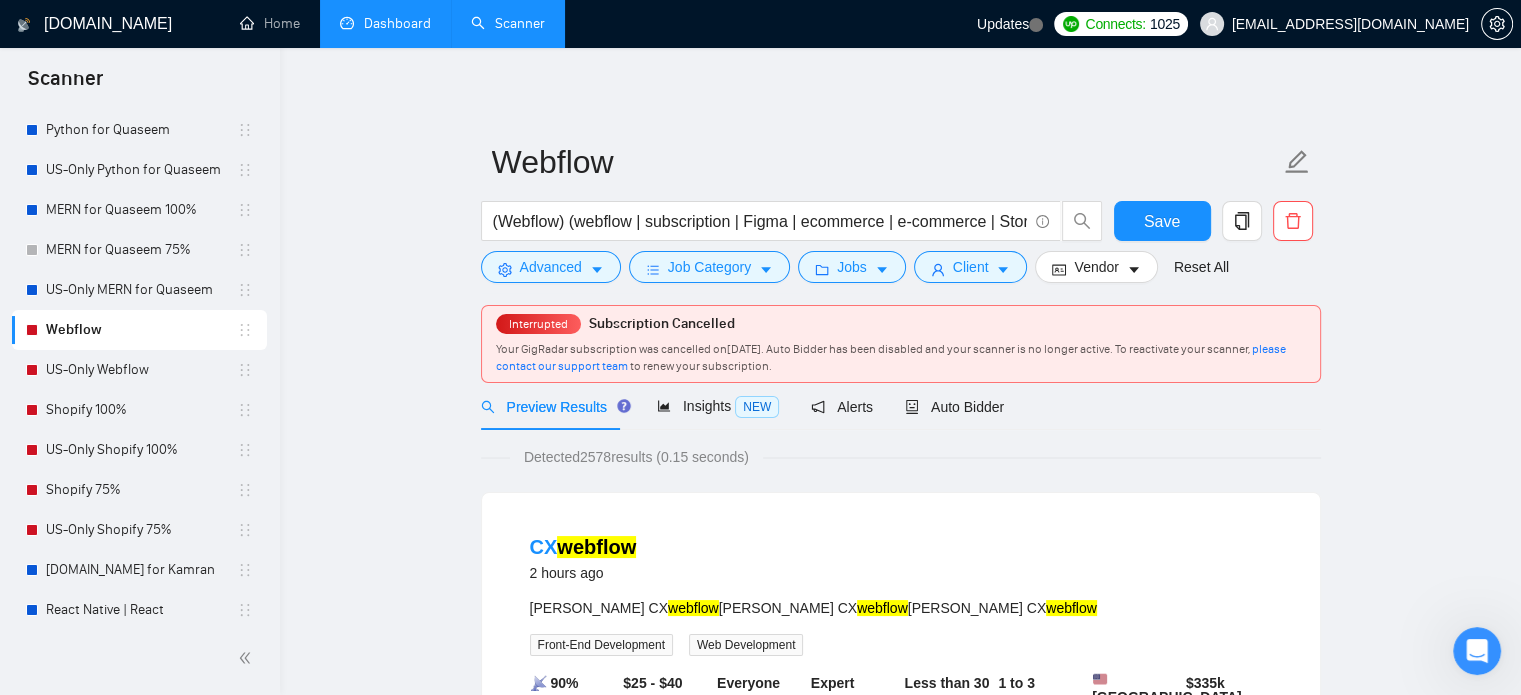 scroll, scrollTop: 380, scrollLeft: 0, axis: vertical 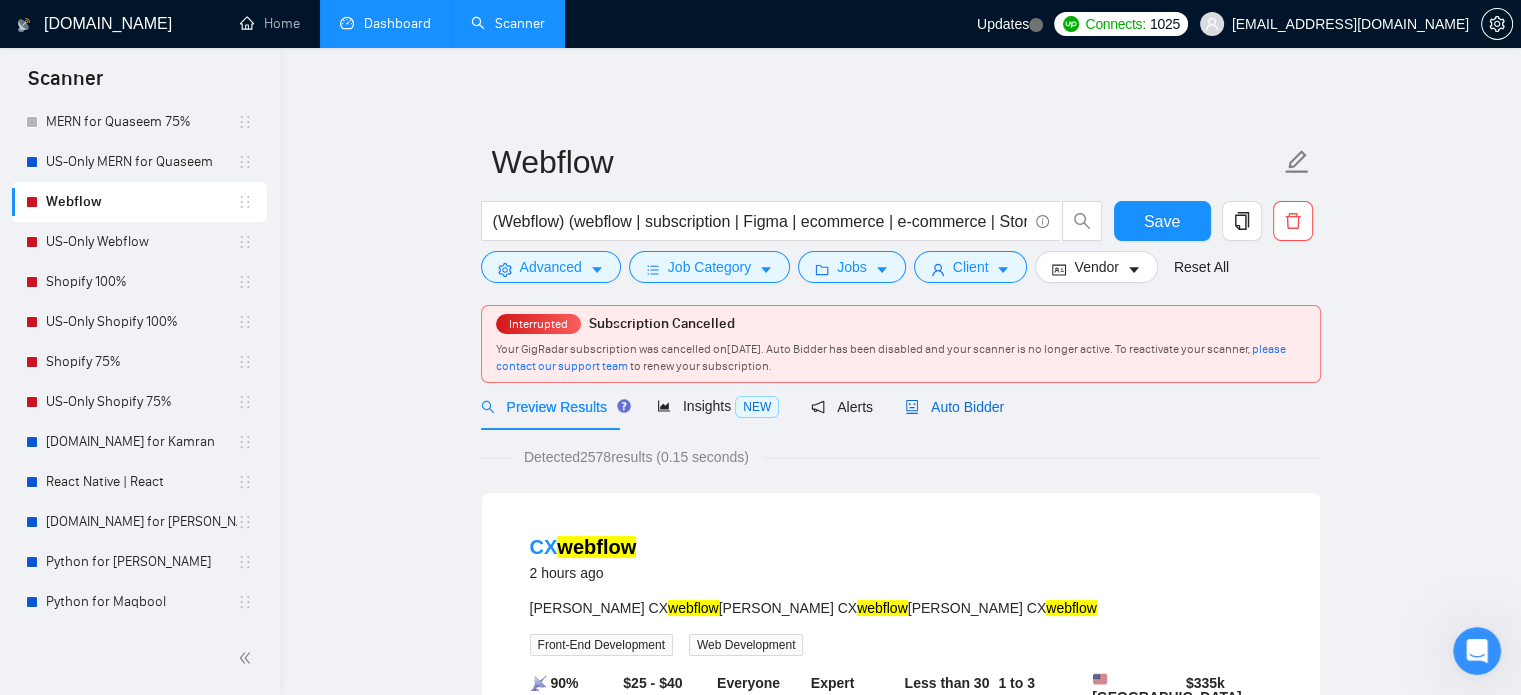 click on "Auto Bidder" at bounding box center (954, 407) 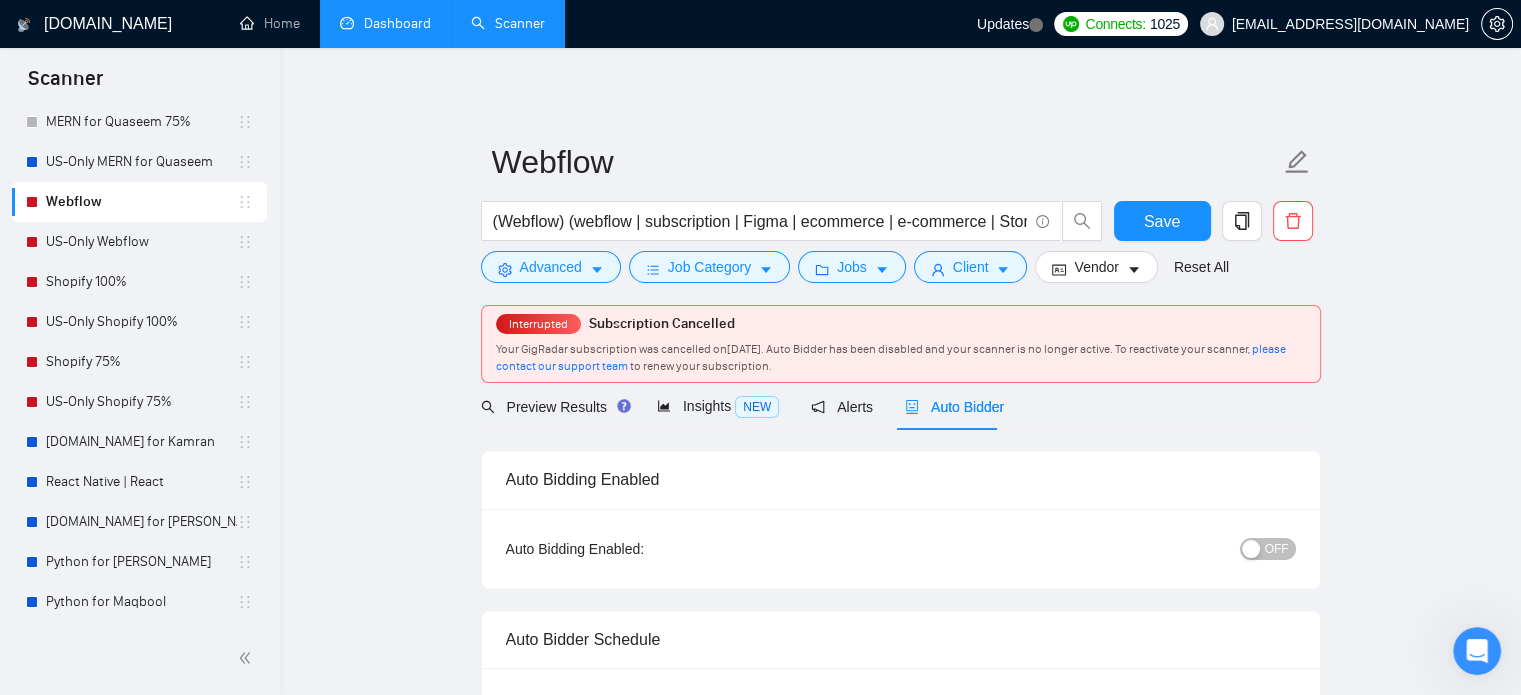checkbox on "true" 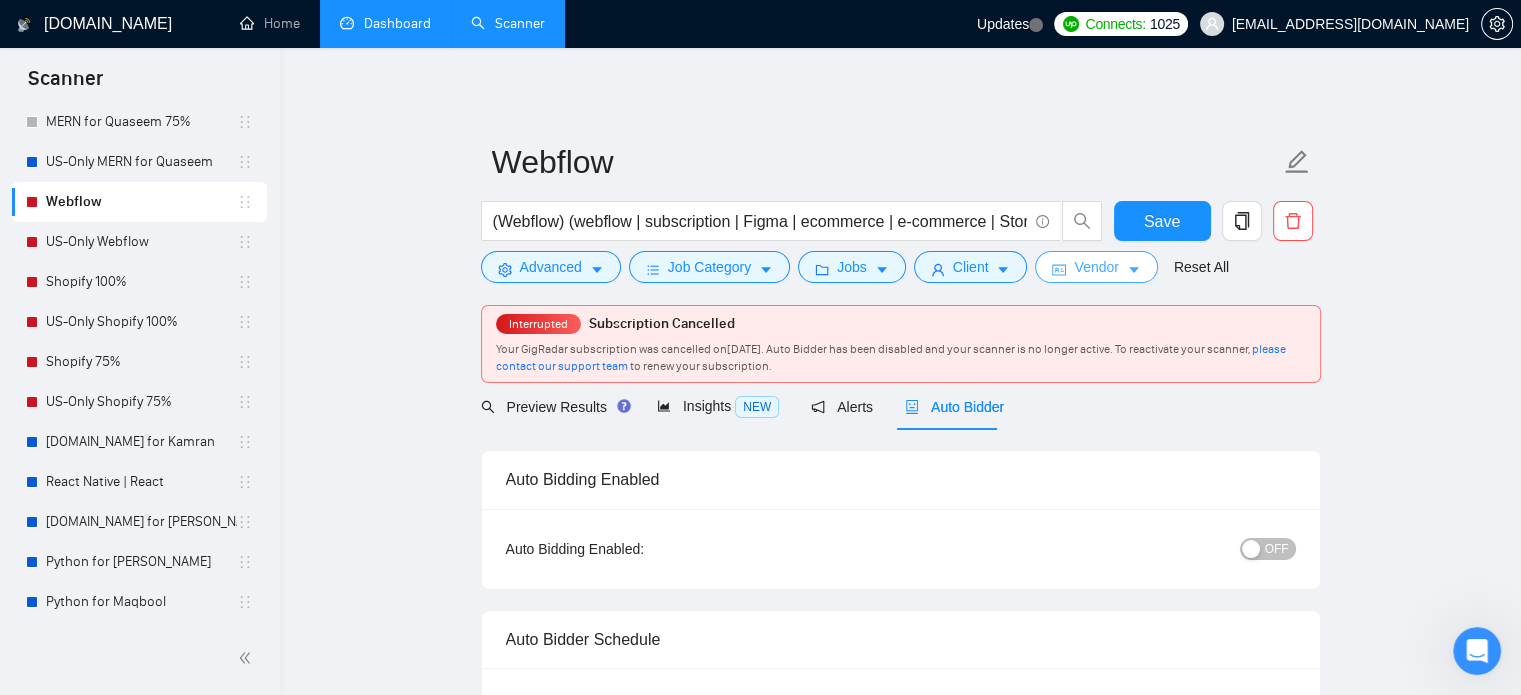 click on "Vendor" at bounding box center [1096, 267] 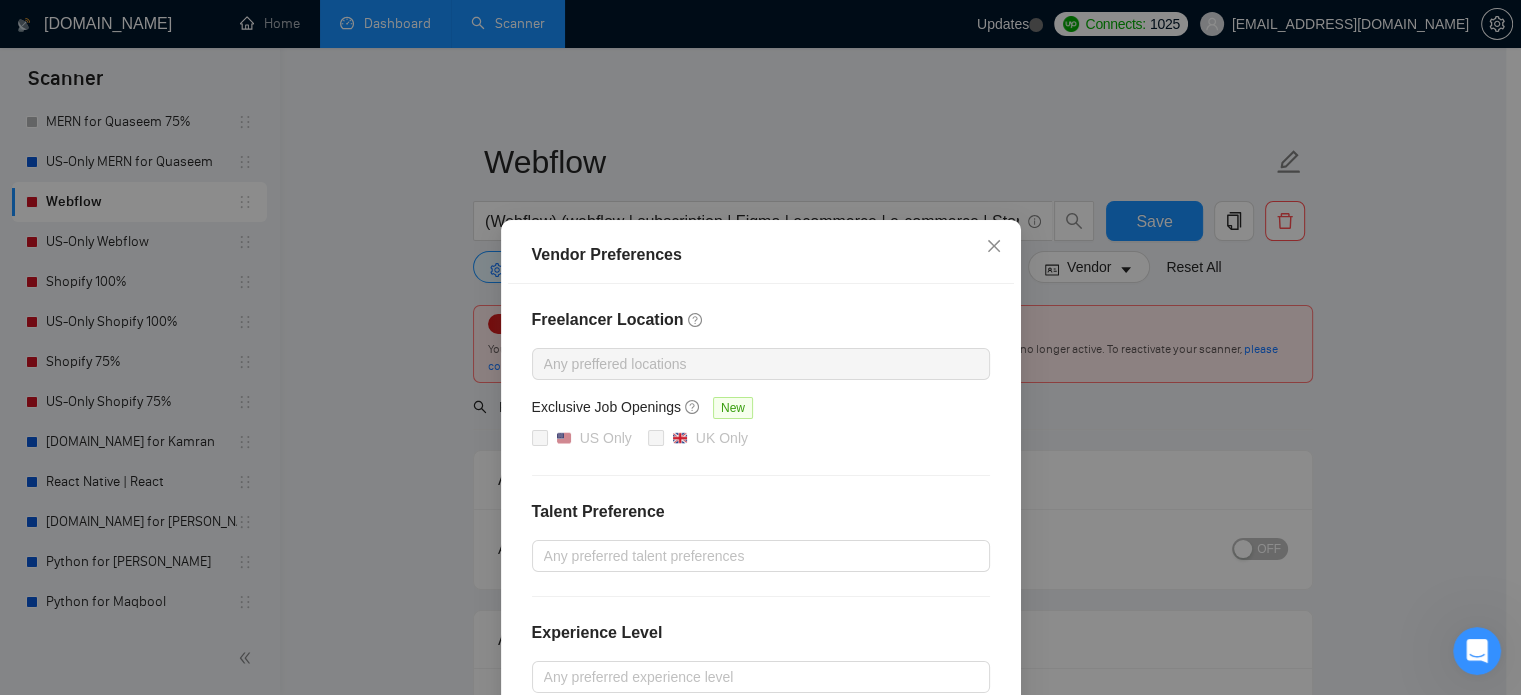 click on "Vendor Preferences Freelancer Location     Any preffered locations Exclusive Job Openings [GEOGRAPHIC_DATA] Only UK Only Talent Preference   Any preferred talent preferences Experience Level   Any preferred experience level Freelancer's Spoken Languages New   Any preffered languages Reset OK" at bounding box center [760, 347] 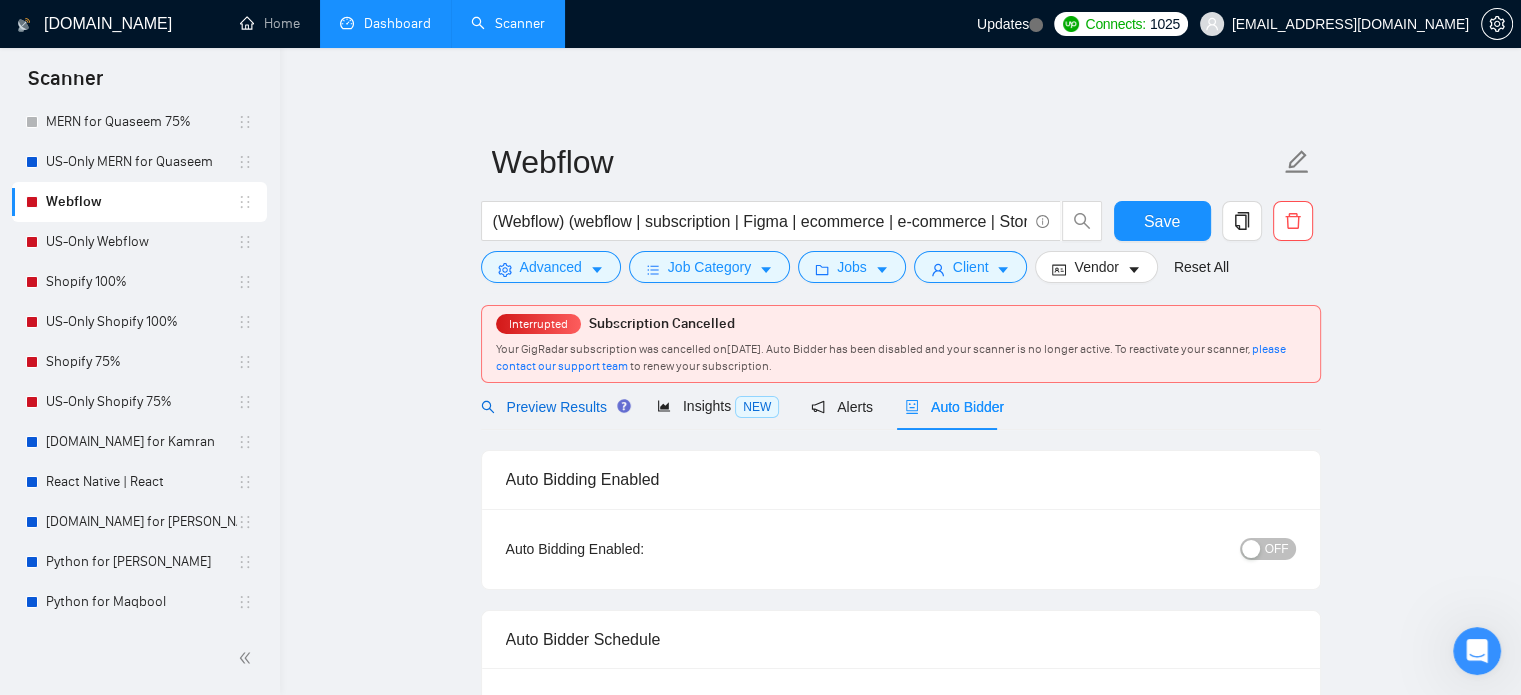 click on "Preview Results" at bounding box center (553, 407) 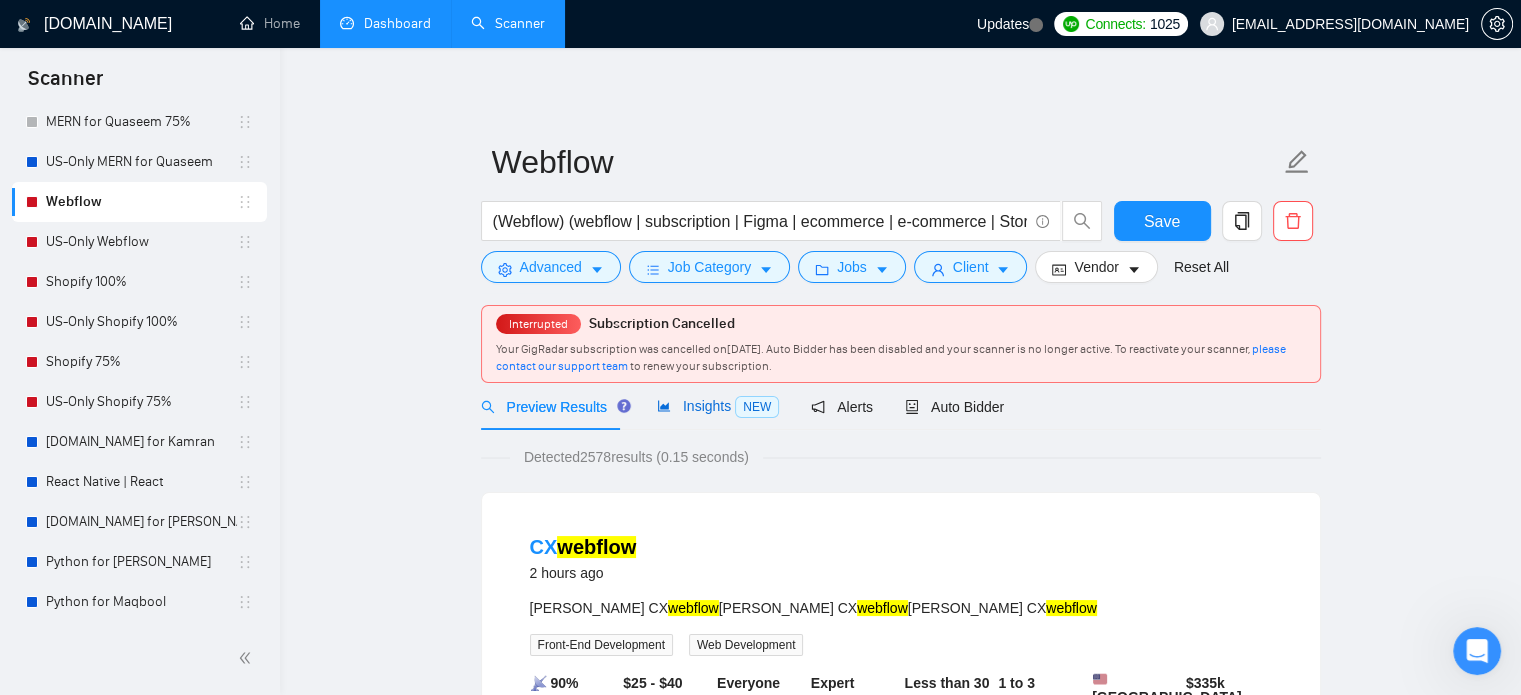 click on "Insights NEW" at bounding box center (718, 406) 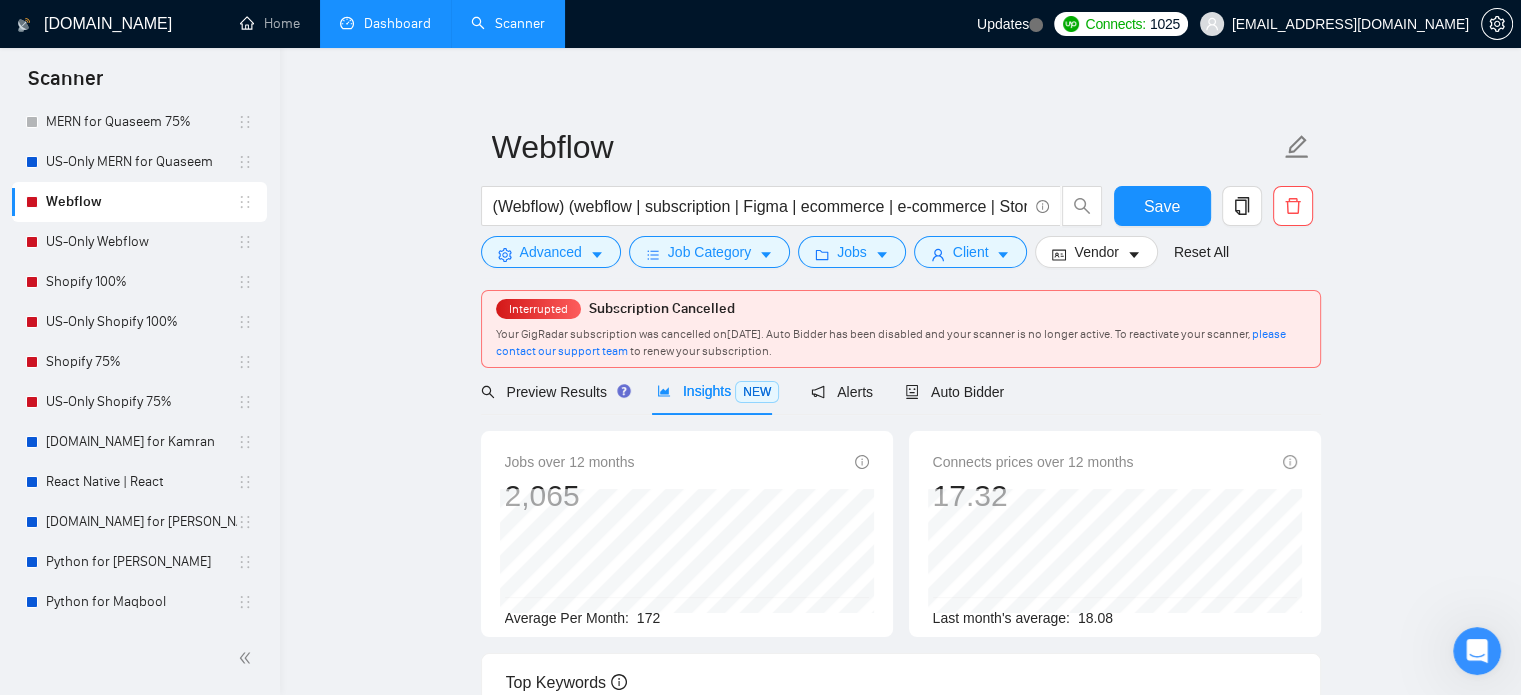 scroll, scrollTop: 0, scrollLeft: 0, axis: both 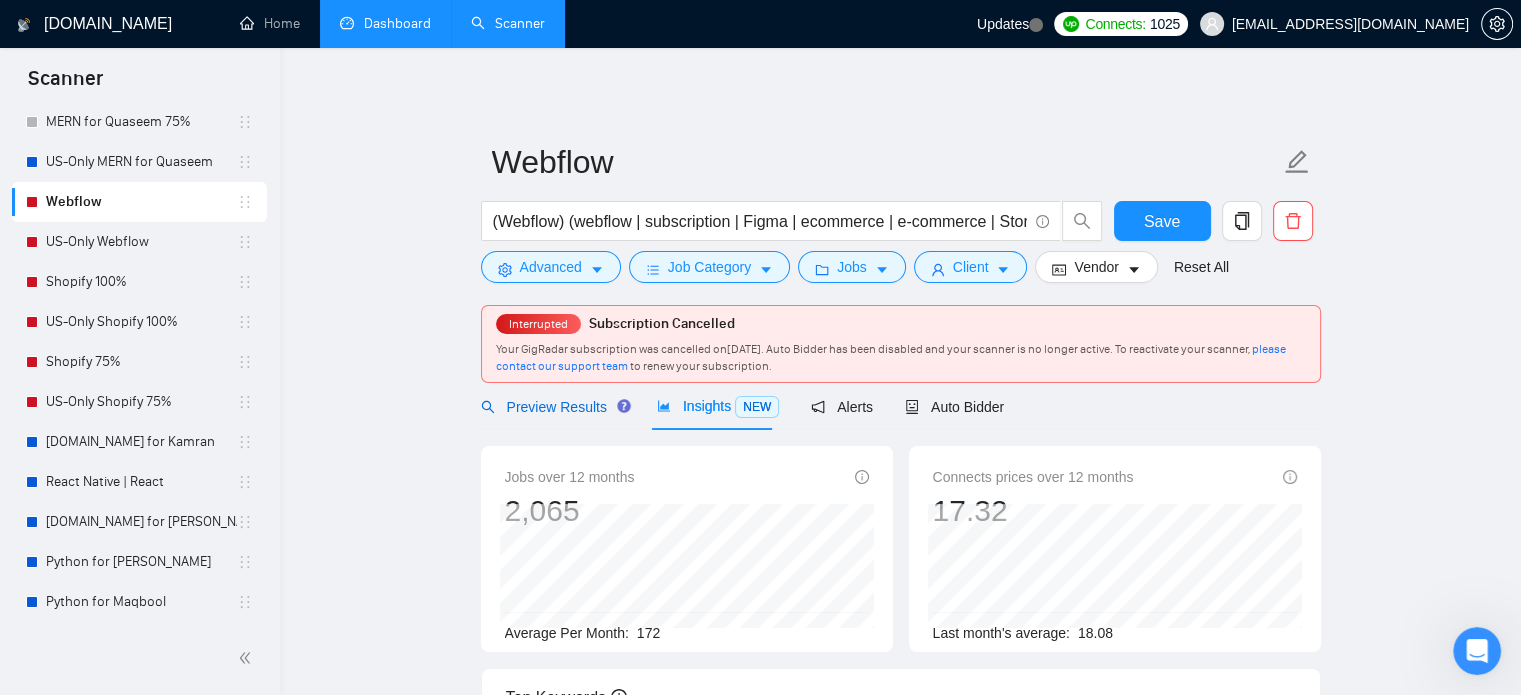 click on "Preview Results" at bounding box center (553, 407) 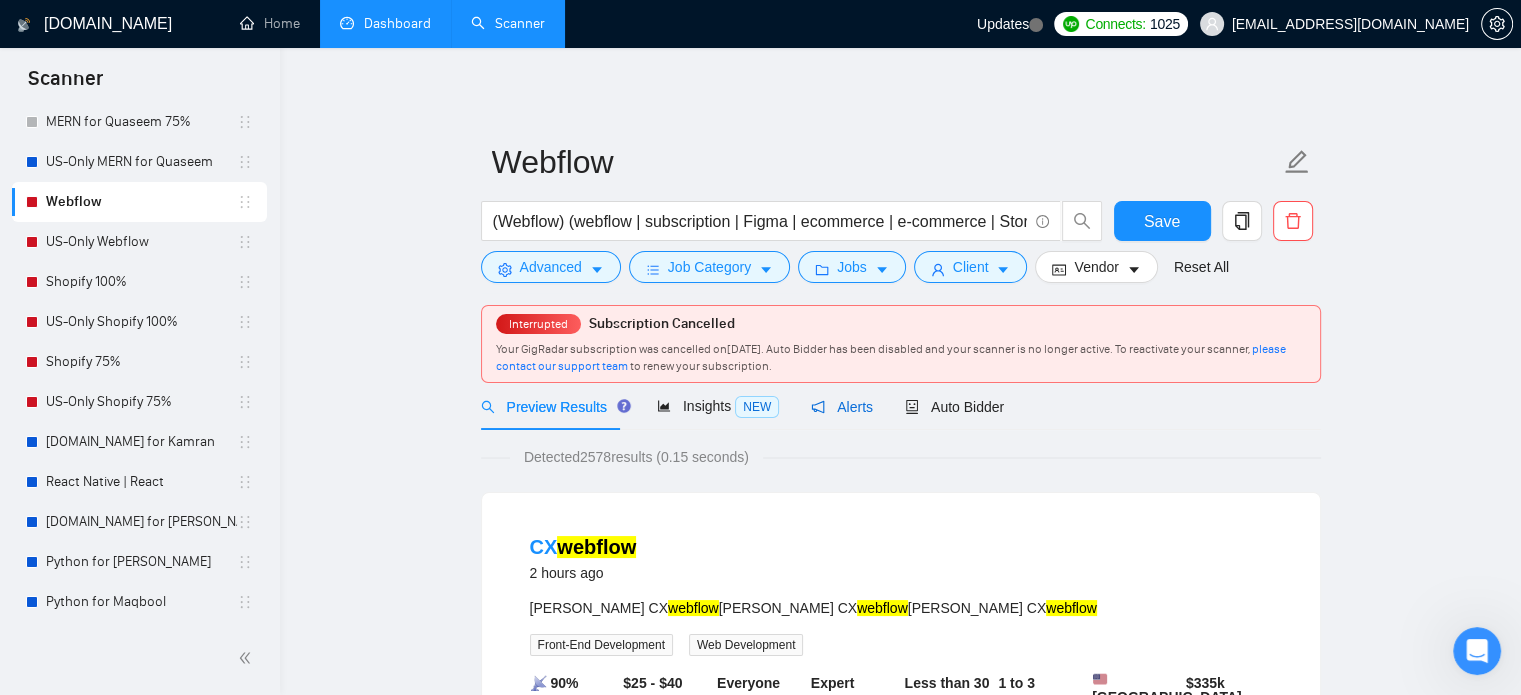 click on "Alerts" at bounding box center [842, 407] 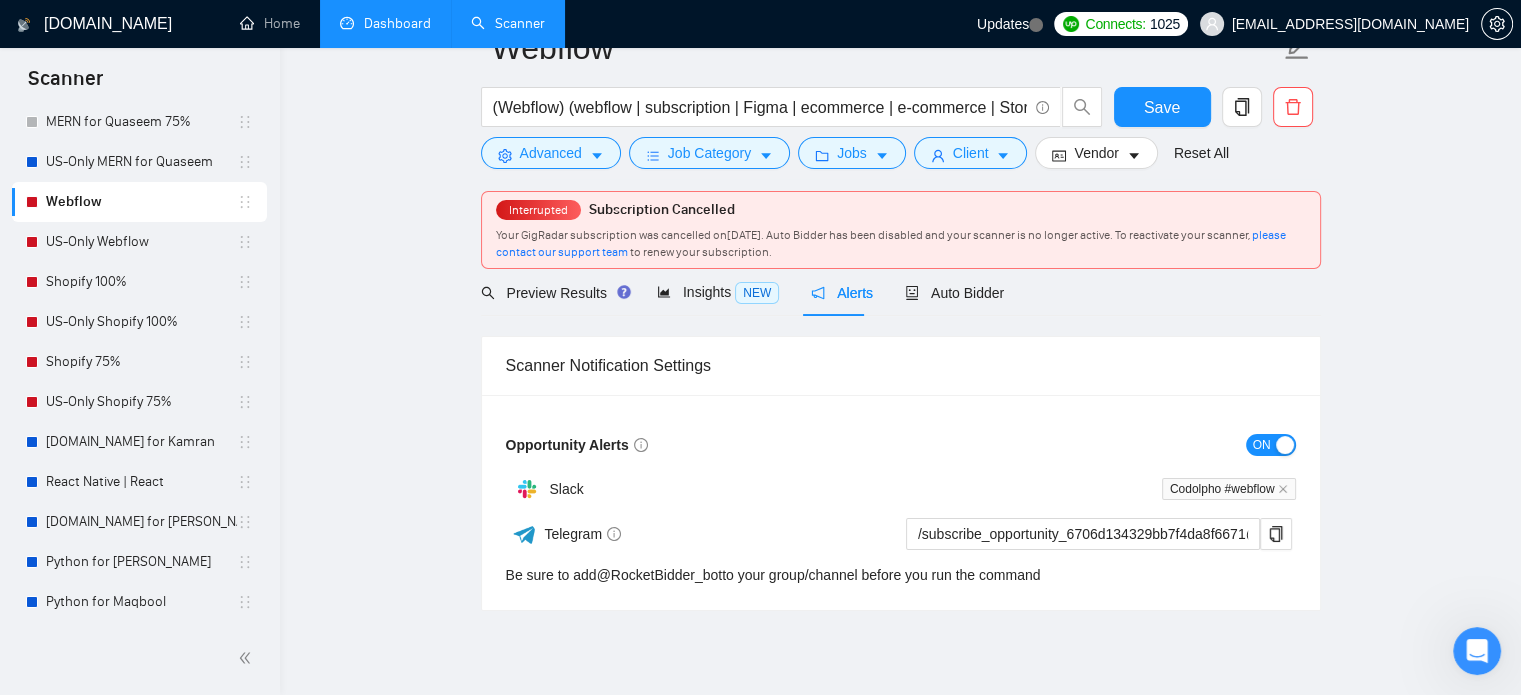 scroll, scrollTop: 0, scrollLeft: 0, axis: both 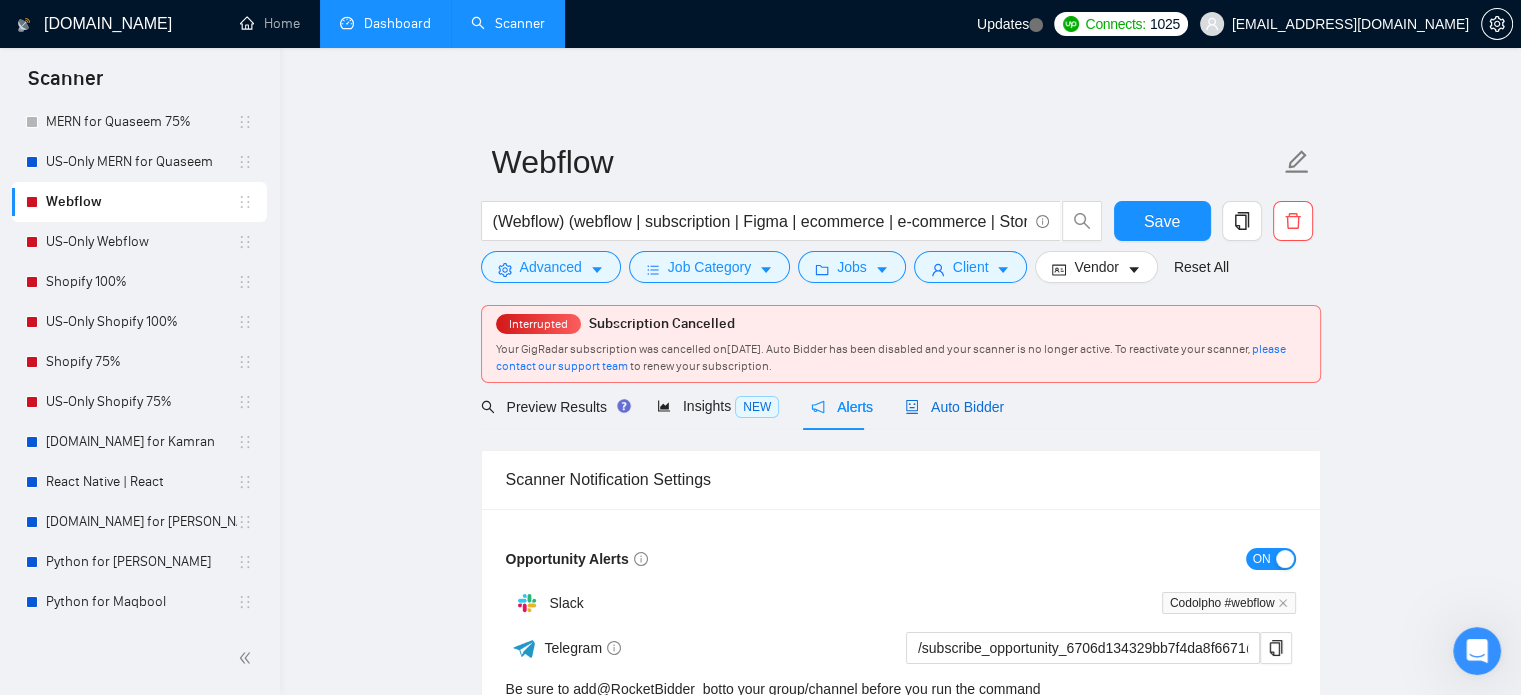 click on "Auto Bidder" at bounding box center [954, 407] 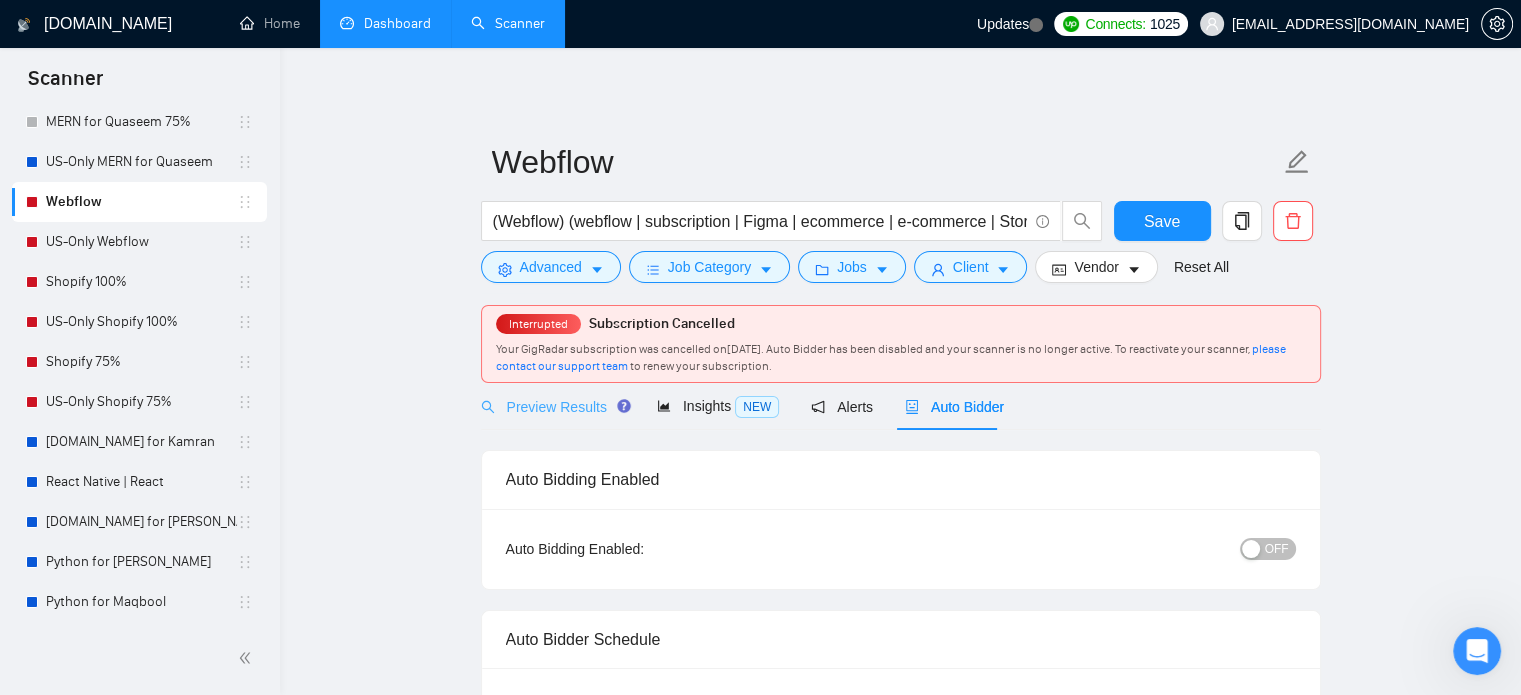 type 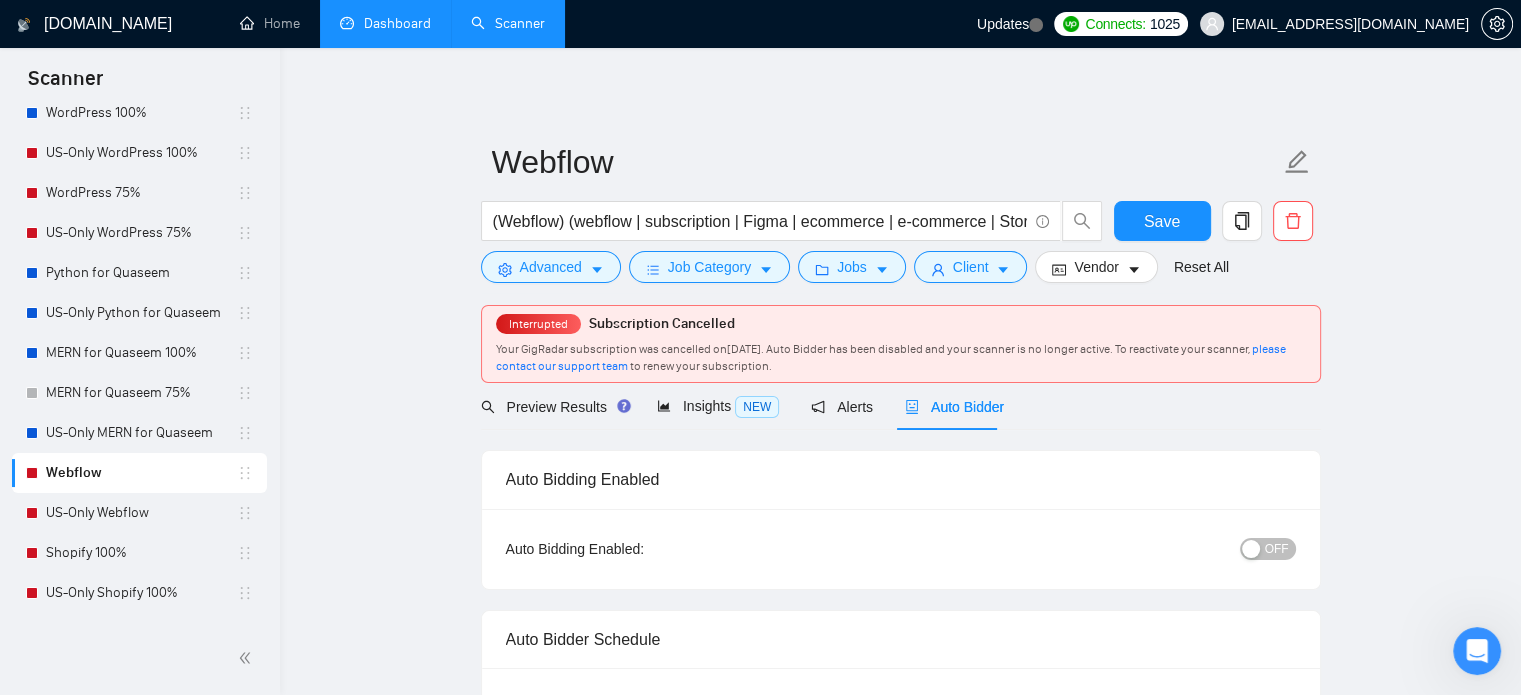 scroll, scrollTop: 80, scrollLeft: 0, axis: vertical 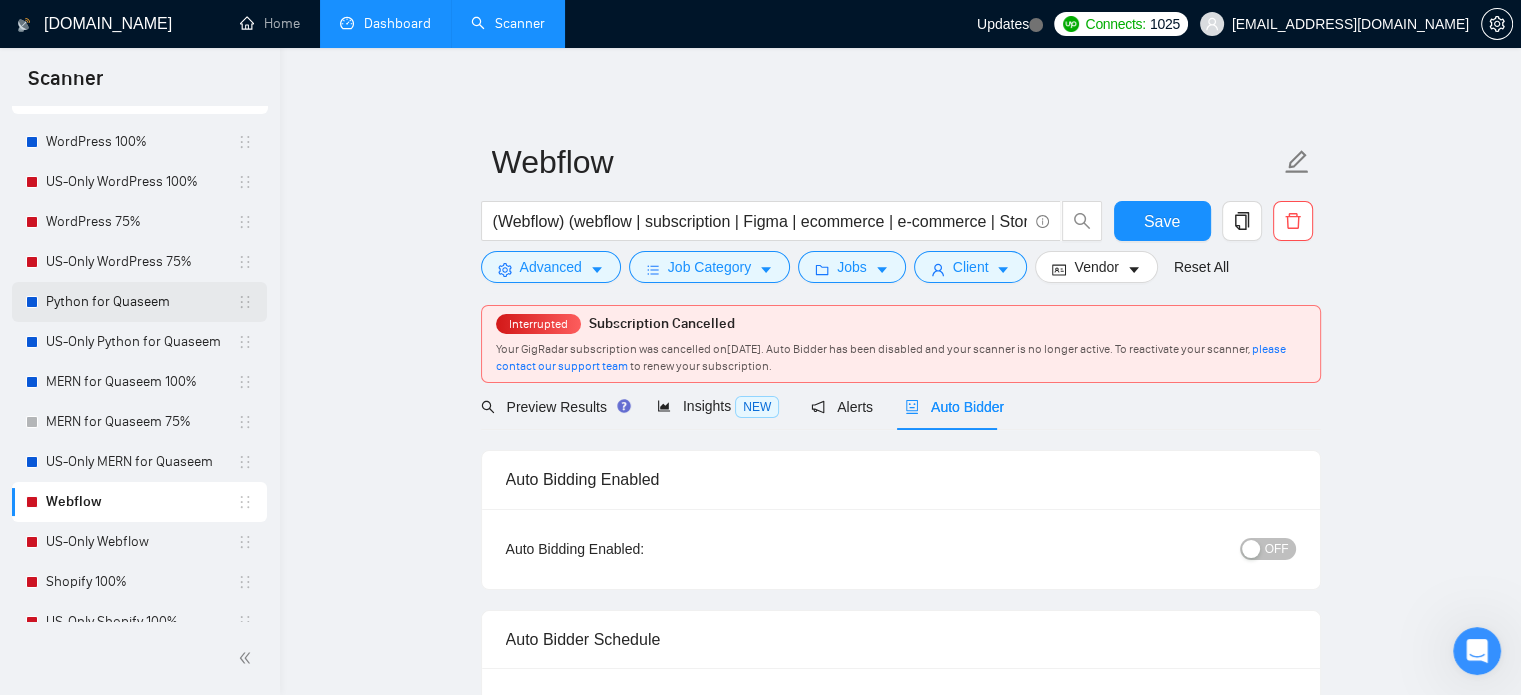 click on "Python for Quaseem" at bounding box center (141, 302) 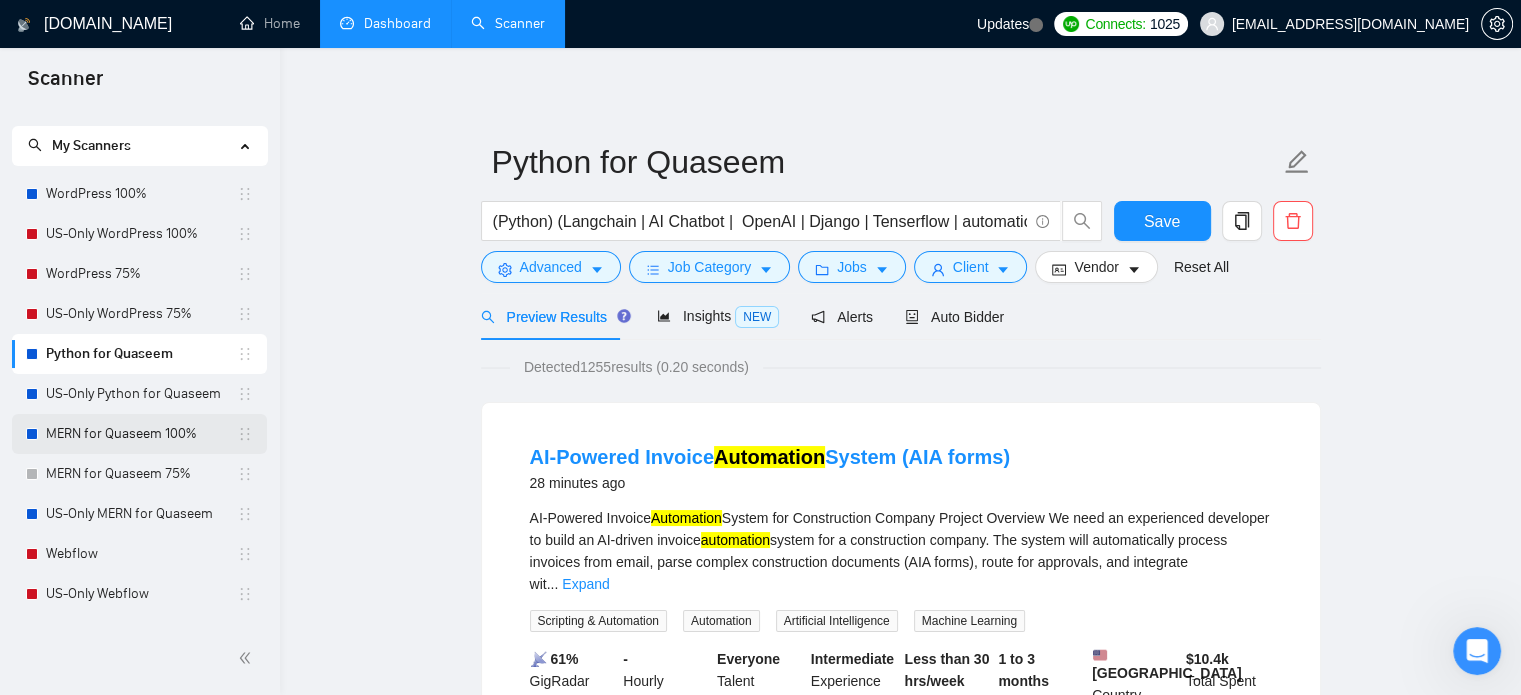 scroll, scrollTop: 0, scrollLeft: 0, axis: both 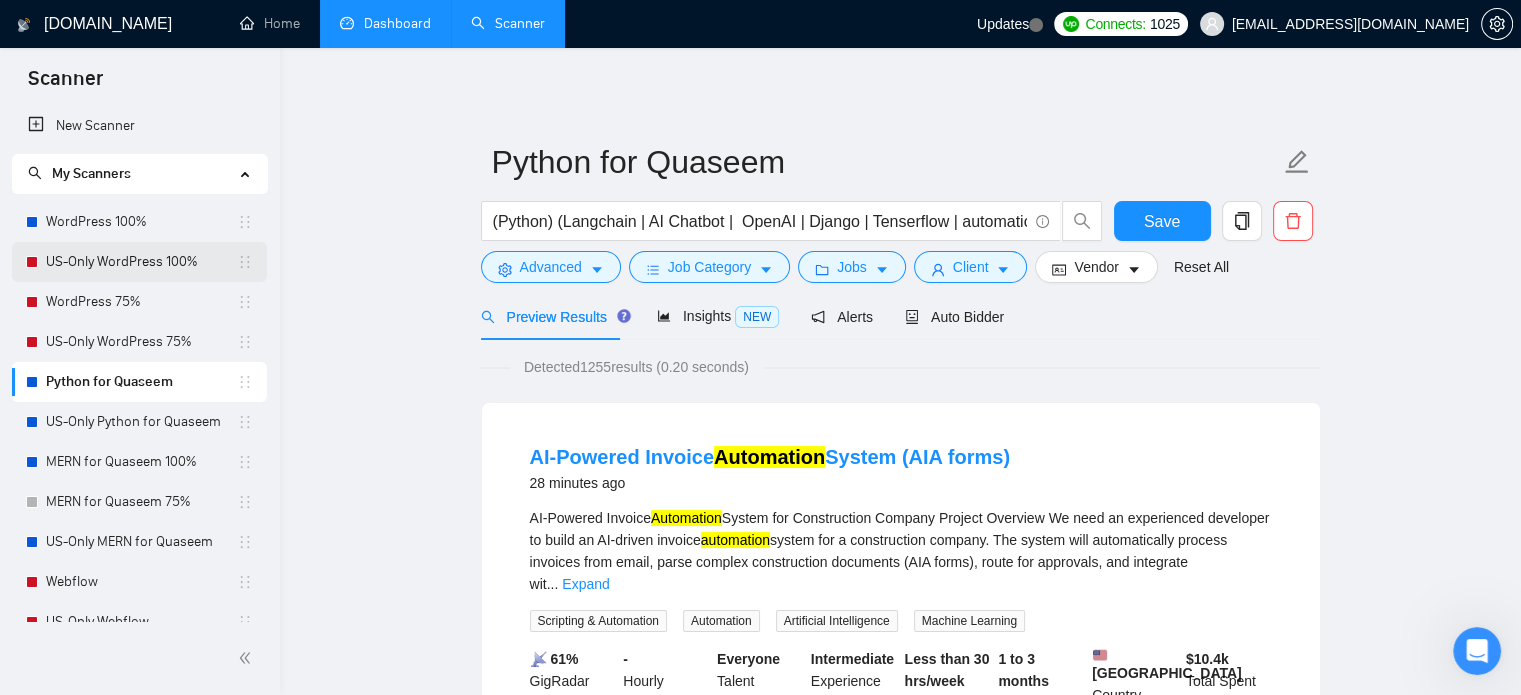 click on "US-Only WordPress 100%" at bounding box center (141, 262) 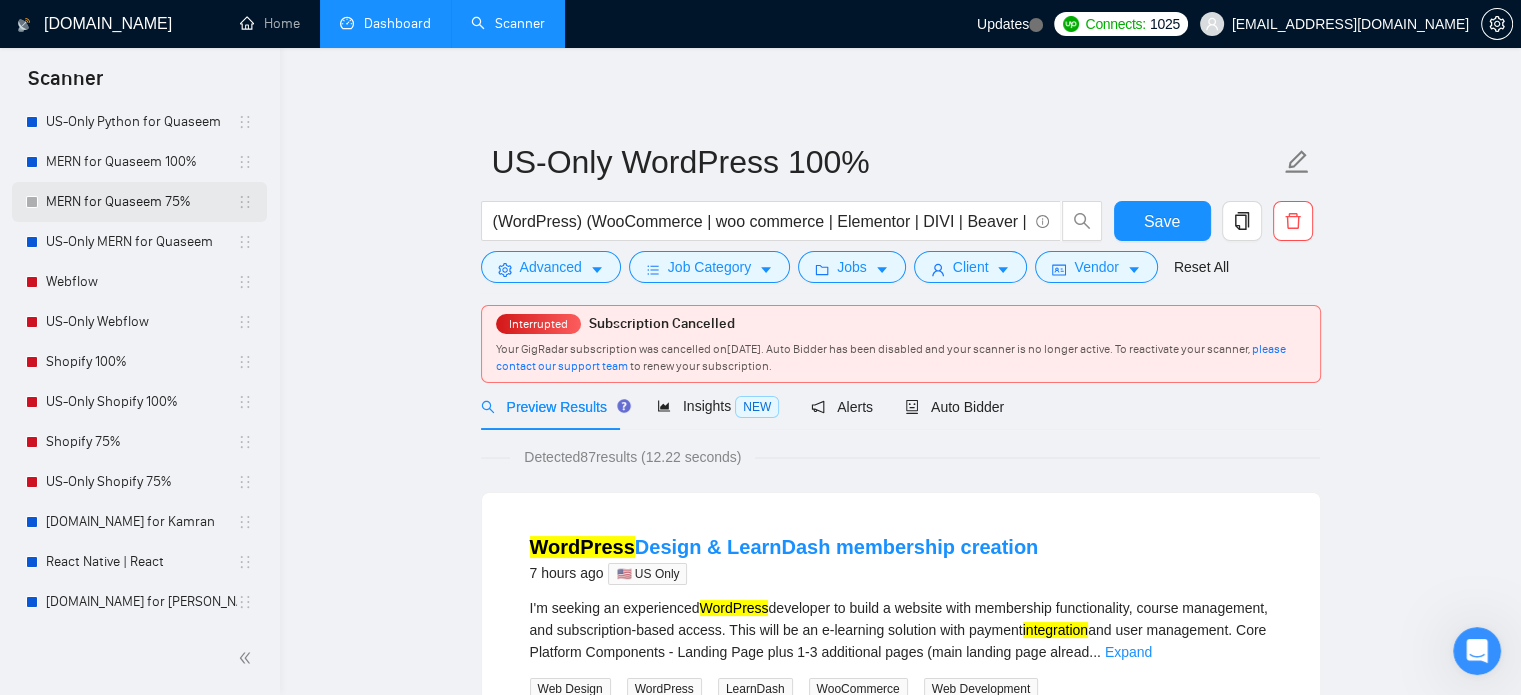 scroll, scrollTop: 0, scrollLeft: 0, axis: both 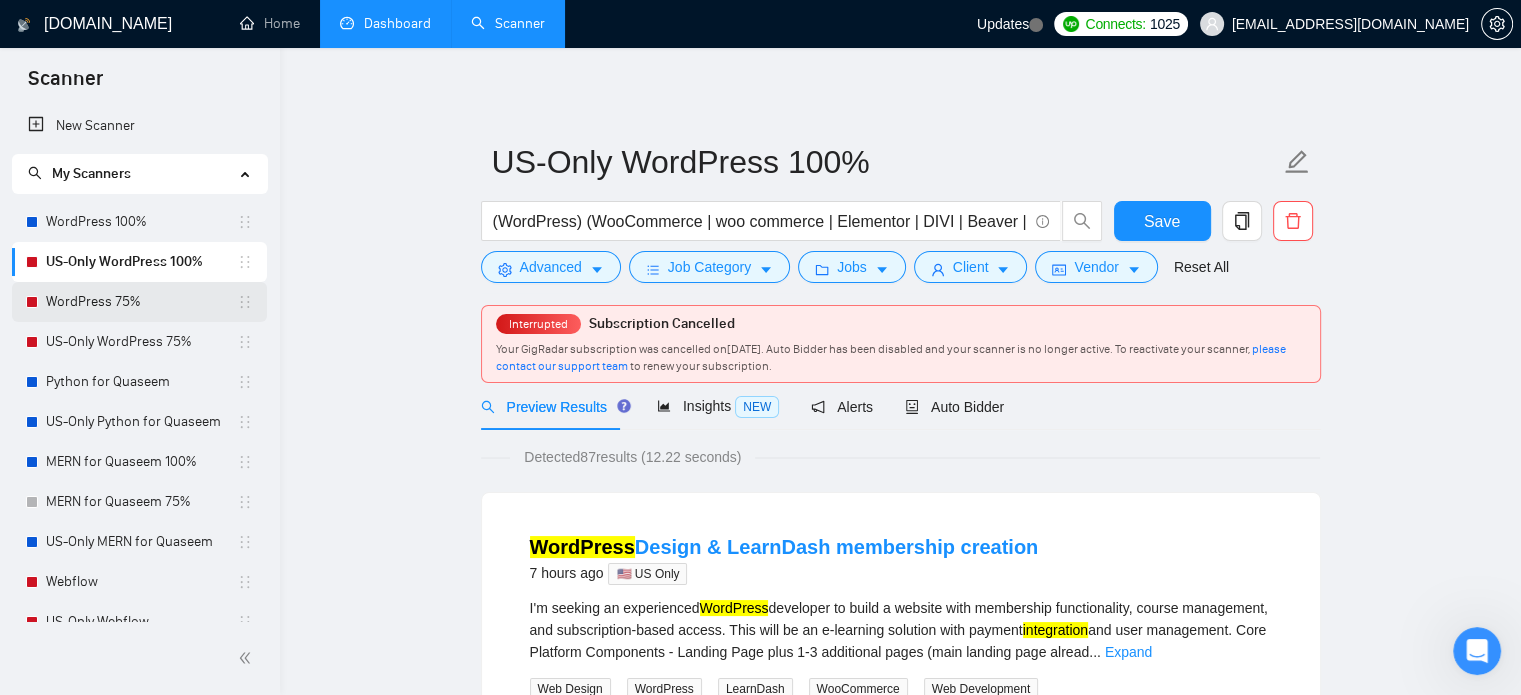 click on "WordPress 75%" at bounding box center (141, 302) 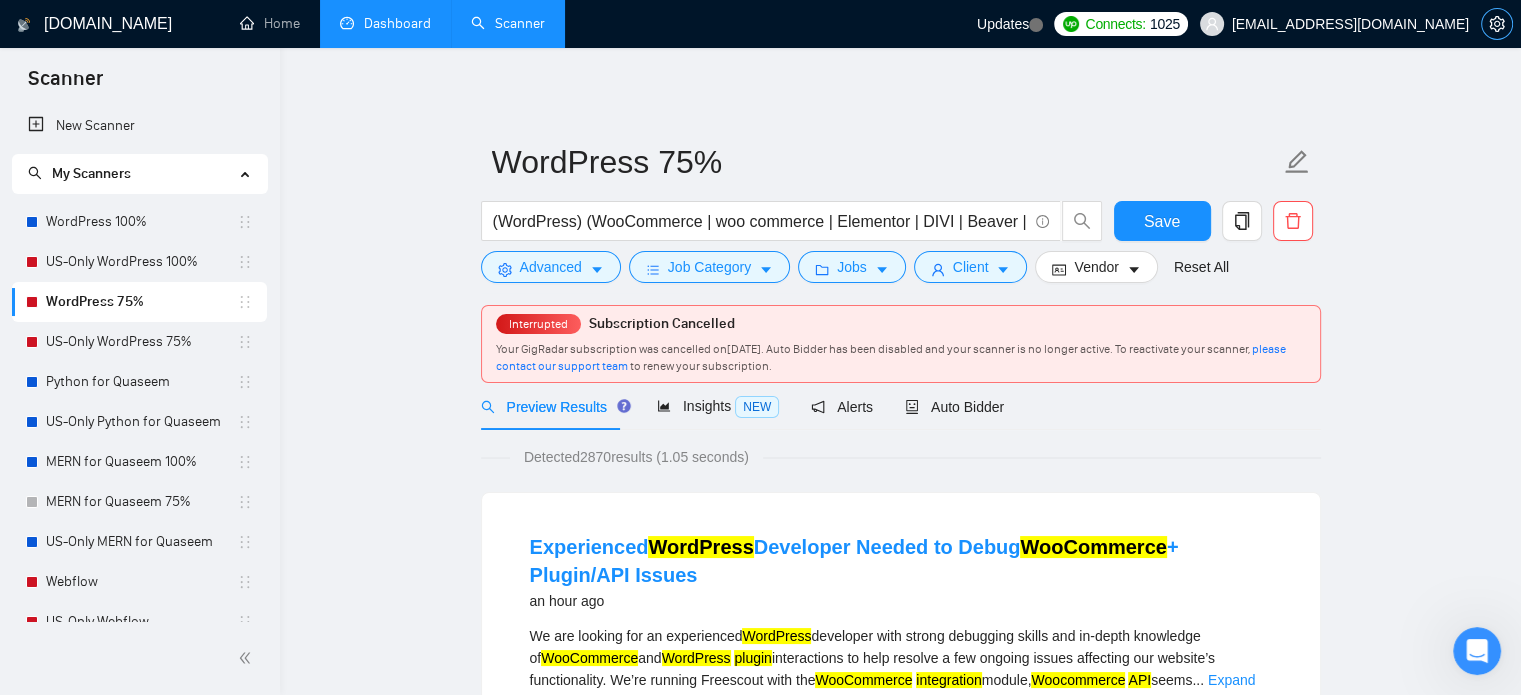 click 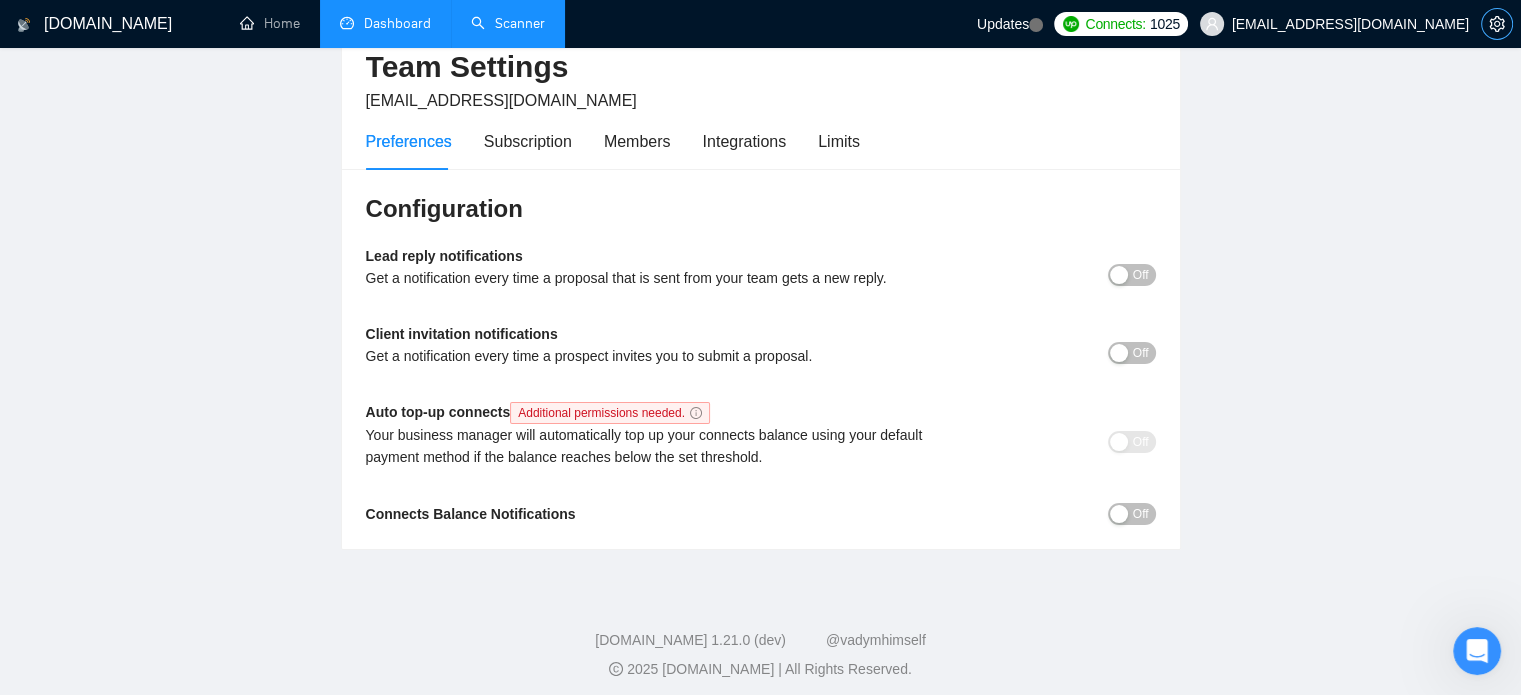 scroll, scrollTop: 109, scrollLeft: 0, axis: vertical 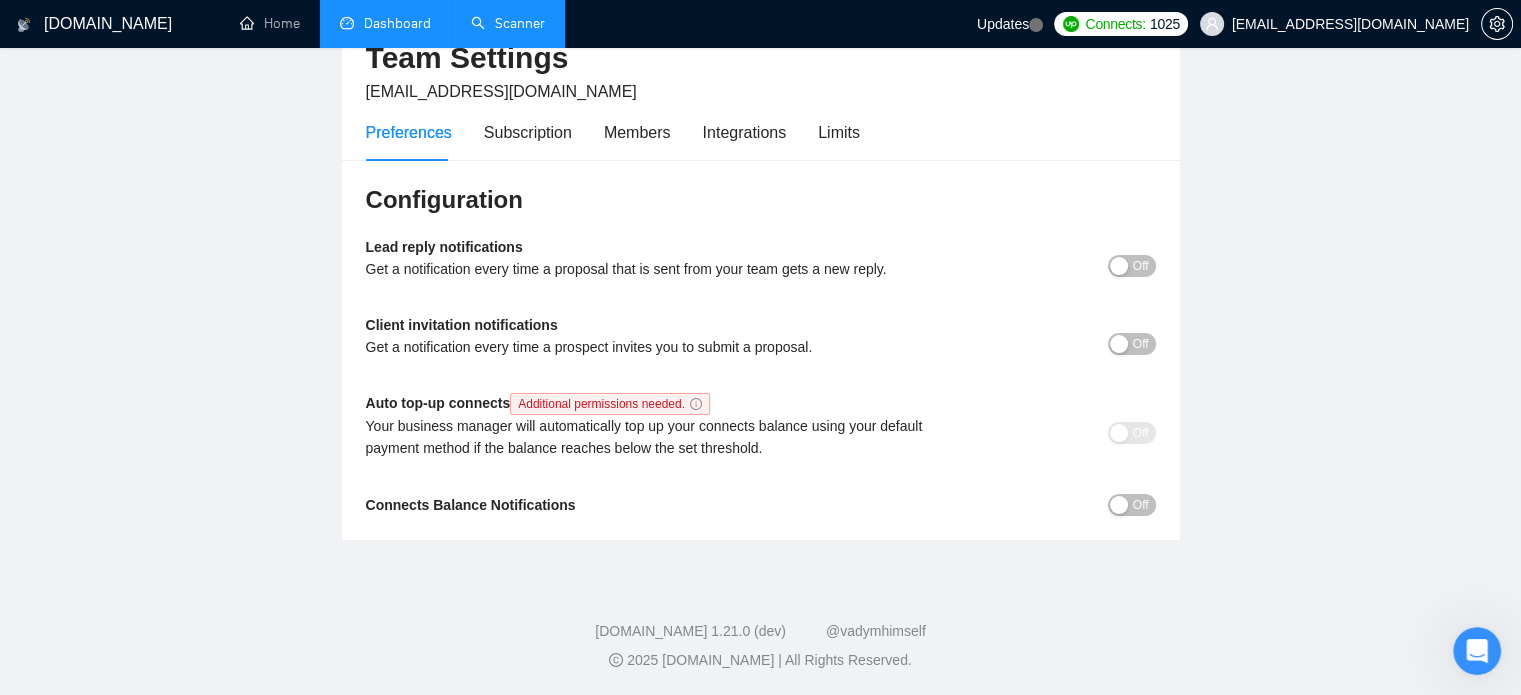 click on "Off" at bounding box center [1141, 266] 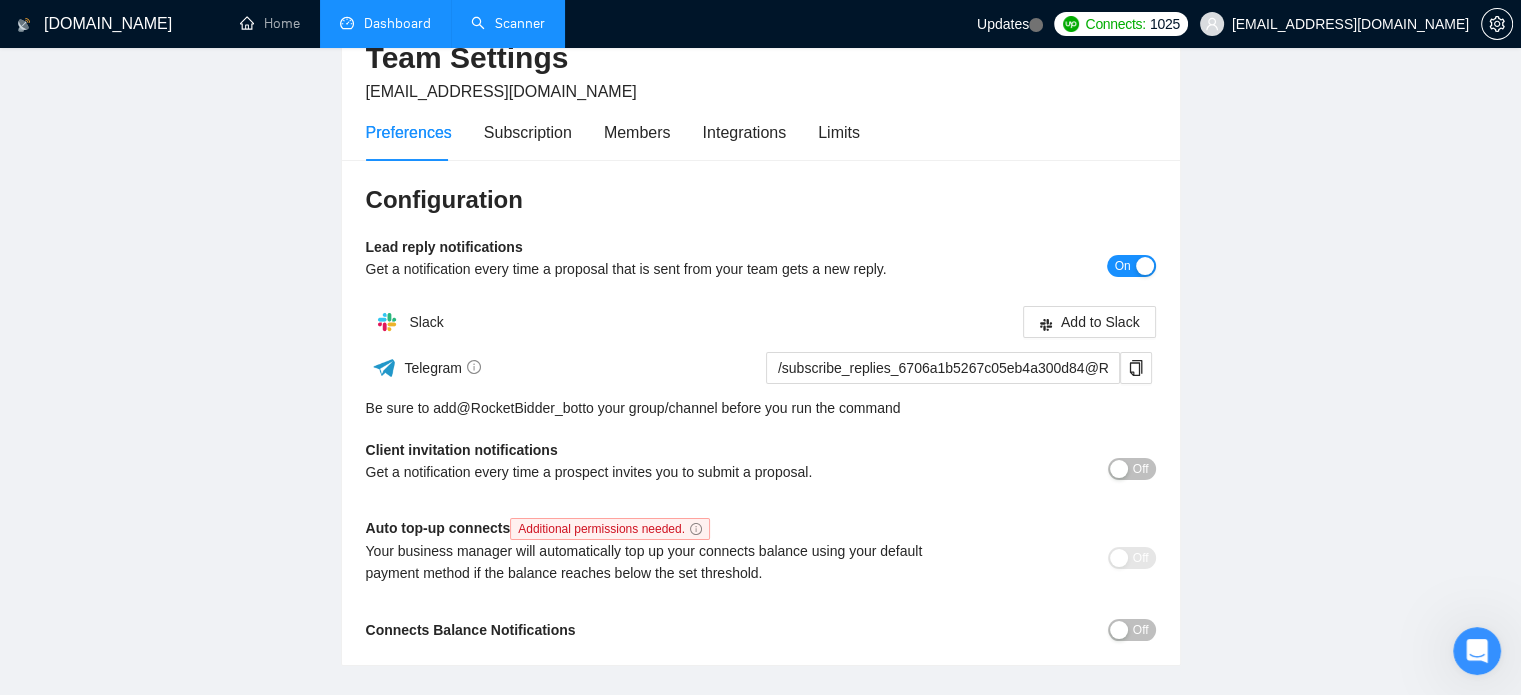 click on "On" at bounding box center [1122, 266] 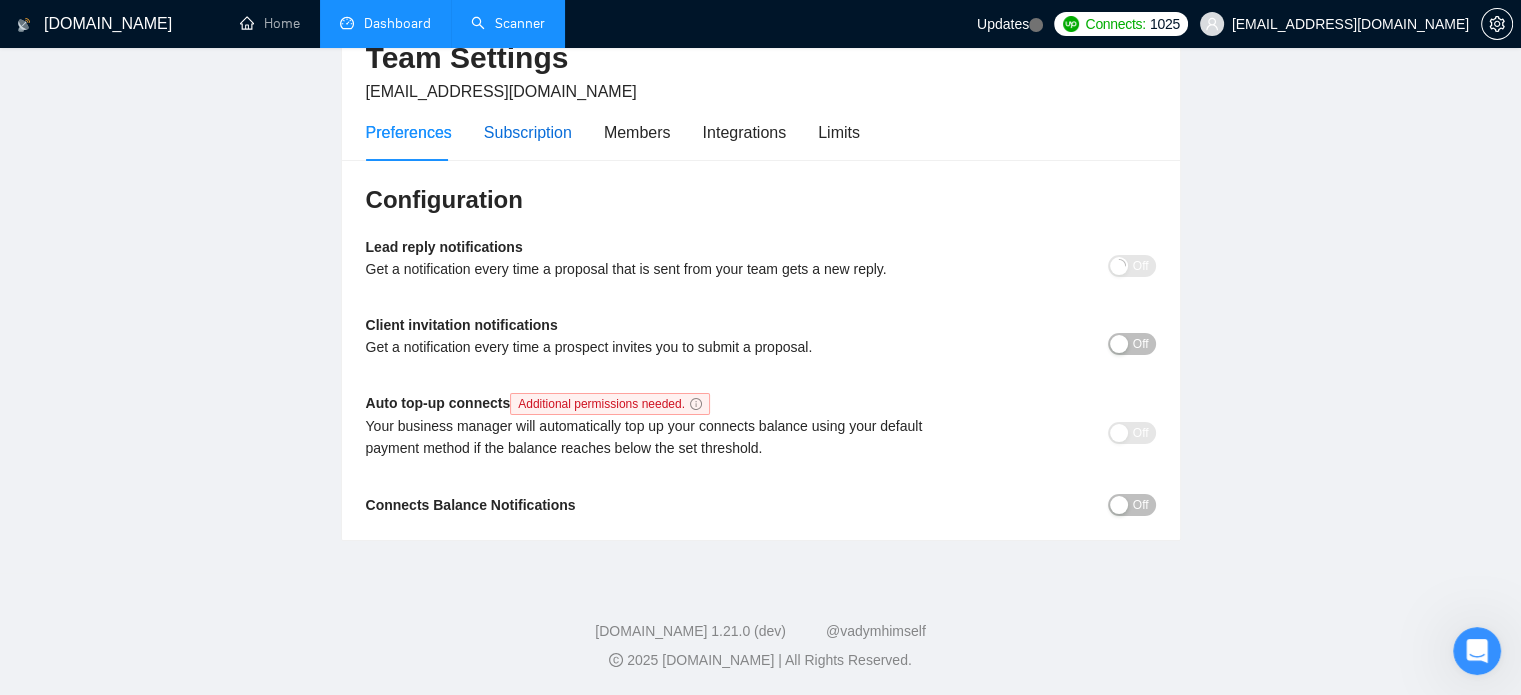 click on "Subscription" at bounding box center (528, 132) 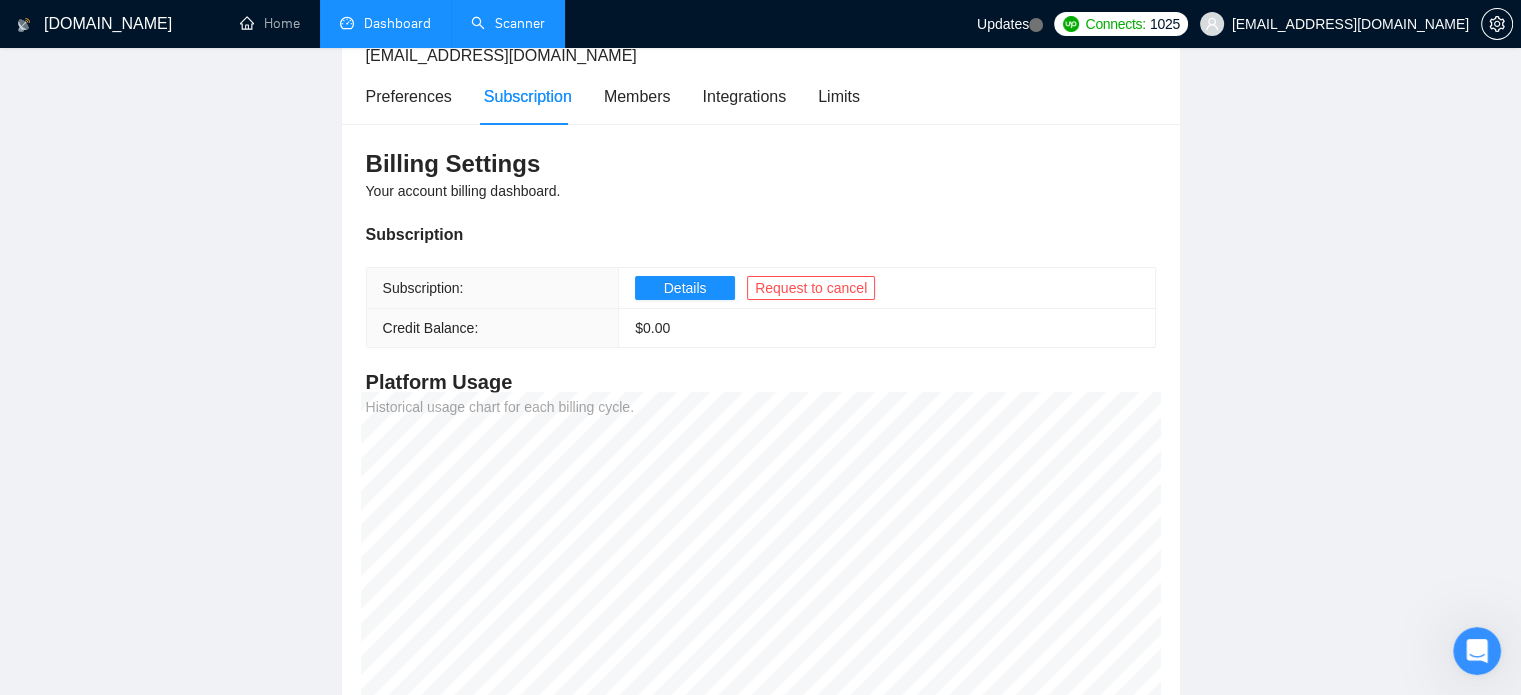 scroll, scrollTop: 45, scrollLeft: 0, axis: vertical 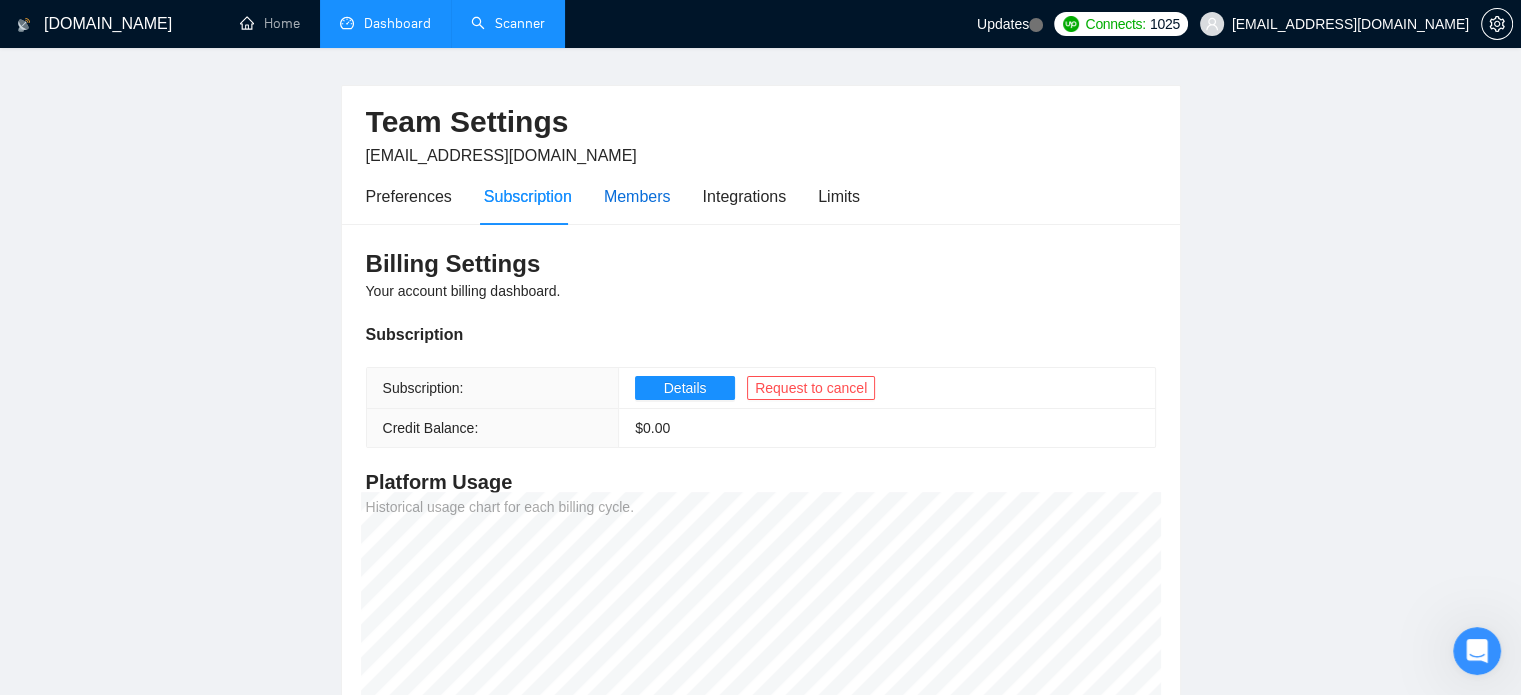 click on "Members" at bounding box center (637, 196) 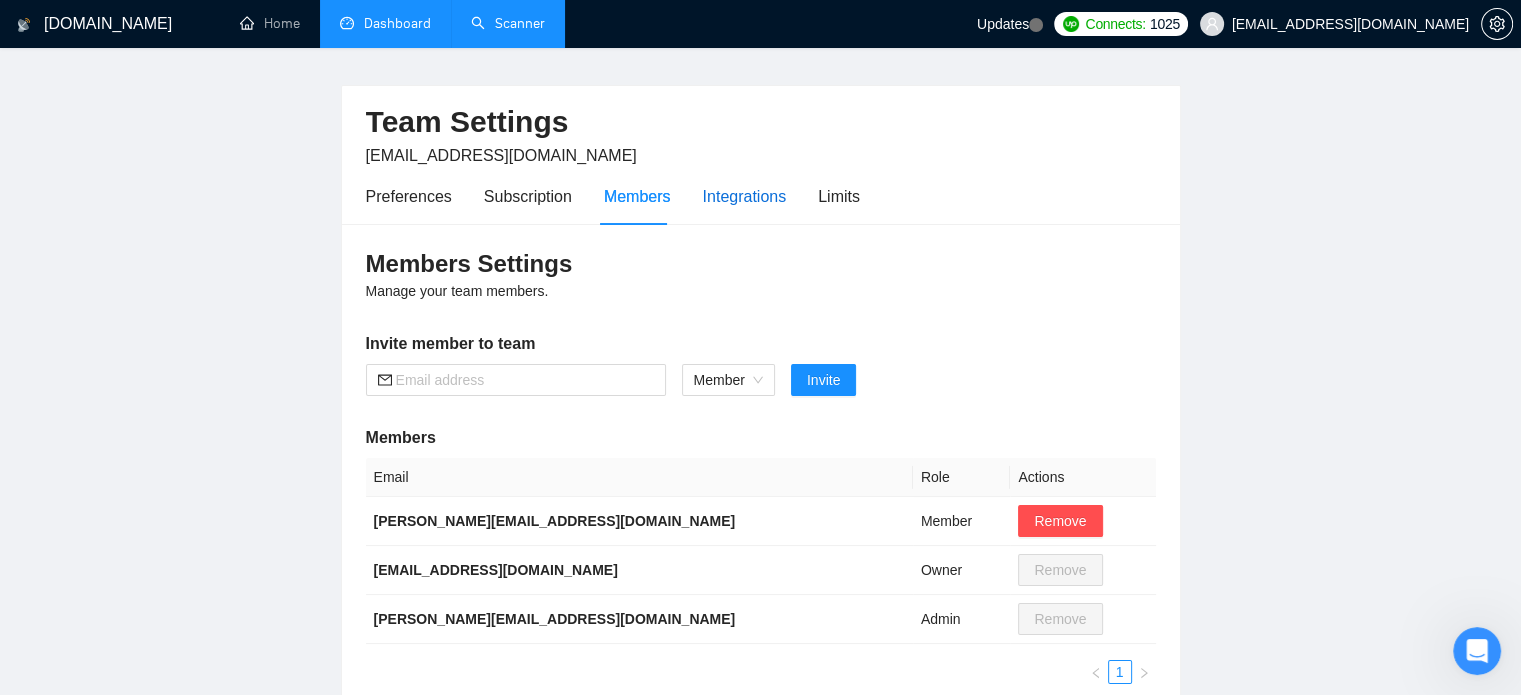 click on "Integrations" at bounding box center (745, 196) 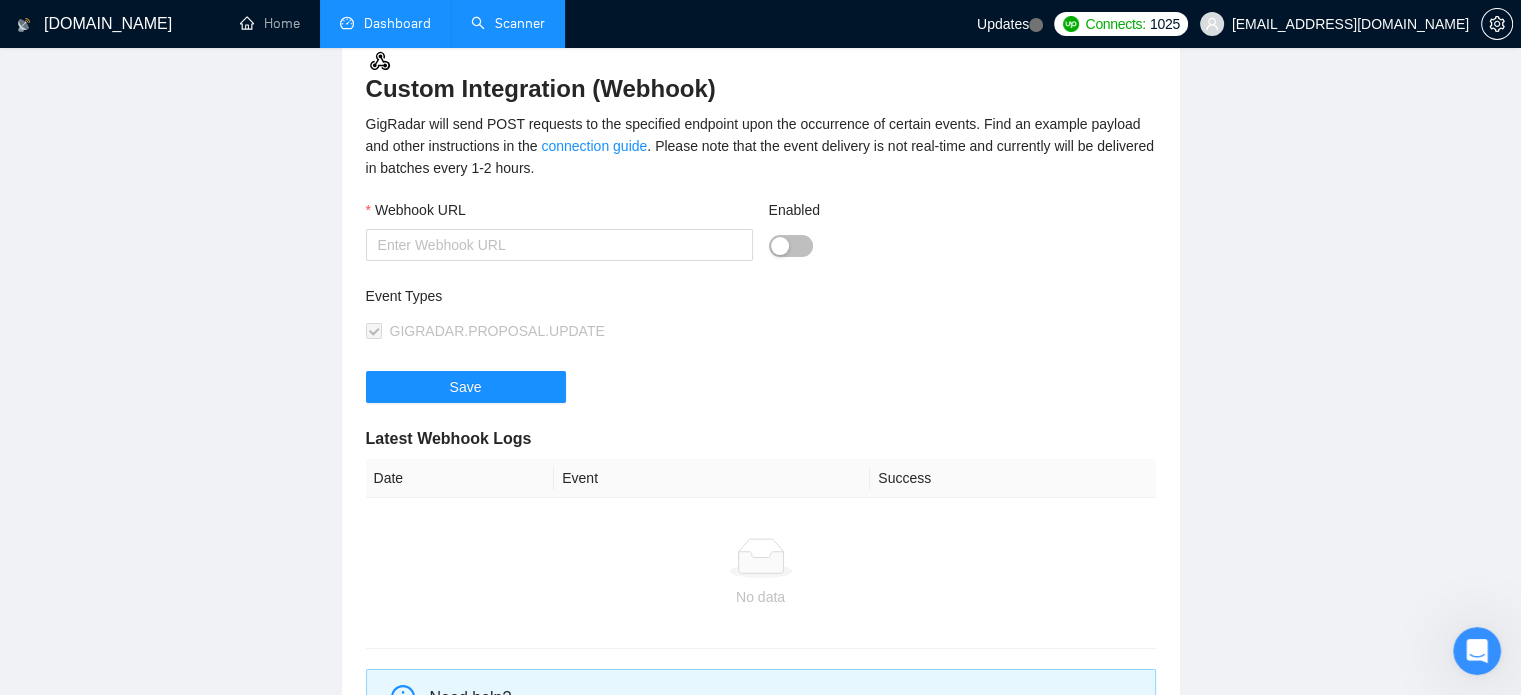scroll, scrollTop: 245, scrollLeft: 0, axis: vertical 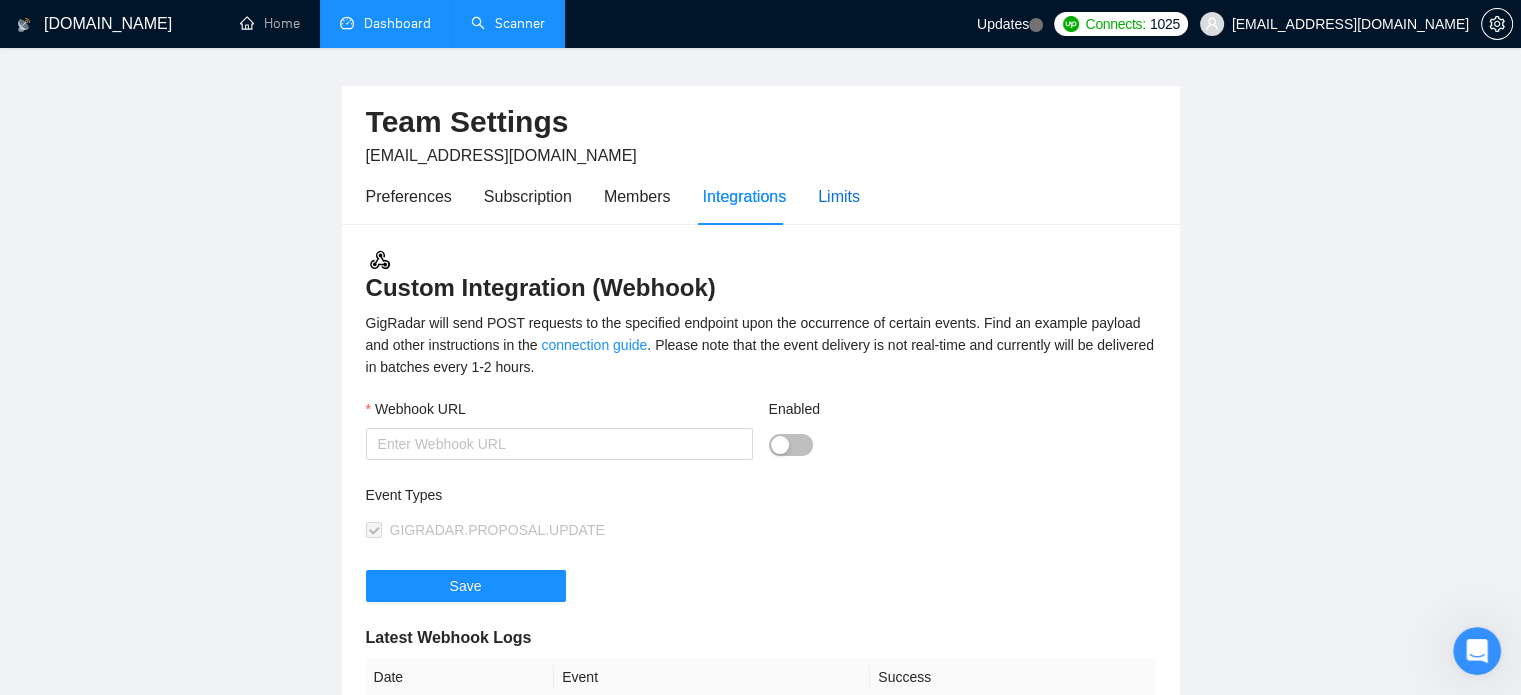 click on "Limits" at bounding box center [839, 196] 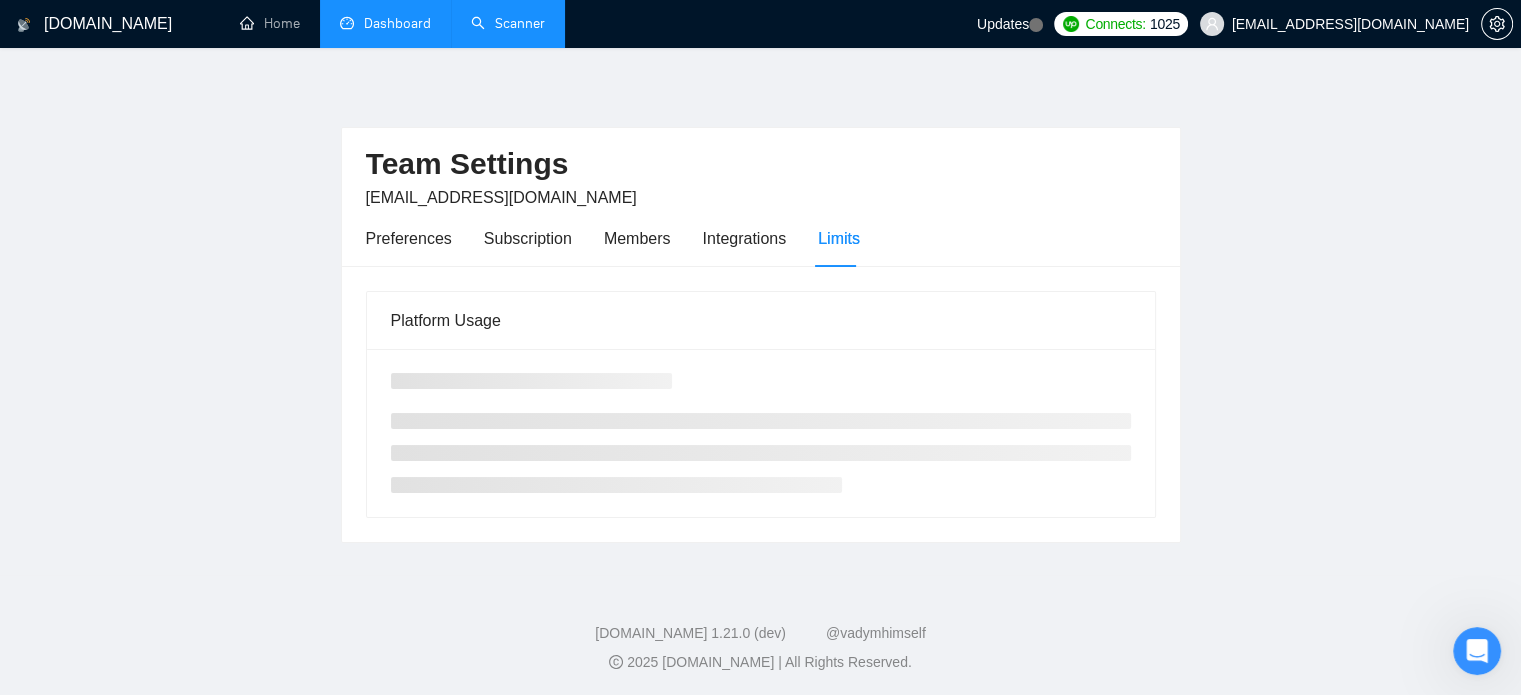 scroll, scrollTop: 0, scrollLeft: 0, axis: both 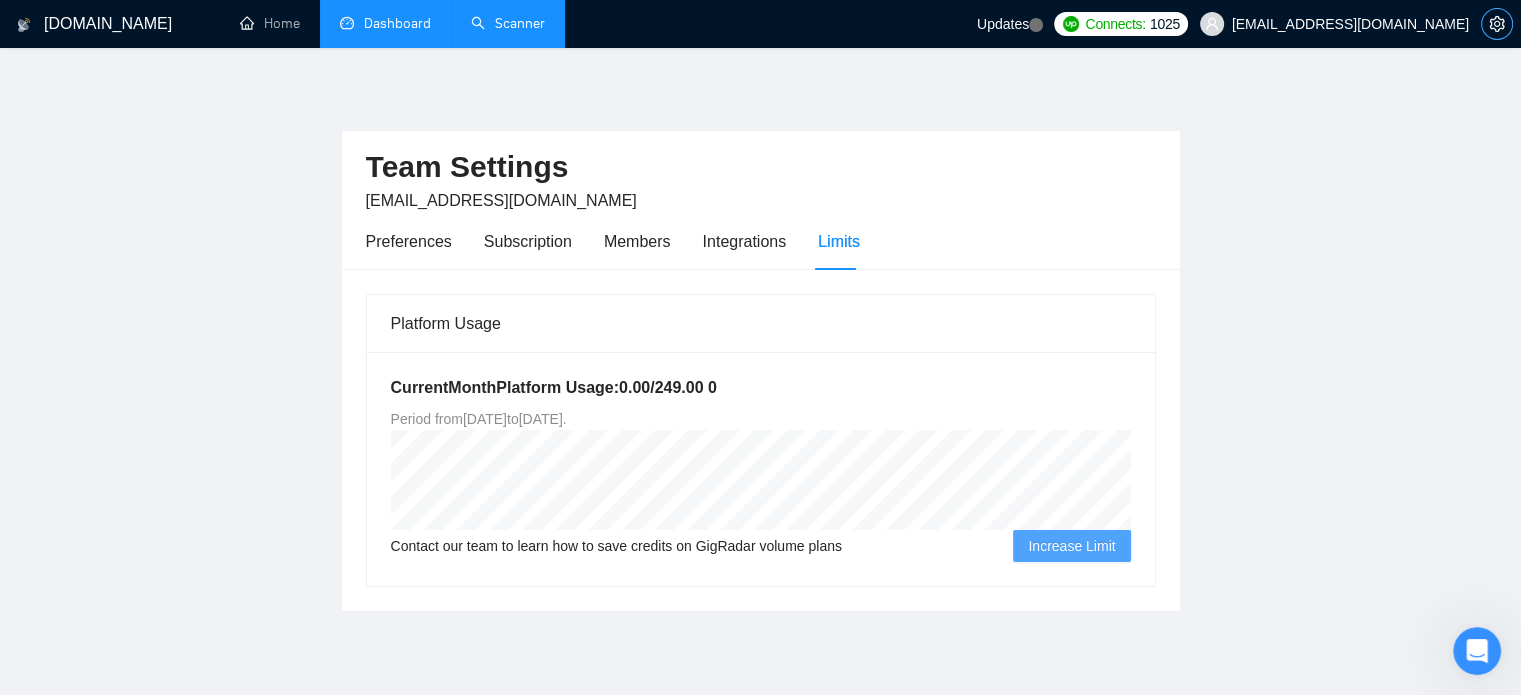 click 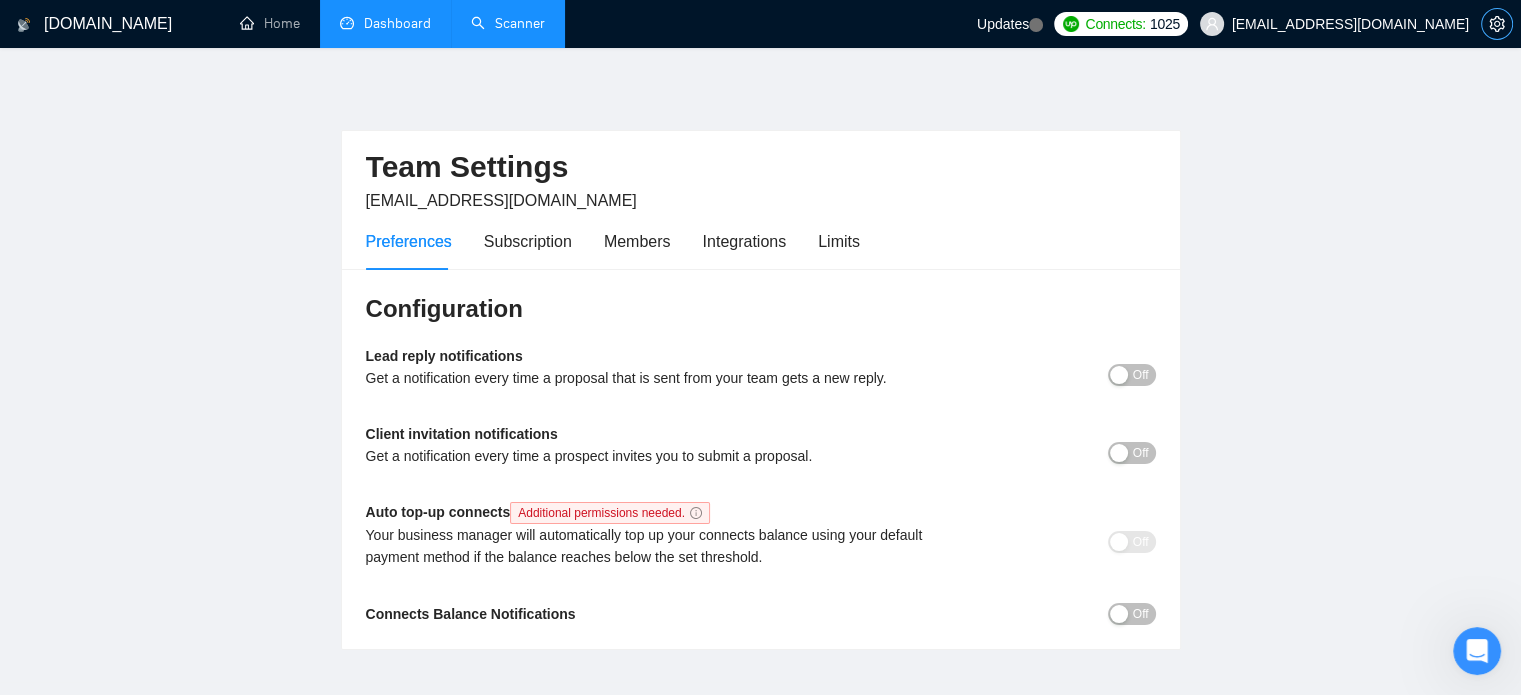 click 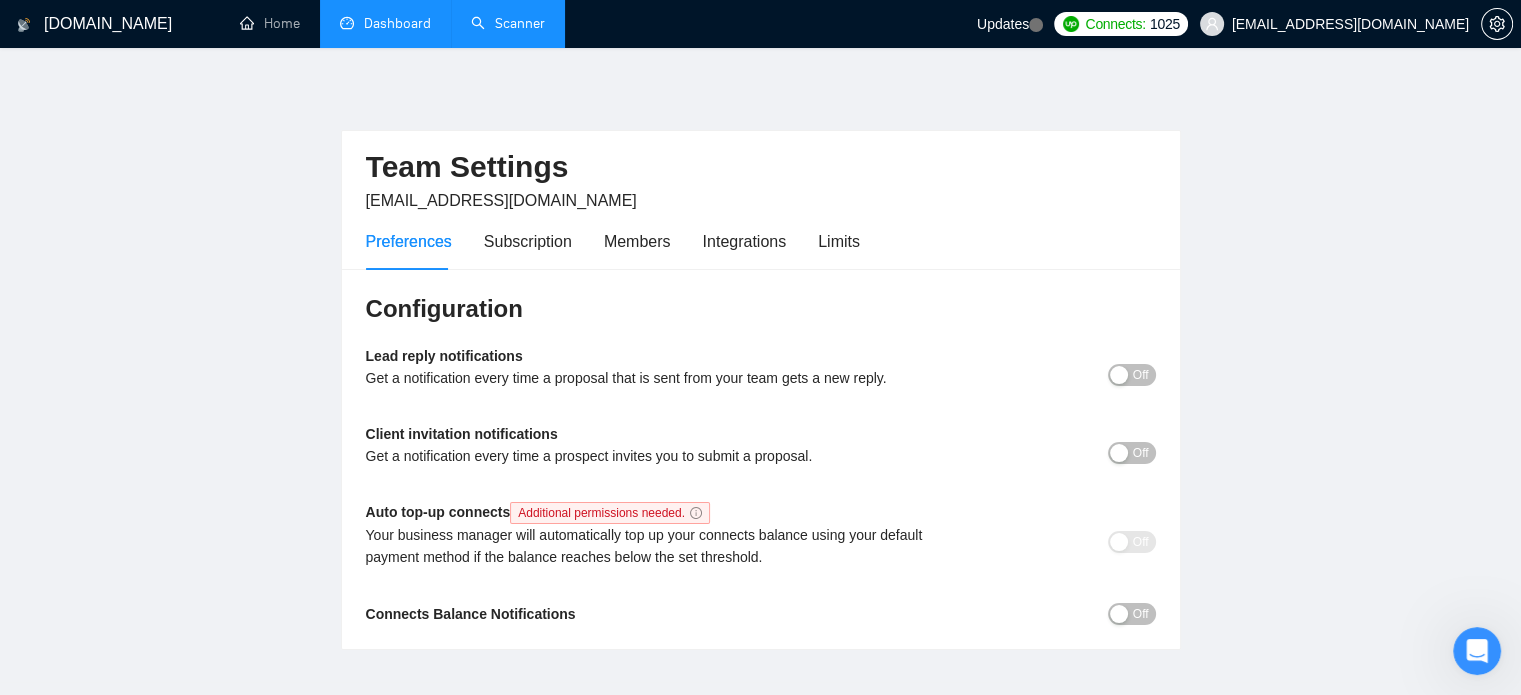 click on "Scanner" at bounding box center (508, 23) 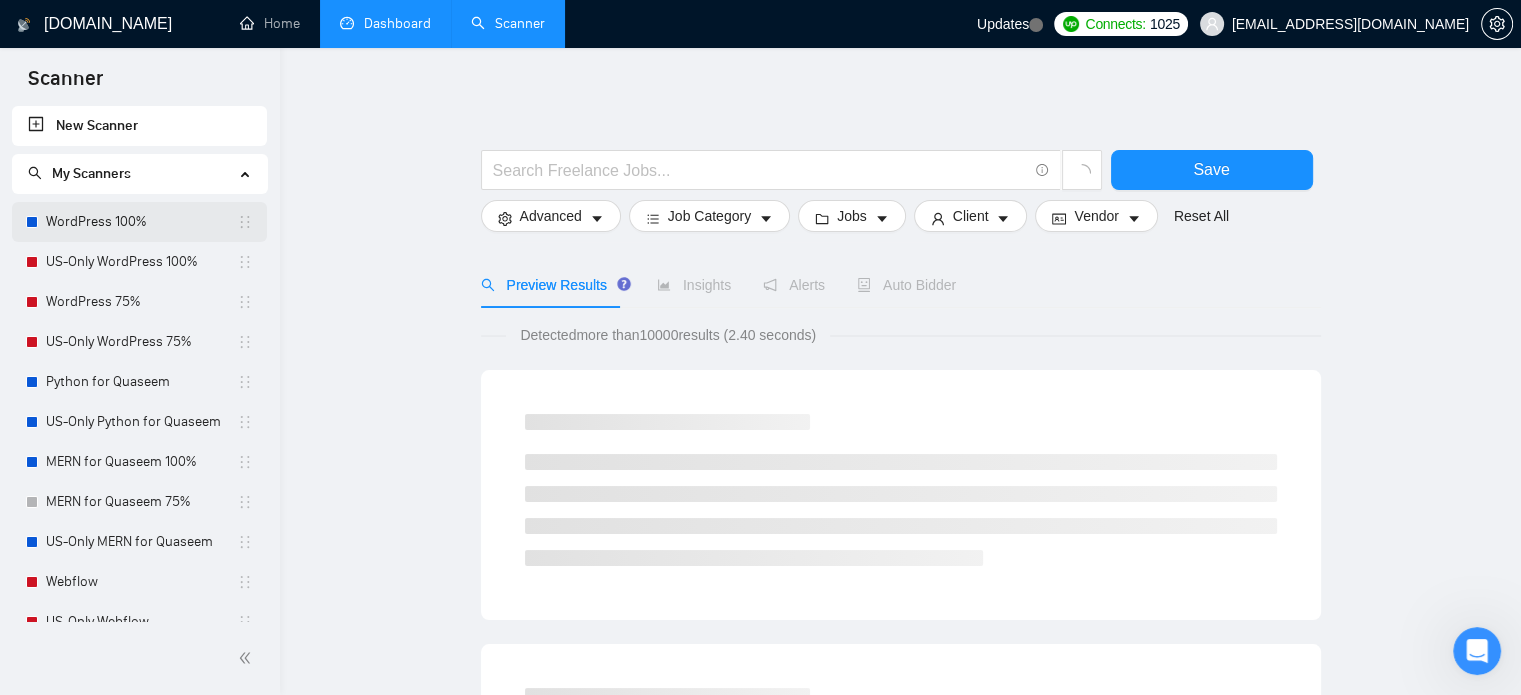 click on "WordPress 100%" at bounding box center [141, 222] 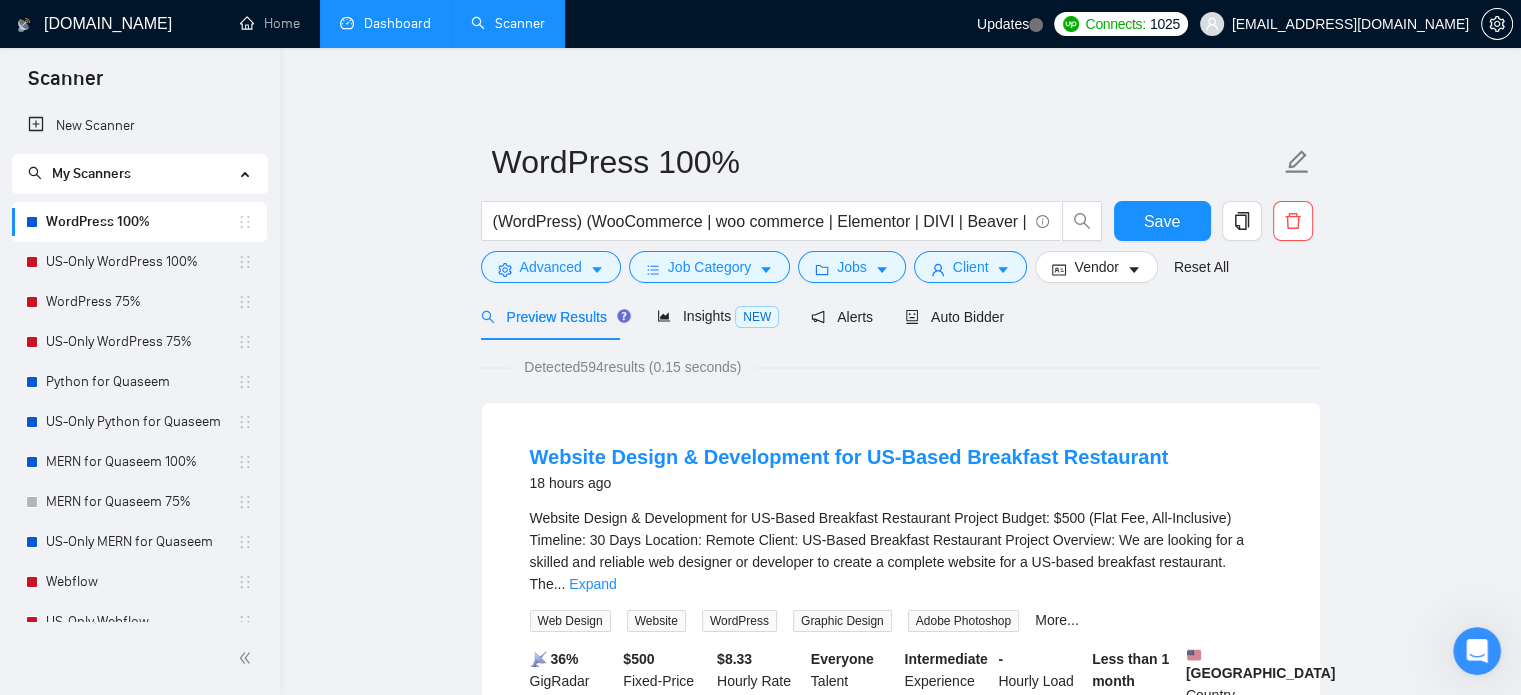 click 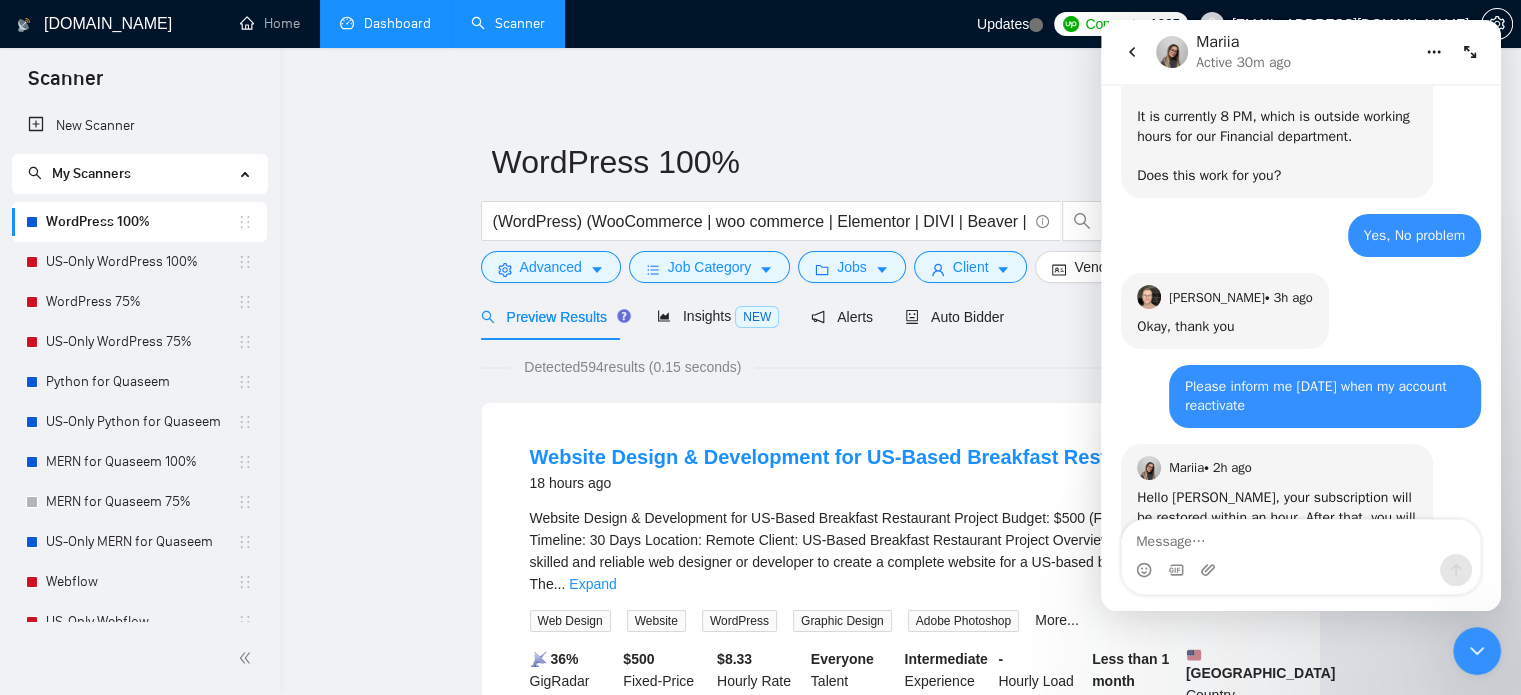 scroll, scrollTop: 1580, scrollLeft: 0, axis: vertical 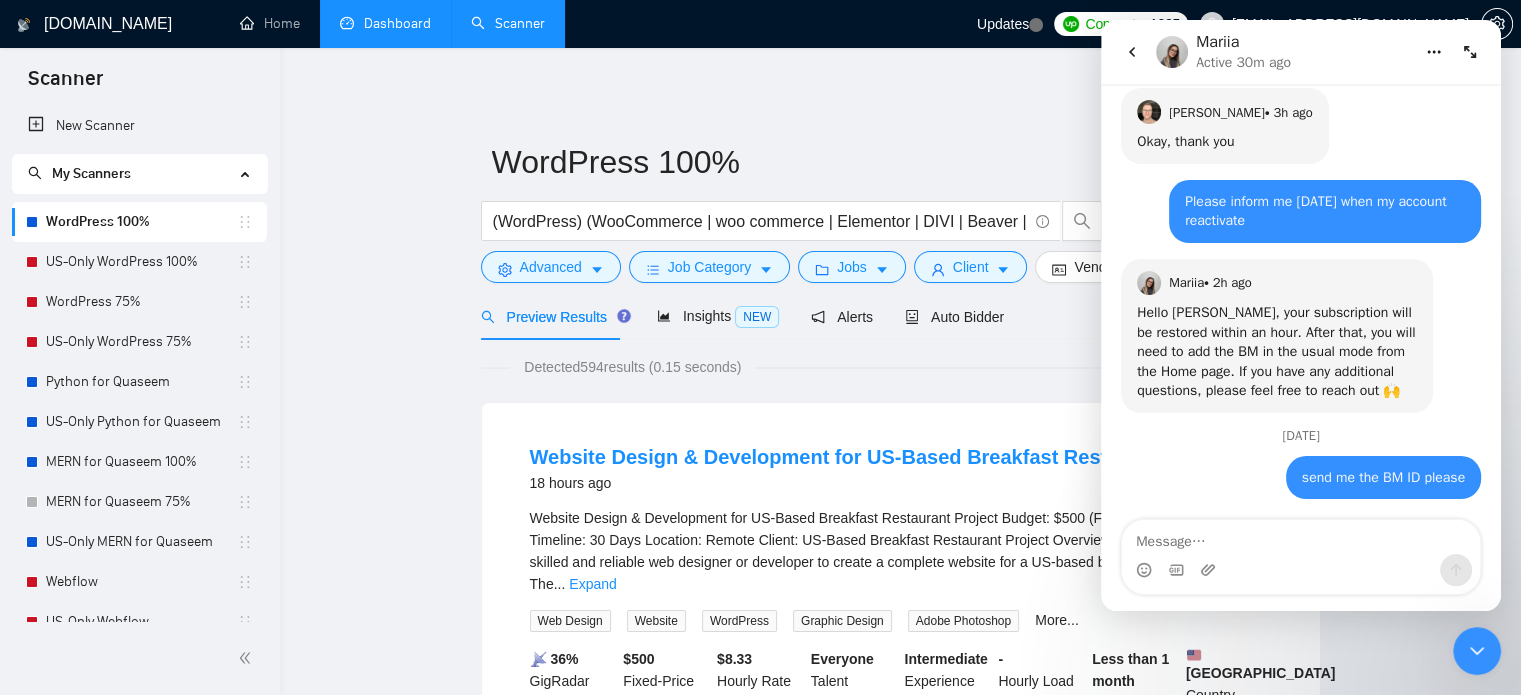 click on "WordPress 100% (WordPress) (WooCommerce | woo commerce | Elementor | DIVI | Beaver | WP Engine | Speed Optimization | Theme customization | update | Custom | ACH | ecommerce | e-Commerce | API Integration | Plugin | Figma | redesign) Save Advanced   Job Category   Jobs   Client   Vendor   Reset All Preview Results Insights NEW Alerts Auto Bidder Detected   594  results   (0.15 seconds) Website Design & Development for US-Based Breakfast Restaurant 18 hours ago Website Design & Development for US-Based Breakfast Restaurant
Project Budget: $500 (Flat Fee, All-Inclusive)
Timeline: 30 Days
Location: Remote
Client: US-Based Breakfast Restaurant
Project Overview:
We are looking for a skilled and reliable web designer or developer to create a complete website for a US-based breakfast restaurant. The  ... Expand Web Design Website WordPress Graphic Design Adobe Photoshop More... 📡   36% GigRadar Score   $ 500 Fixed-Price $ 8.33 Hourly Rate Estimated Everyone Talent Preference Intermediate Experience Level -   $" at bounding box center [900, 2506] 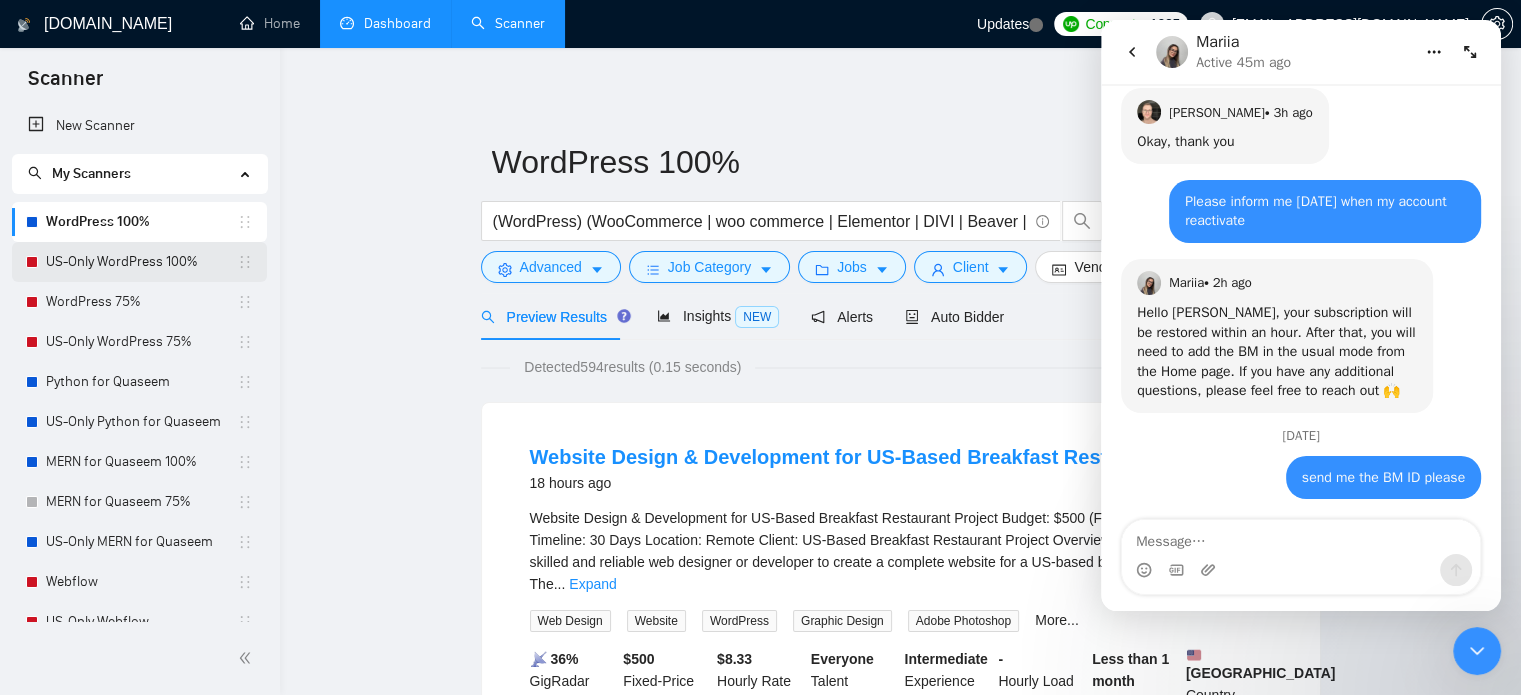 click on "US-Only WordPress 100%" at bounding box center (141, 262) 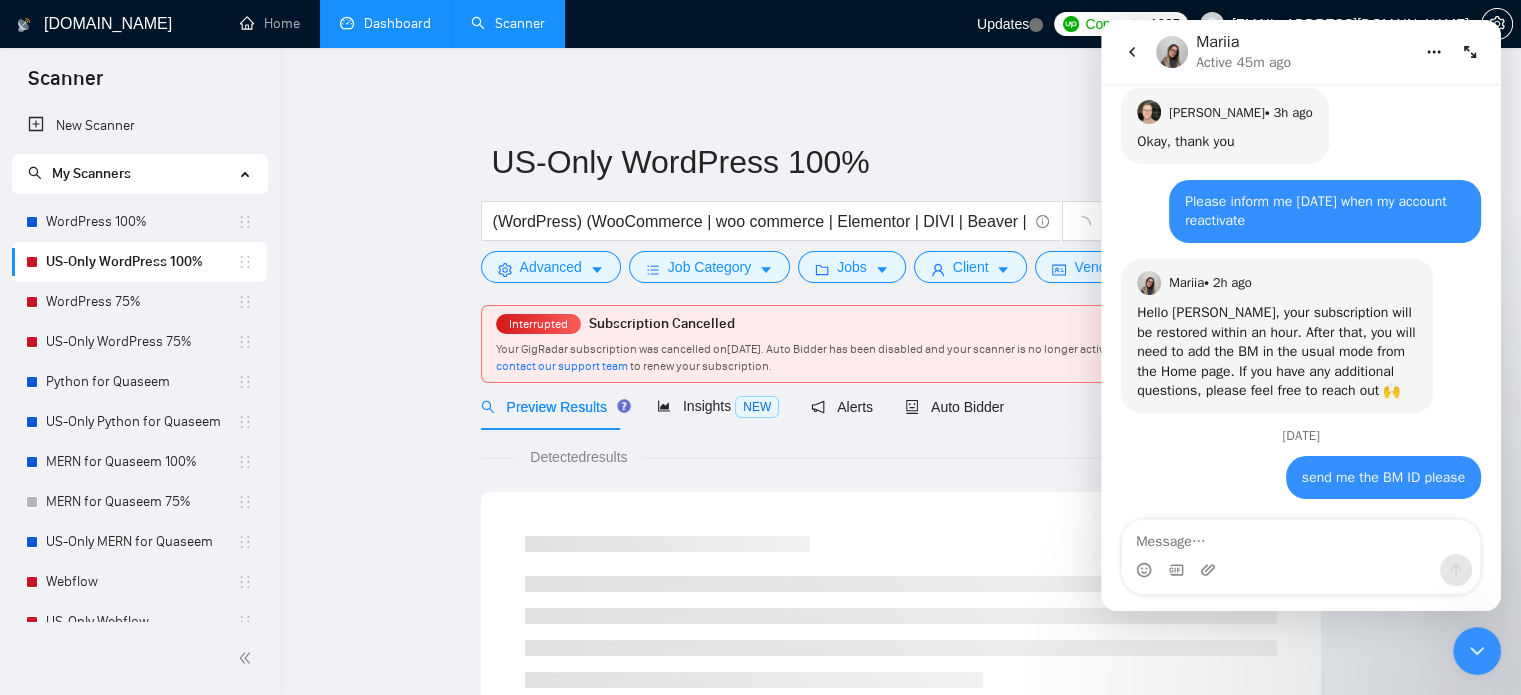 click on "US-Only WordPress 100% (WordPress) (WooCommerce | woo commerce | Elementor | DIVI | Beaver | WP Engine | Speed Optimization | Theme customization | update | Custom | ACH | ecommerce | e-Commerce | API Integration | Plugin | Figma | redesign) Save Advanced   Job Category   Jobs   Client   Vendor   Reset All Interrupted Subscription Cancelled Your GigRadar subscription was cancelled on  [DATE] . Auto Bidder has been disabled and your scanner is no longer active. To reactivate your scanner,   please contact our support team   to renew your subscription. Preview Results Insights NEW Alerts Auto Bidder Detected   results" at bounding box center (900, 959) 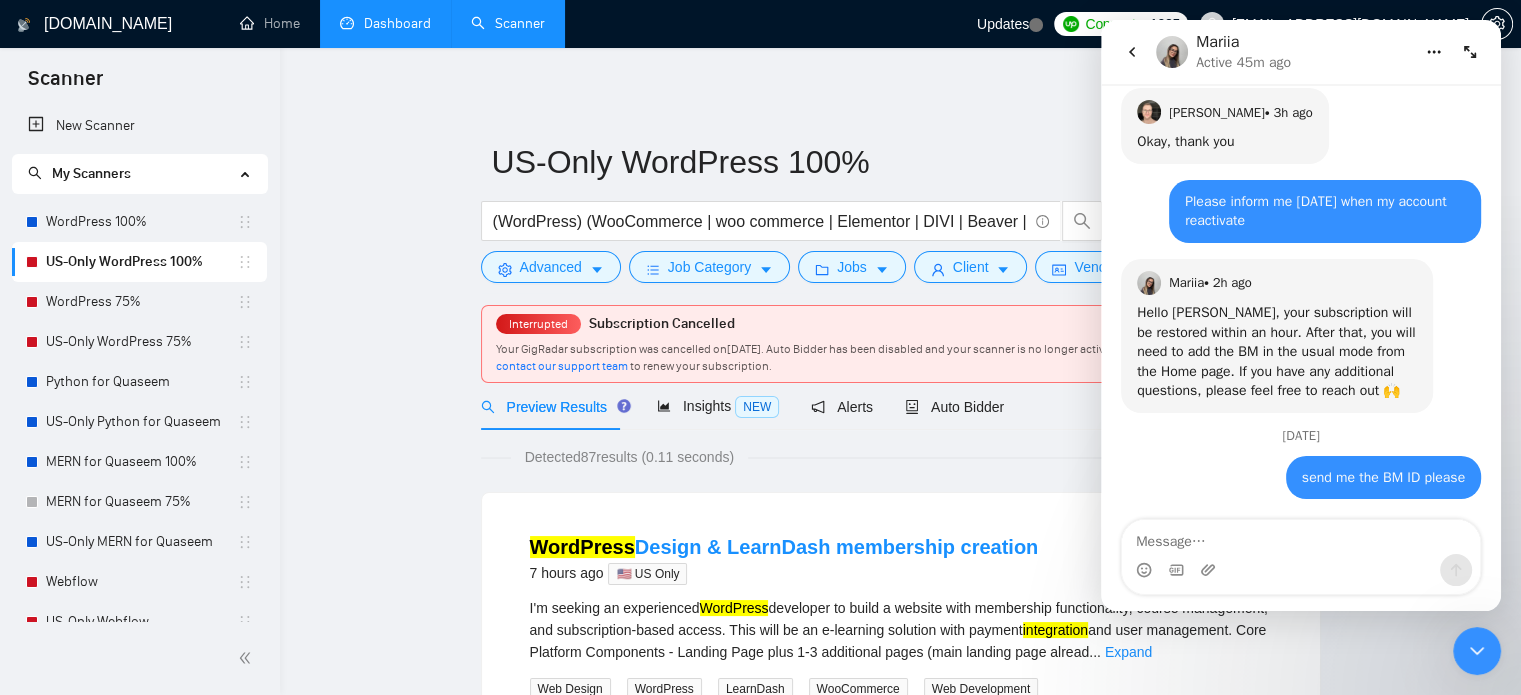 click 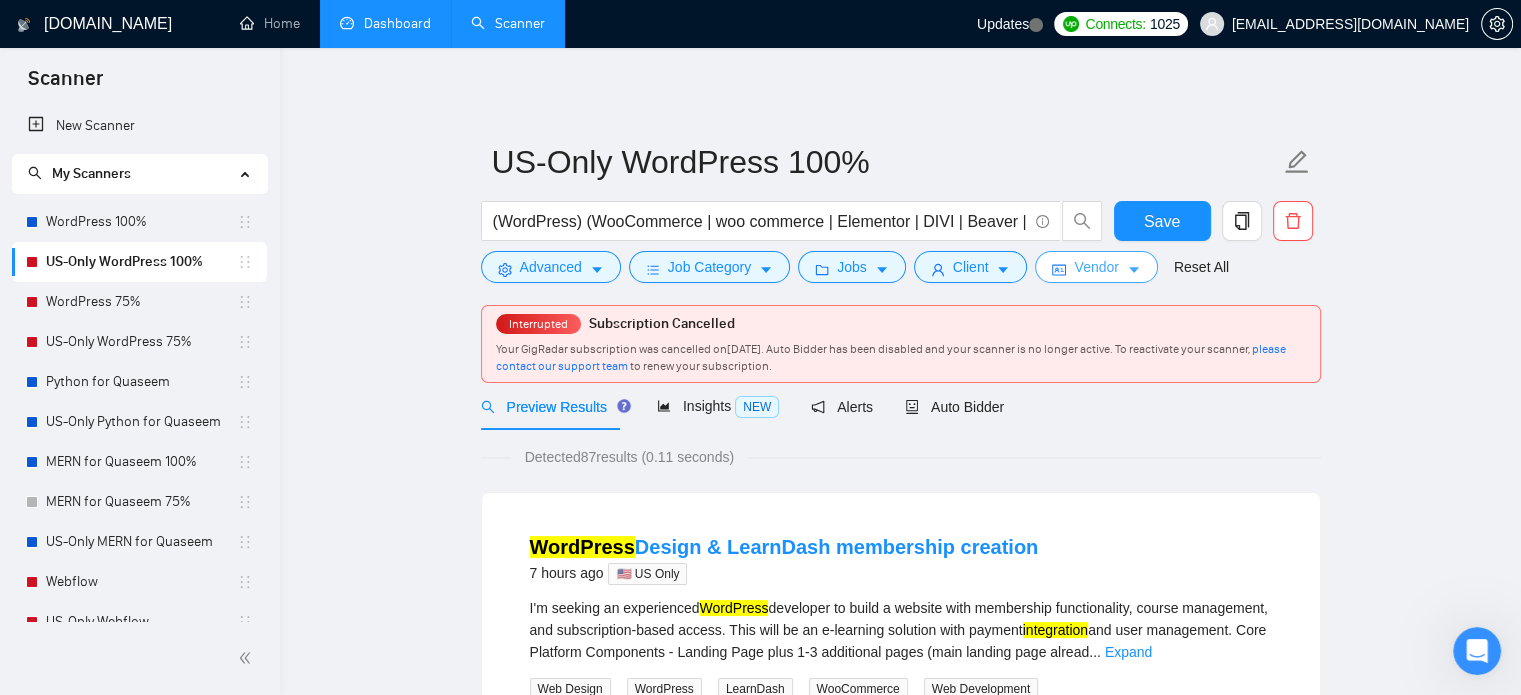 click on "Vendor" at bounding box center (1096, 267) 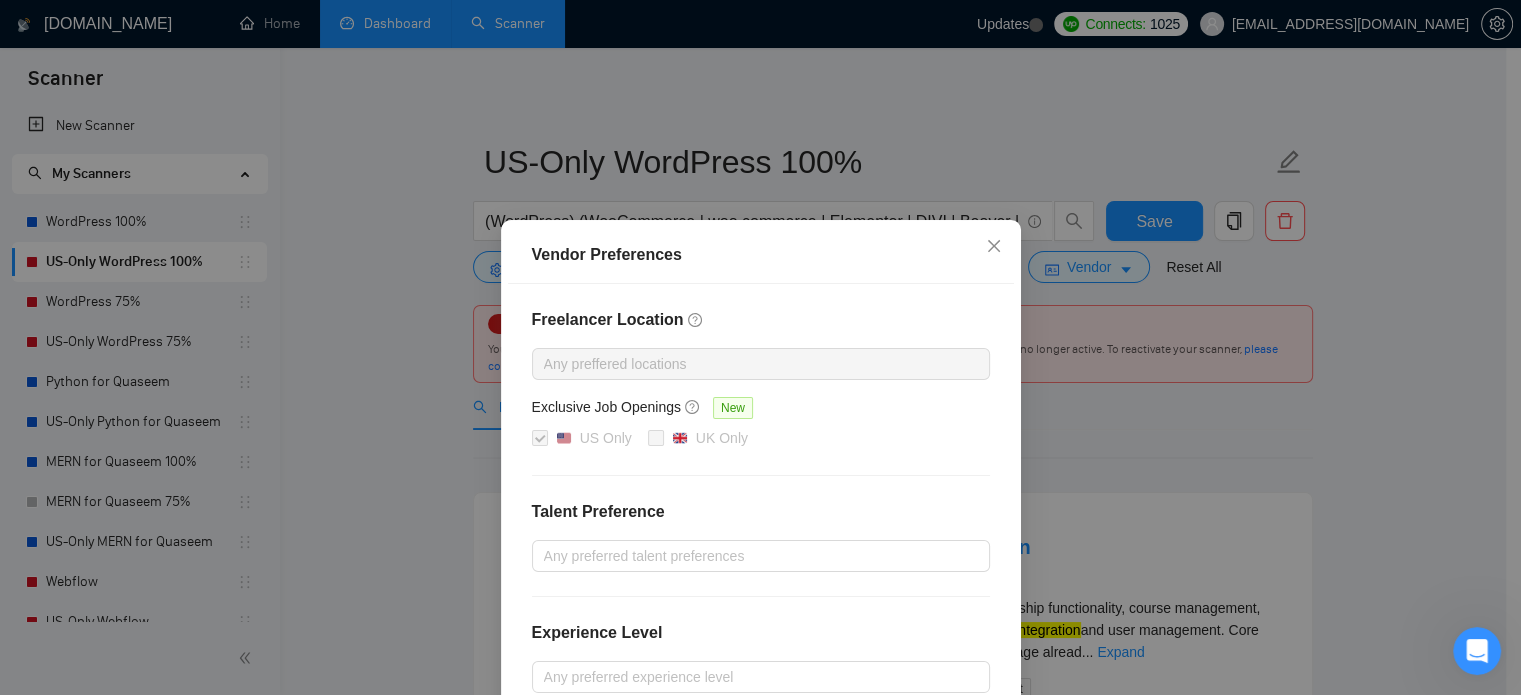 click on "Vendor Preferences Freelancer Location     Any preffered locations Exclusive Job Openings [GEOGRAPHIC_DATA] Only UK Only Talent Preference   Any preferred talent preferences Experience Level   Any preferred experience level Freelancer's Spoken Languages New   Any preffered languages Reset OK" at bounding box center (760, 347) 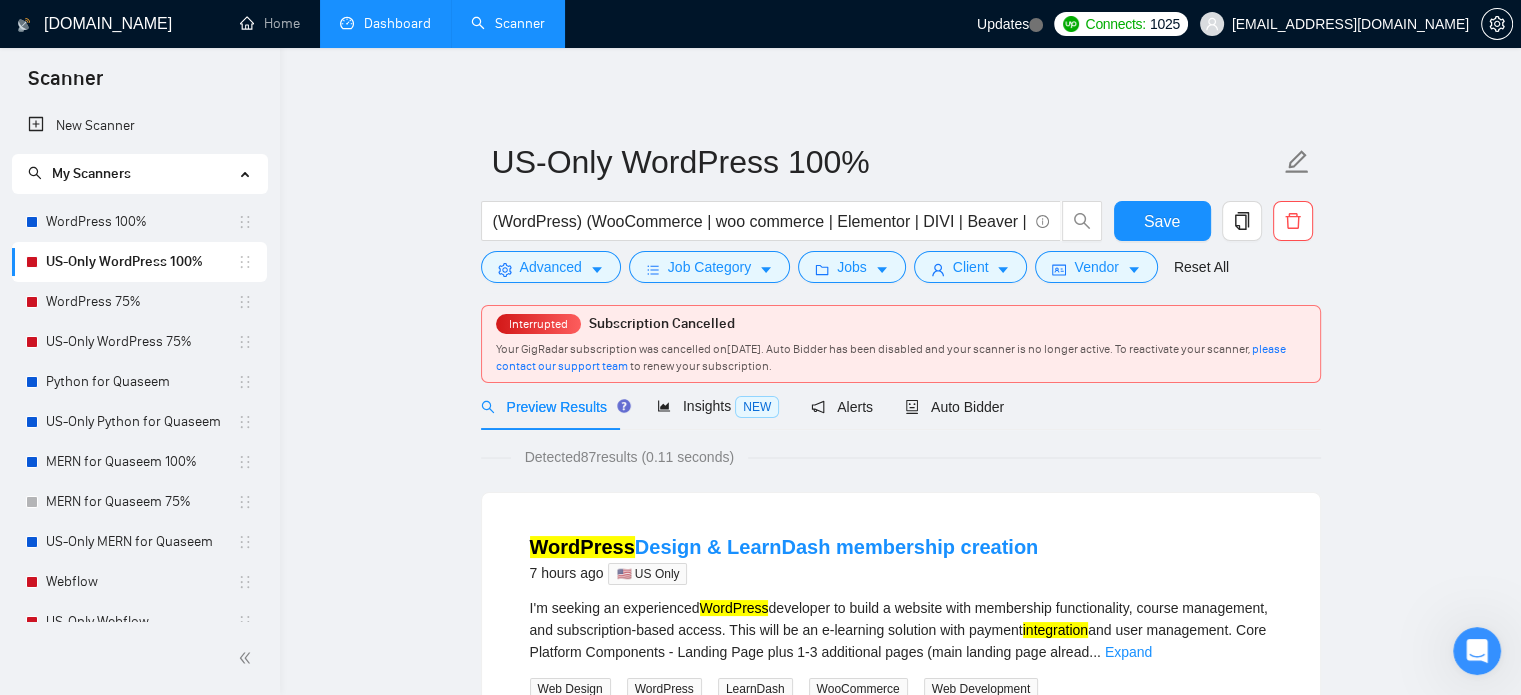 click 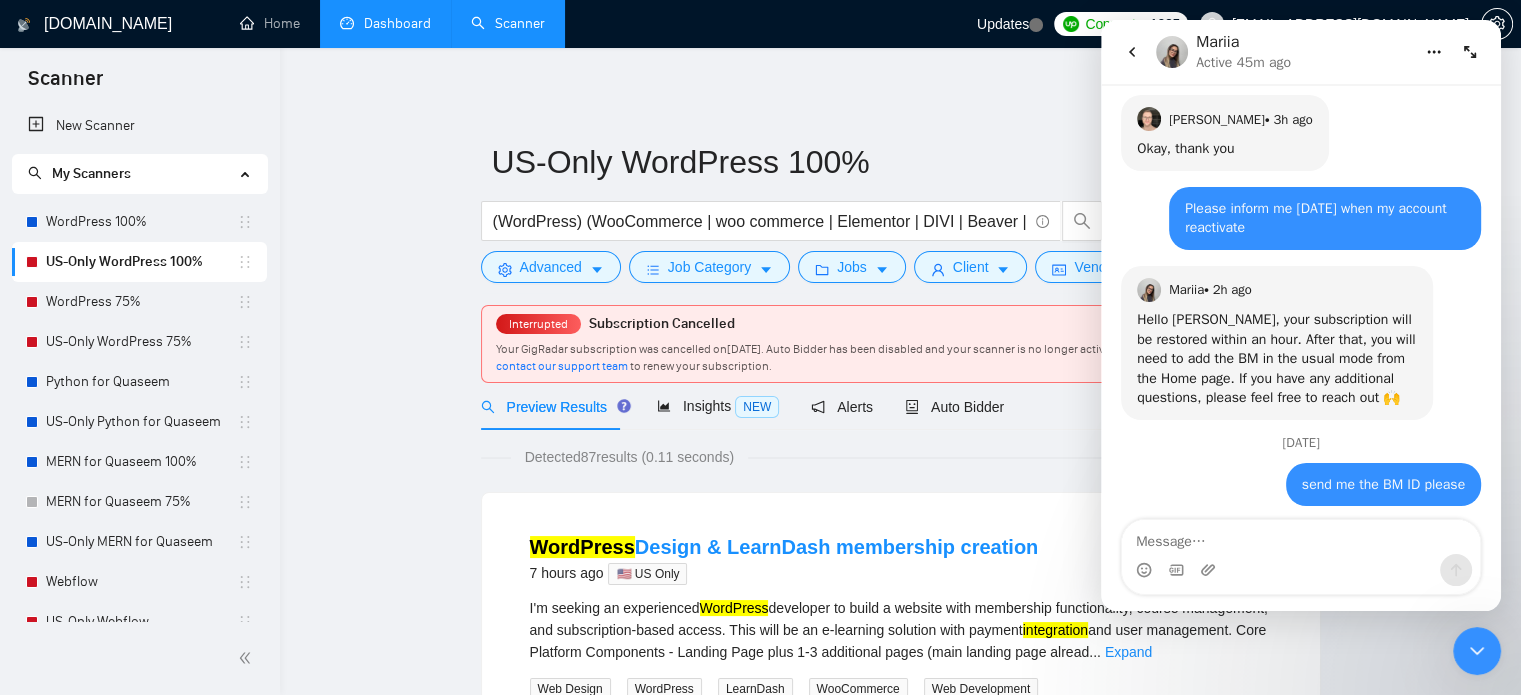 scroll, scrollTop: 1580, scrollLeft: 0, axis: vertical 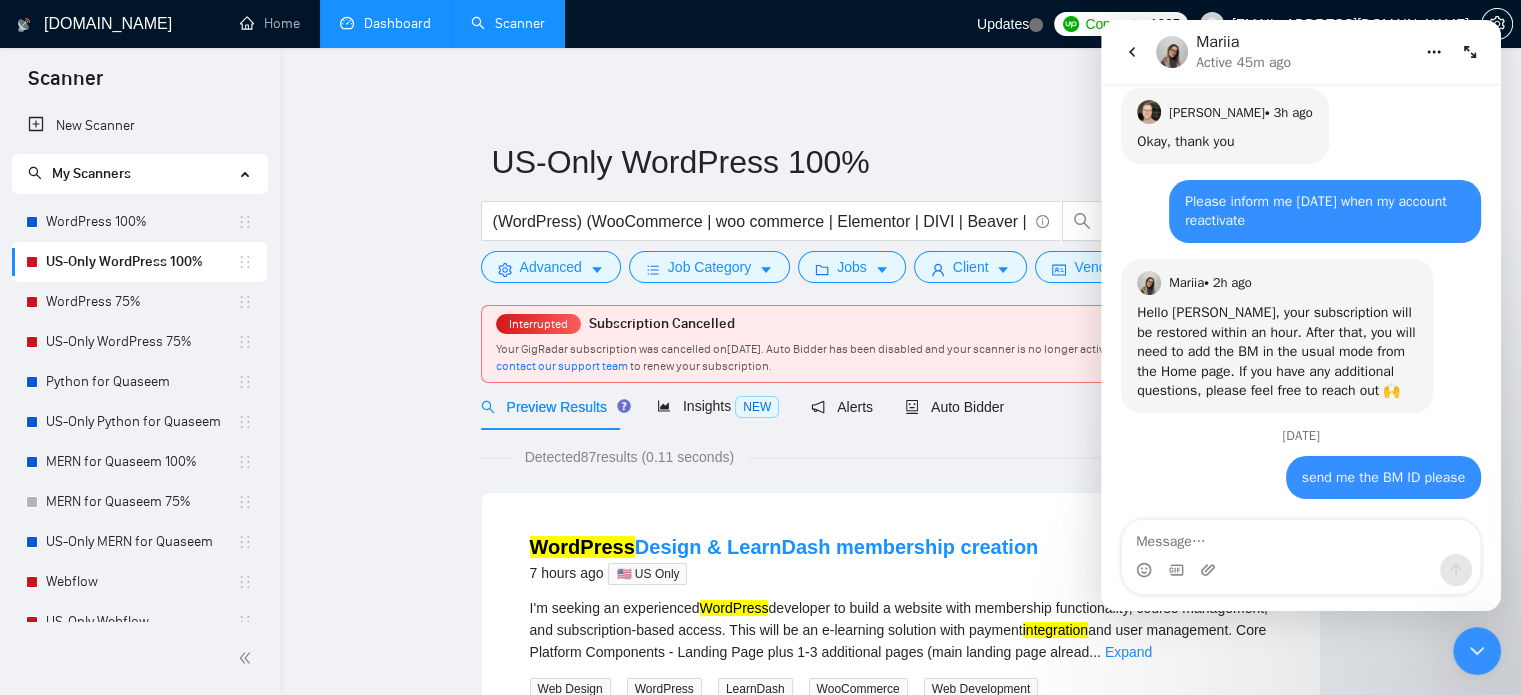 click at bounding box center (1301, 537) 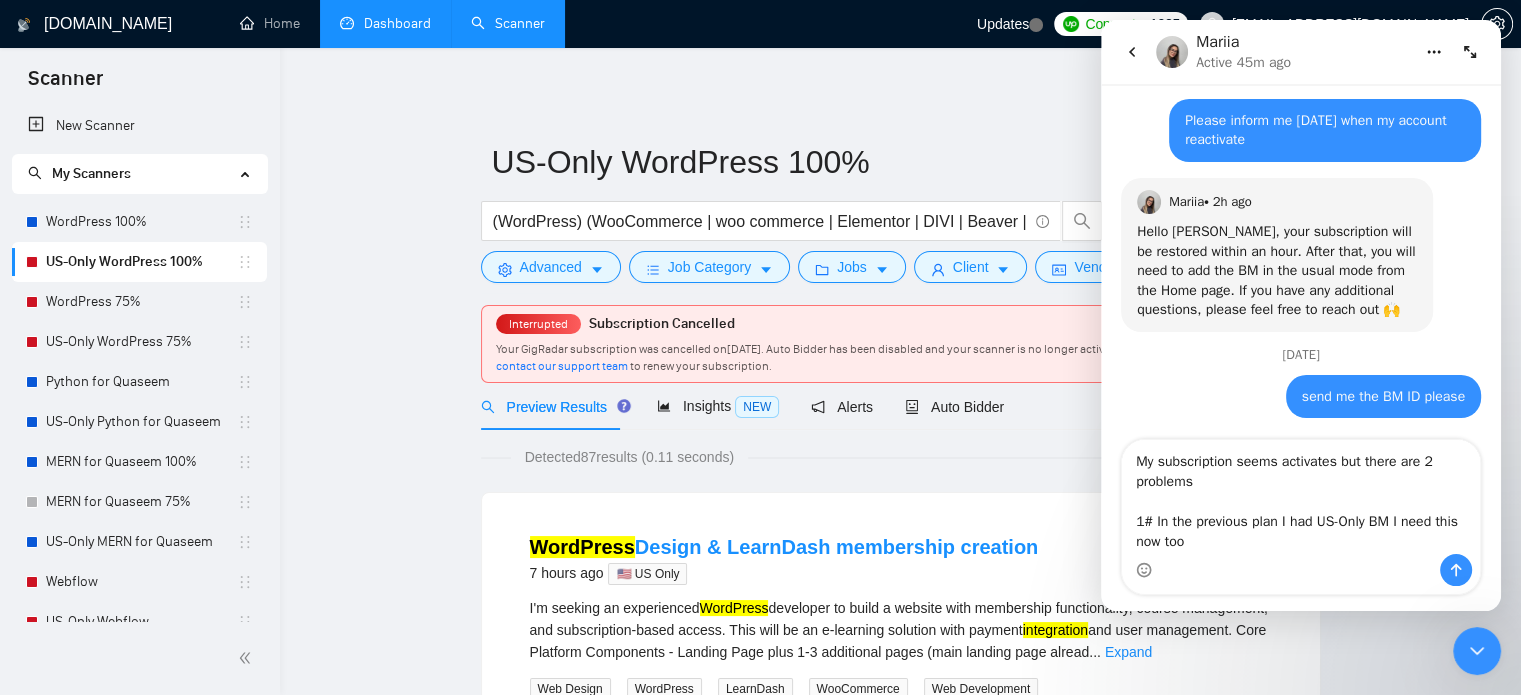 scroll, scrollTop: 1700, scrollLeft: 0, axis: vertical 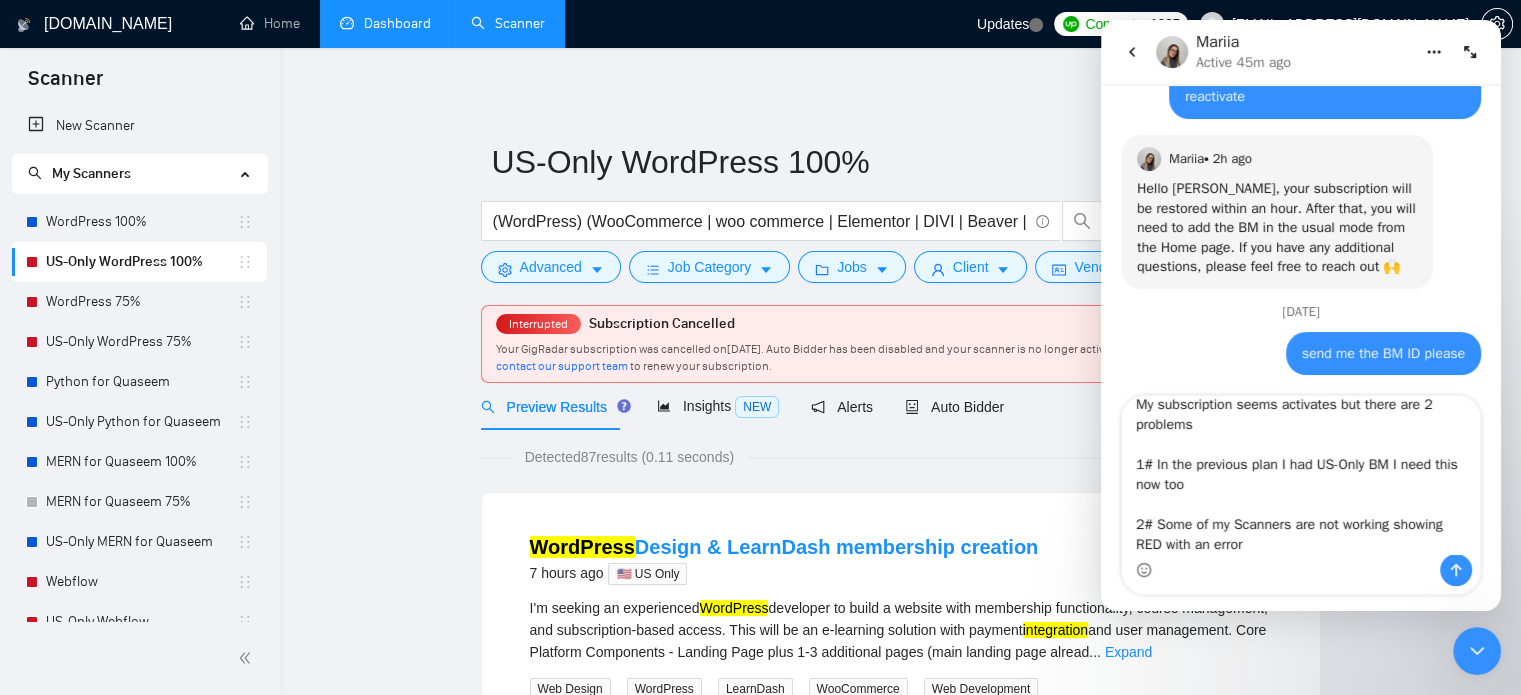 click on "Subscription Cancelled" at bounding box center (662, 323) 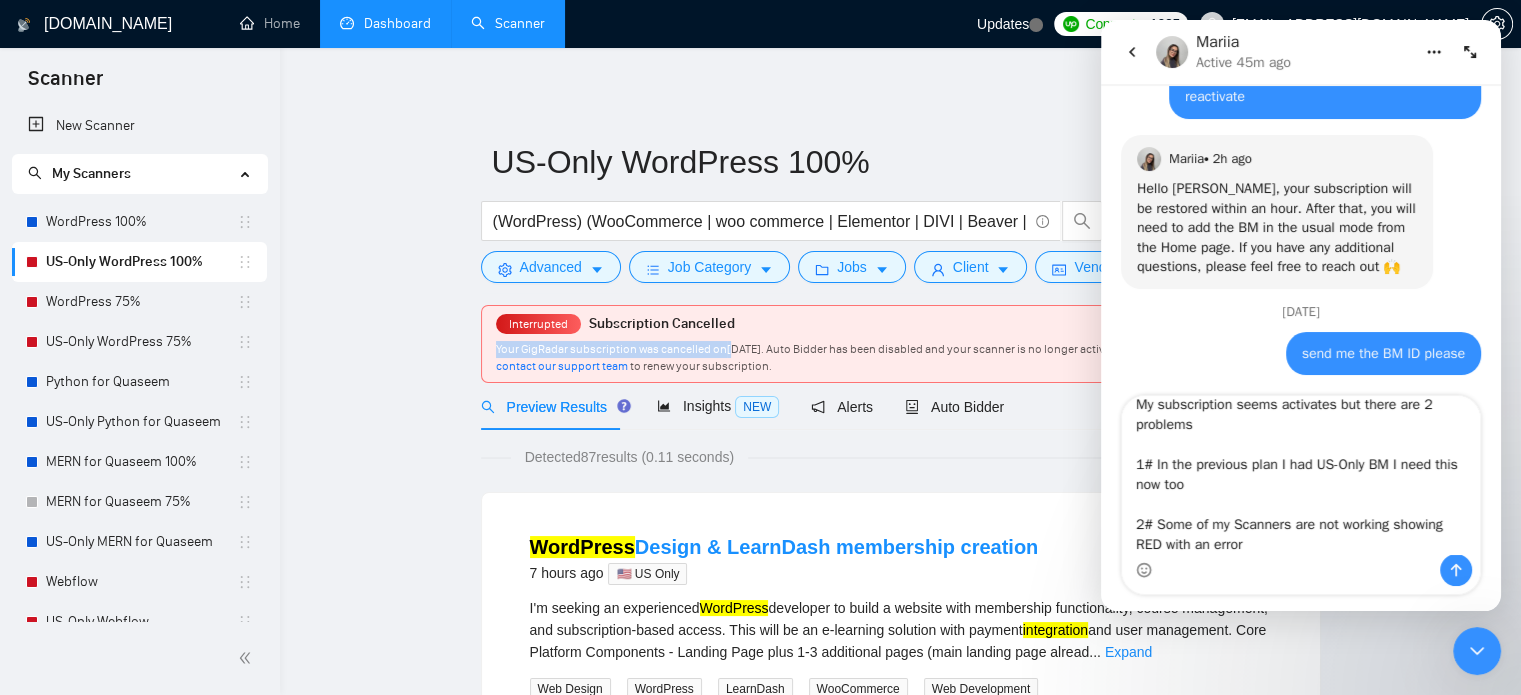 drag, startPoint x: 496, startPoint y: 349, endPoint x: 719, endPoint y: 338, distance: 223.27113 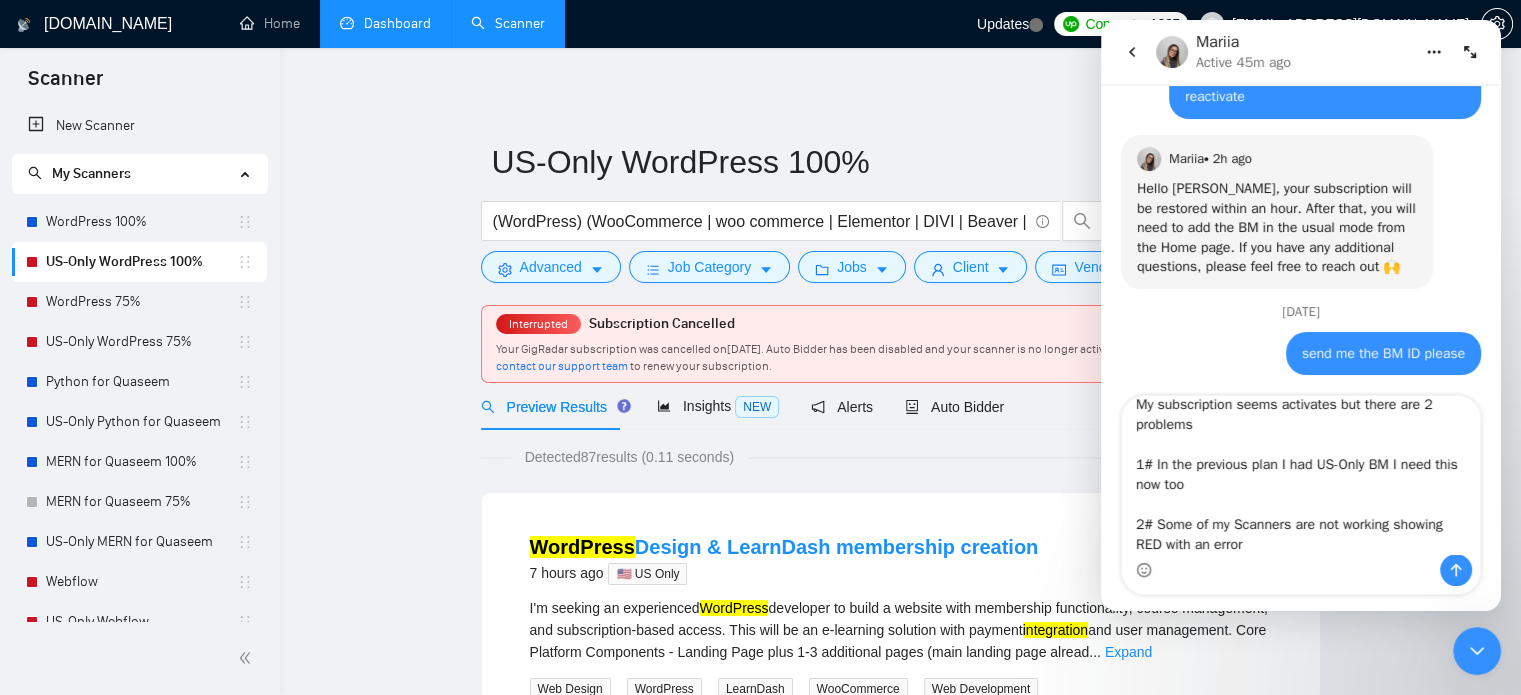 click on "Subscription Cancelled" at bounding box center (662, 323) 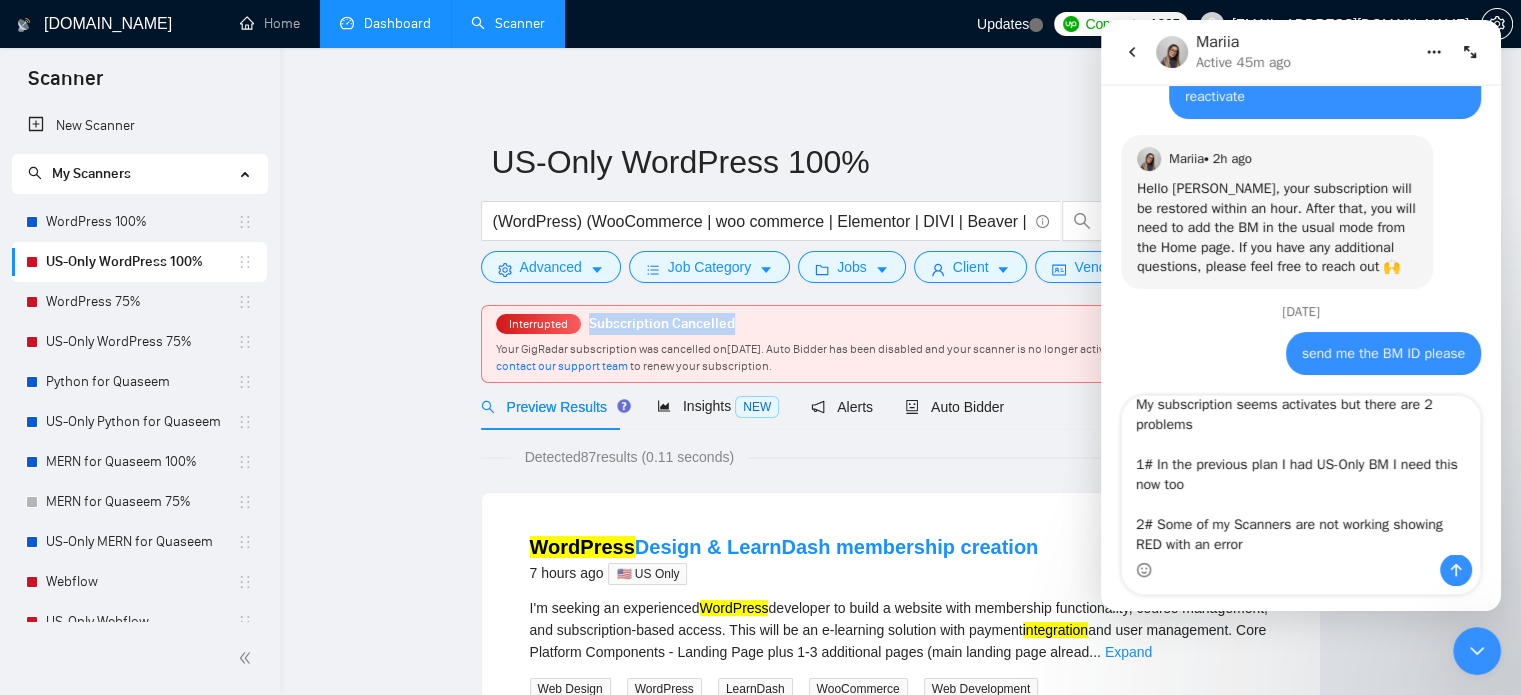 drag, startPoint x: 590, startPoint y: 323, endPoint x: 766, endPoint y: 323, distance: 176 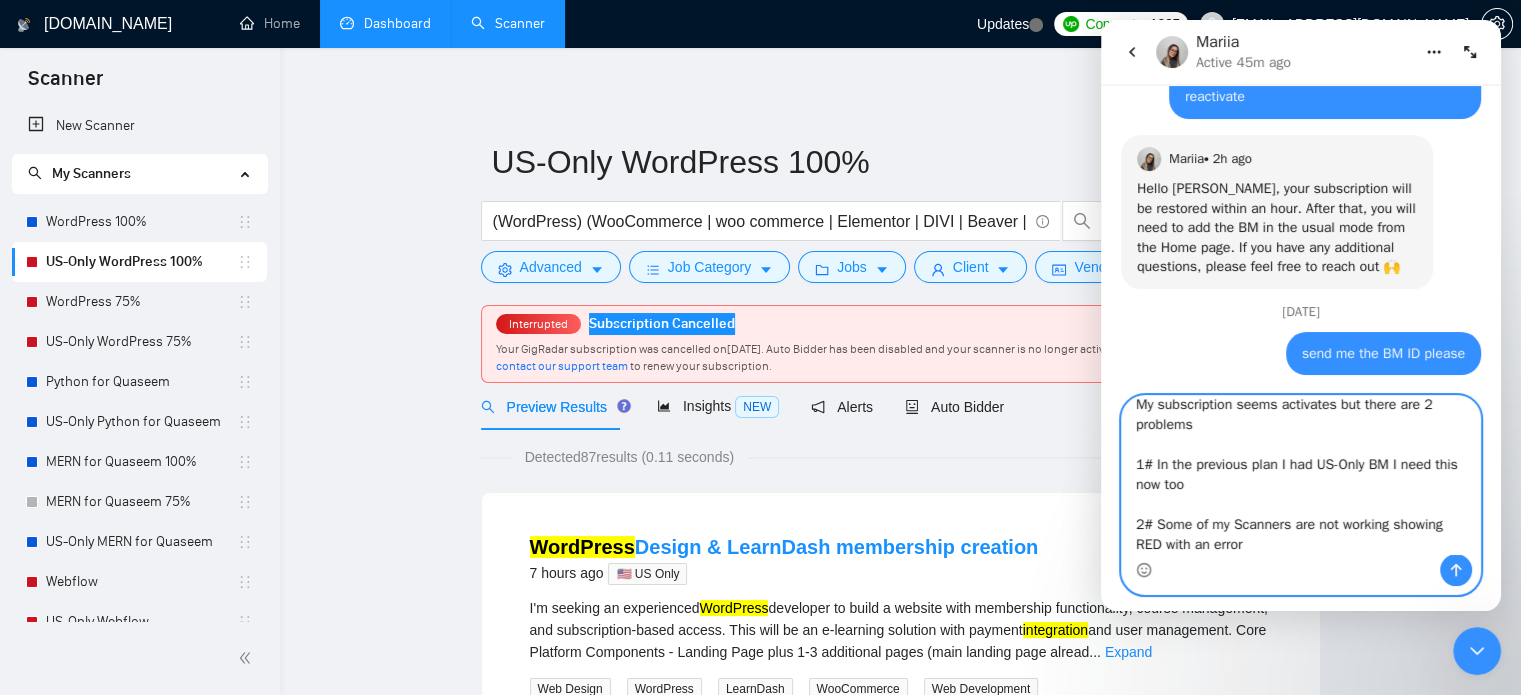 click on "My subscription seems activates but there are 2 problems
1# In the previous plan I had US-Only BM I need this now too
2# Some of my Scanners are not working showing RED with an error" at bounding box center [1301, 475] 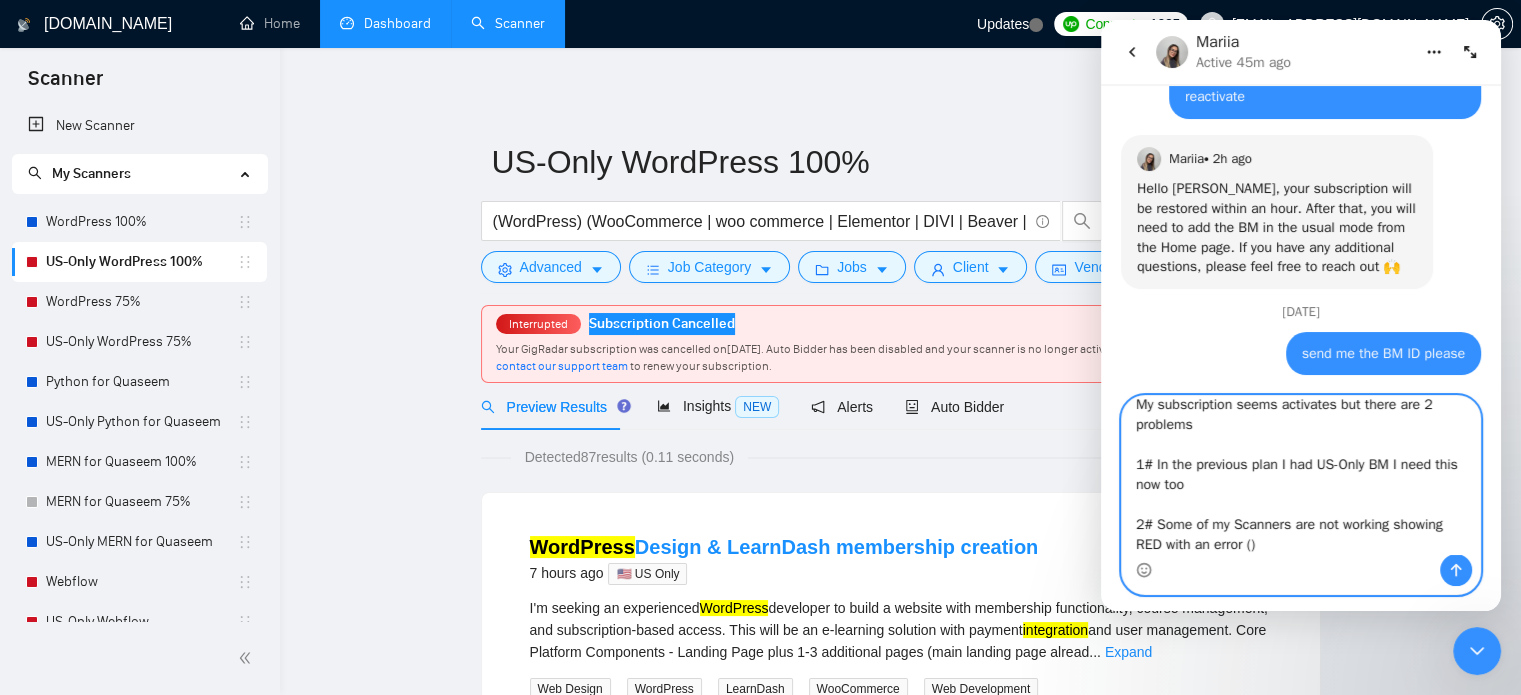 paste on "Subscription Cancelled" 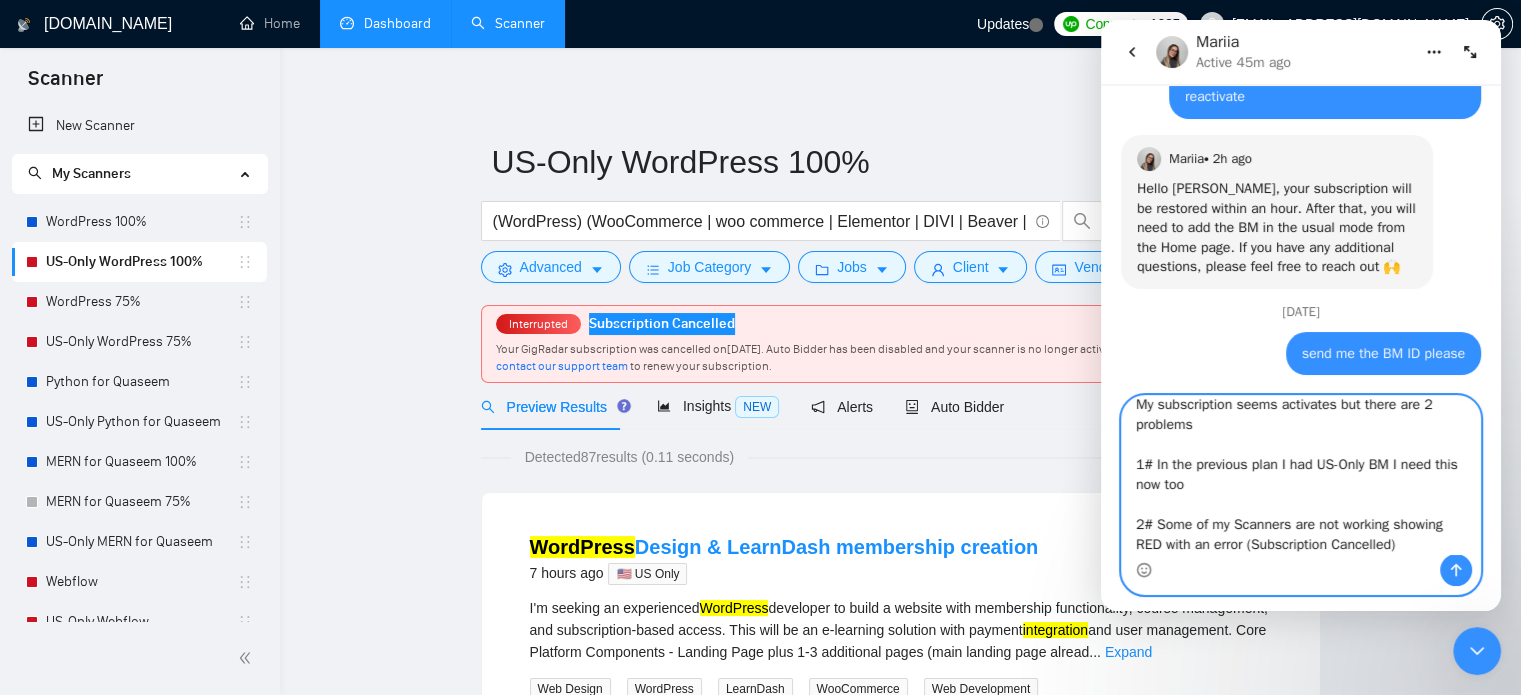 click on "My subscription seems activates but there are 2 problems
1# In the previous plan I had US-Only BM I need this now too
2# Some of my Scanners are not working showing RED with an error (Subscription Cancelled)" at bounding box center [1301, 475] 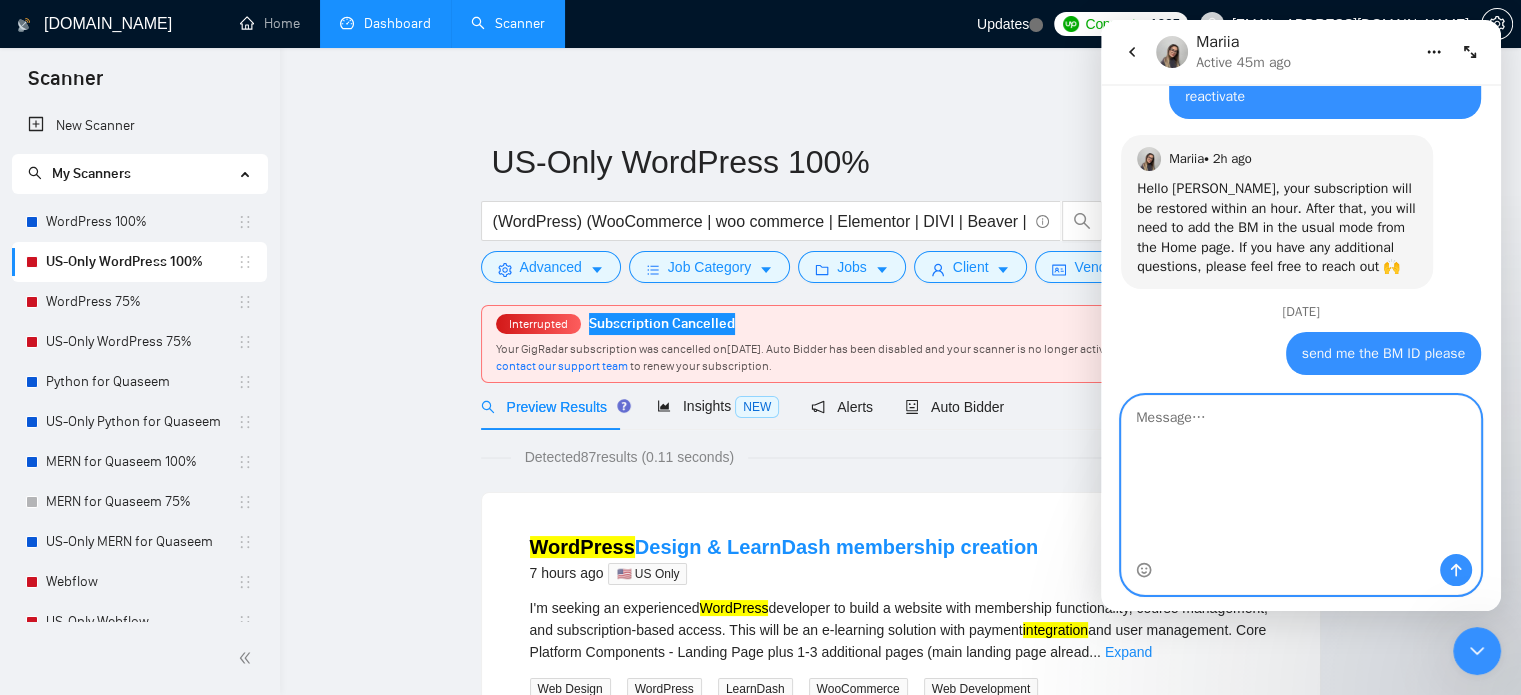 scroll, scrollTop: 0, scrollLeft: 0, axis: both 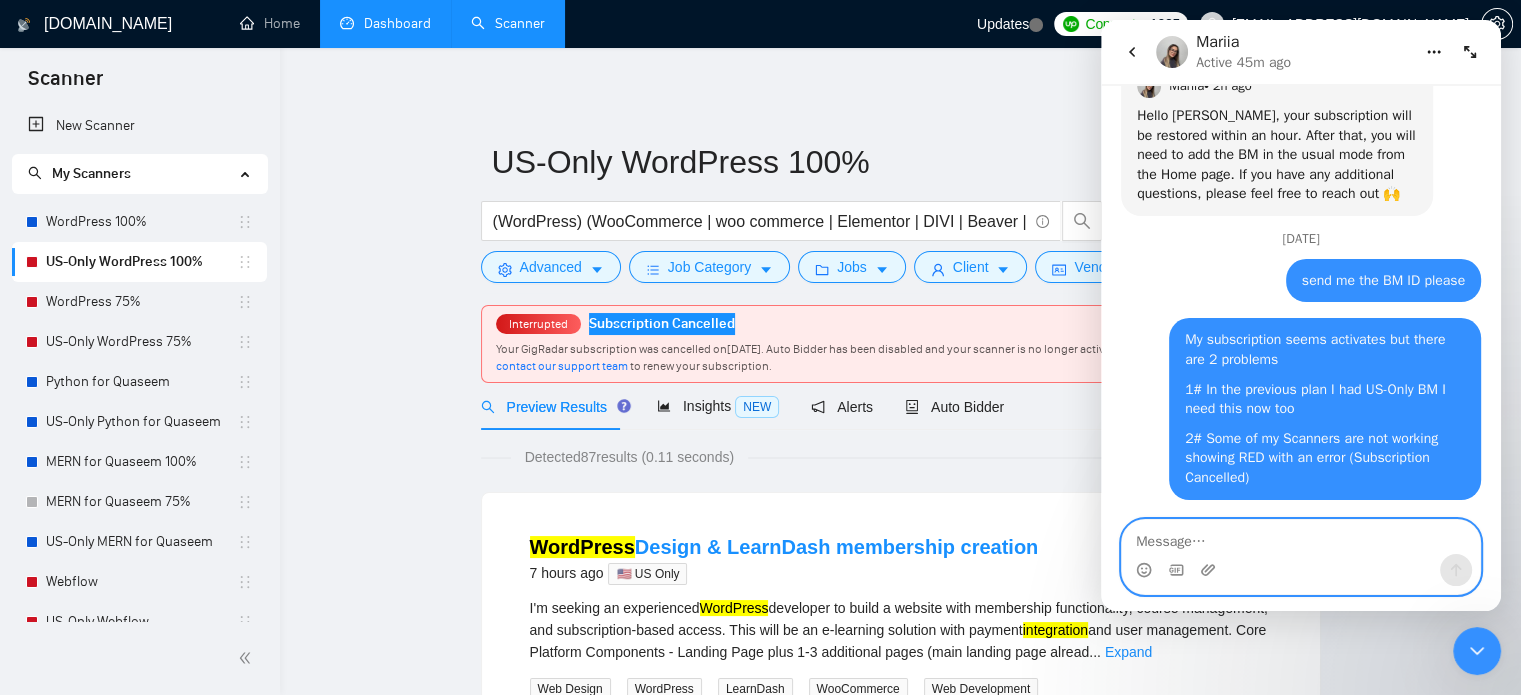 type 